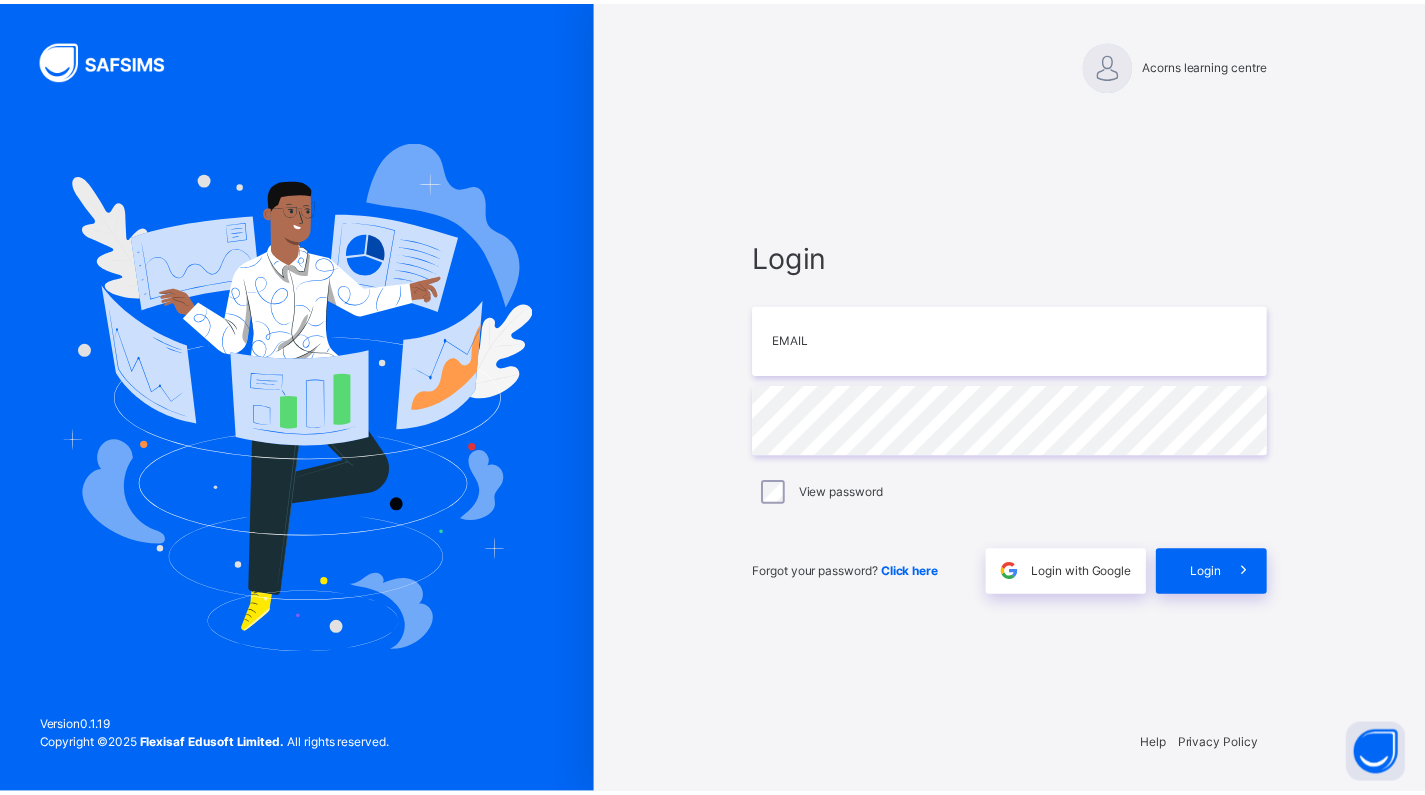 scroll, scrollTop: 0, scrollLeft: 0, axis: both 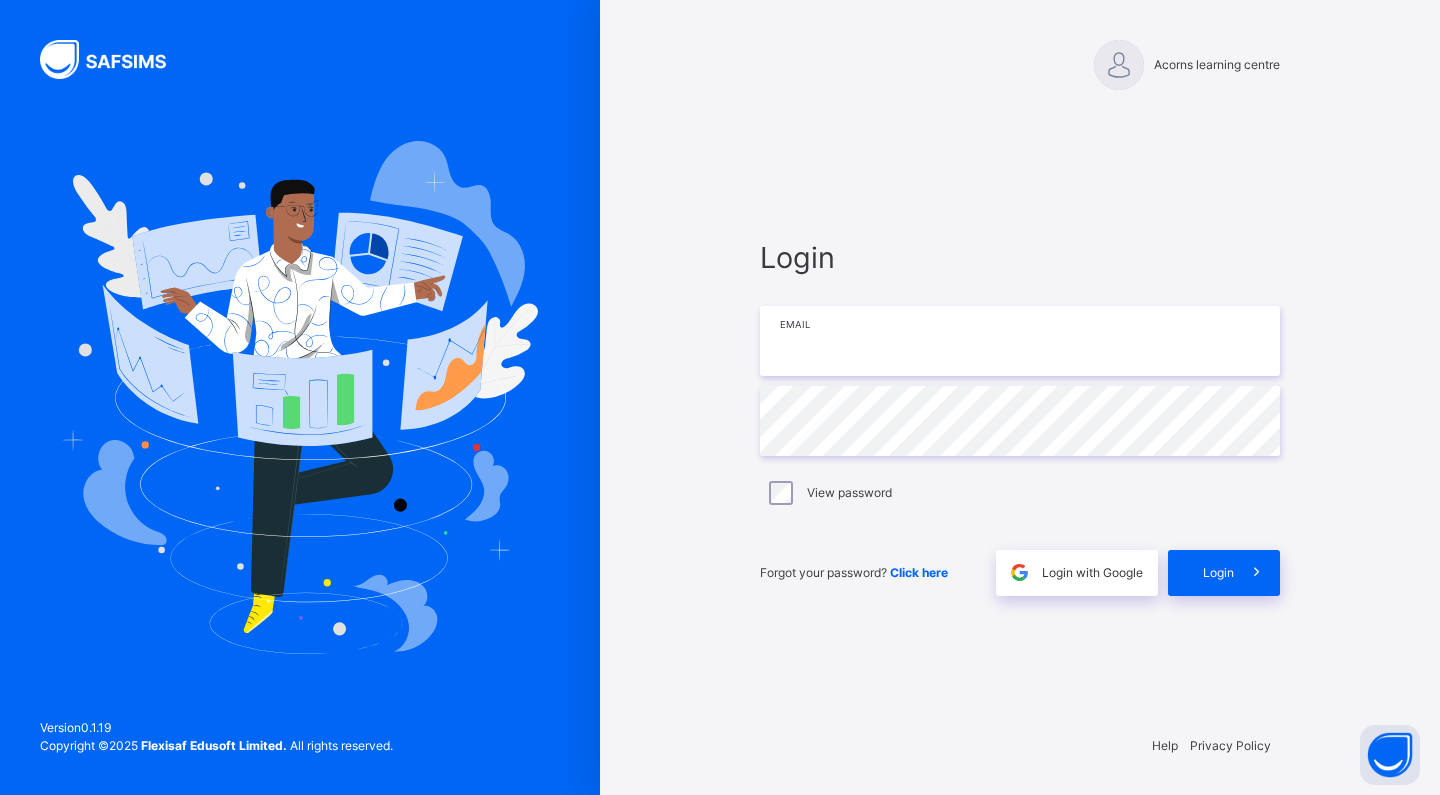 type on "**********" 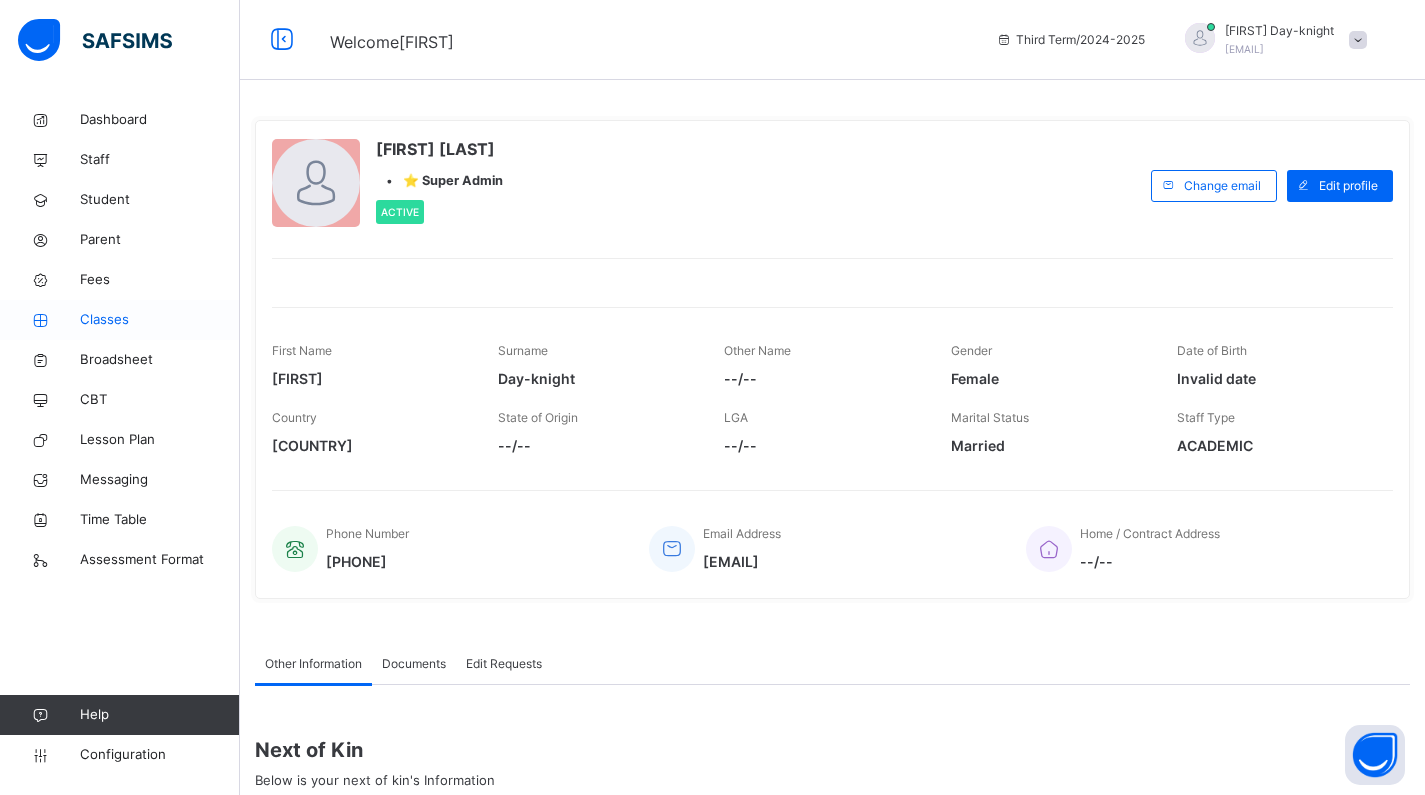 click on "Classes" at bounding box center (160, 320) 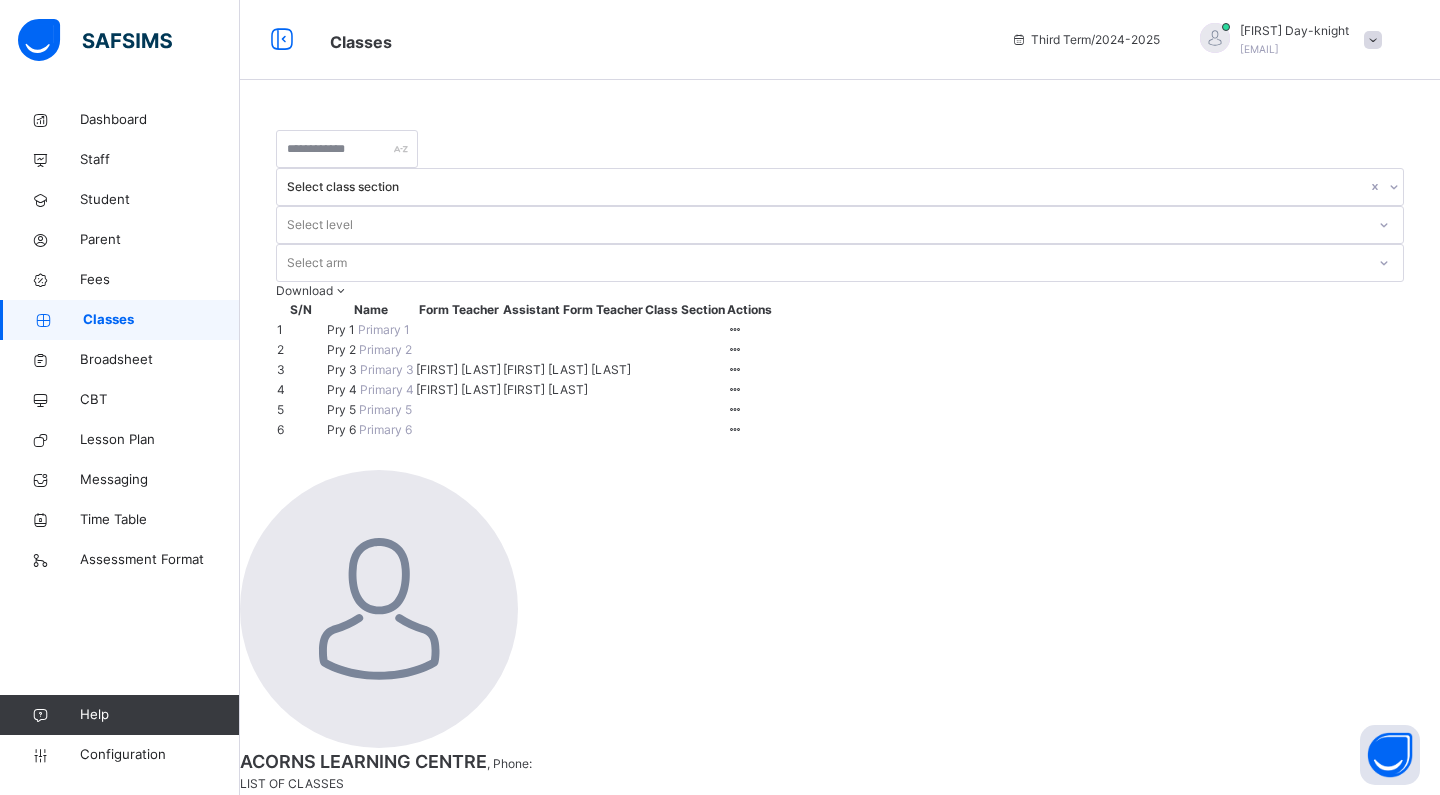 click on "Pry 3" at bounding box center (343, 369) 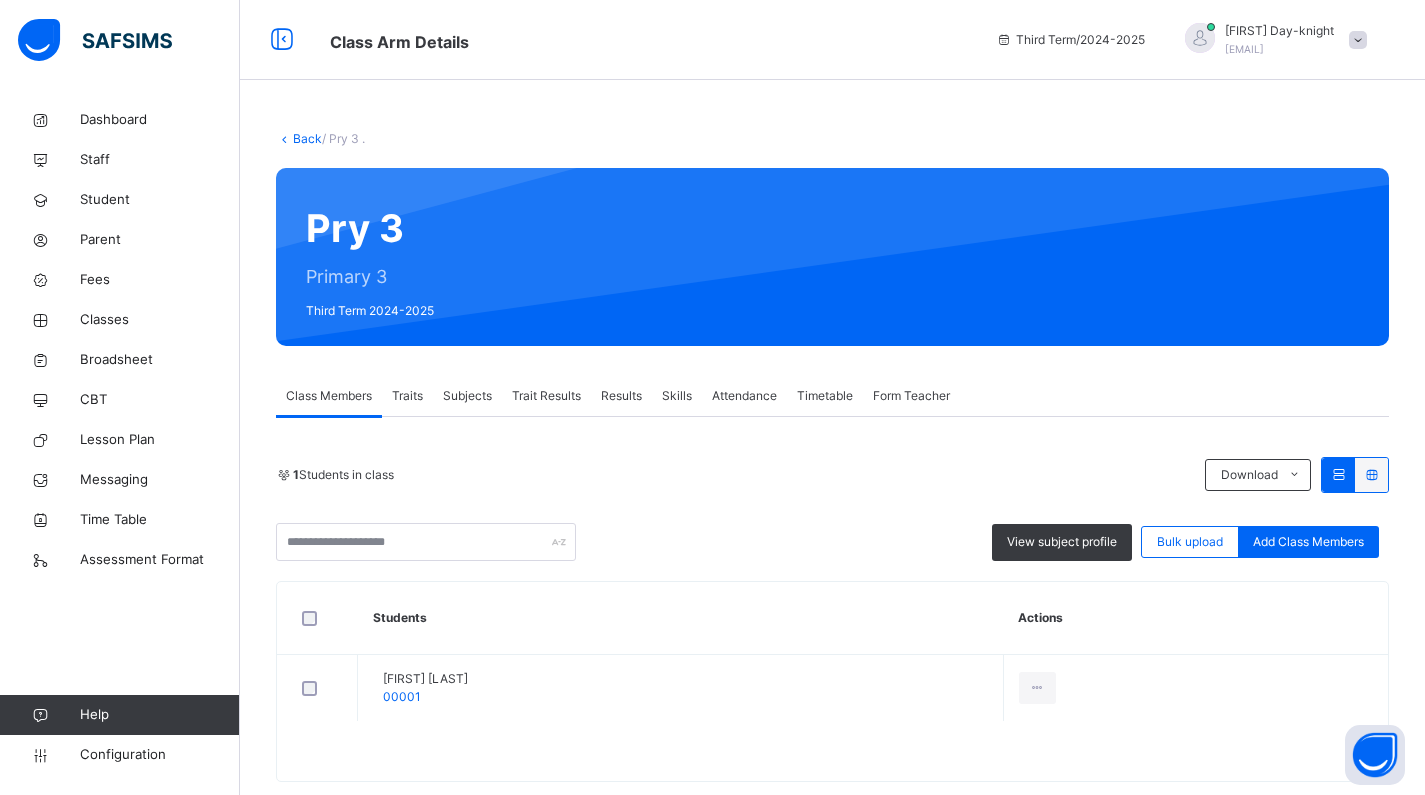 click on "Traits" at bounding box center (407, 396) 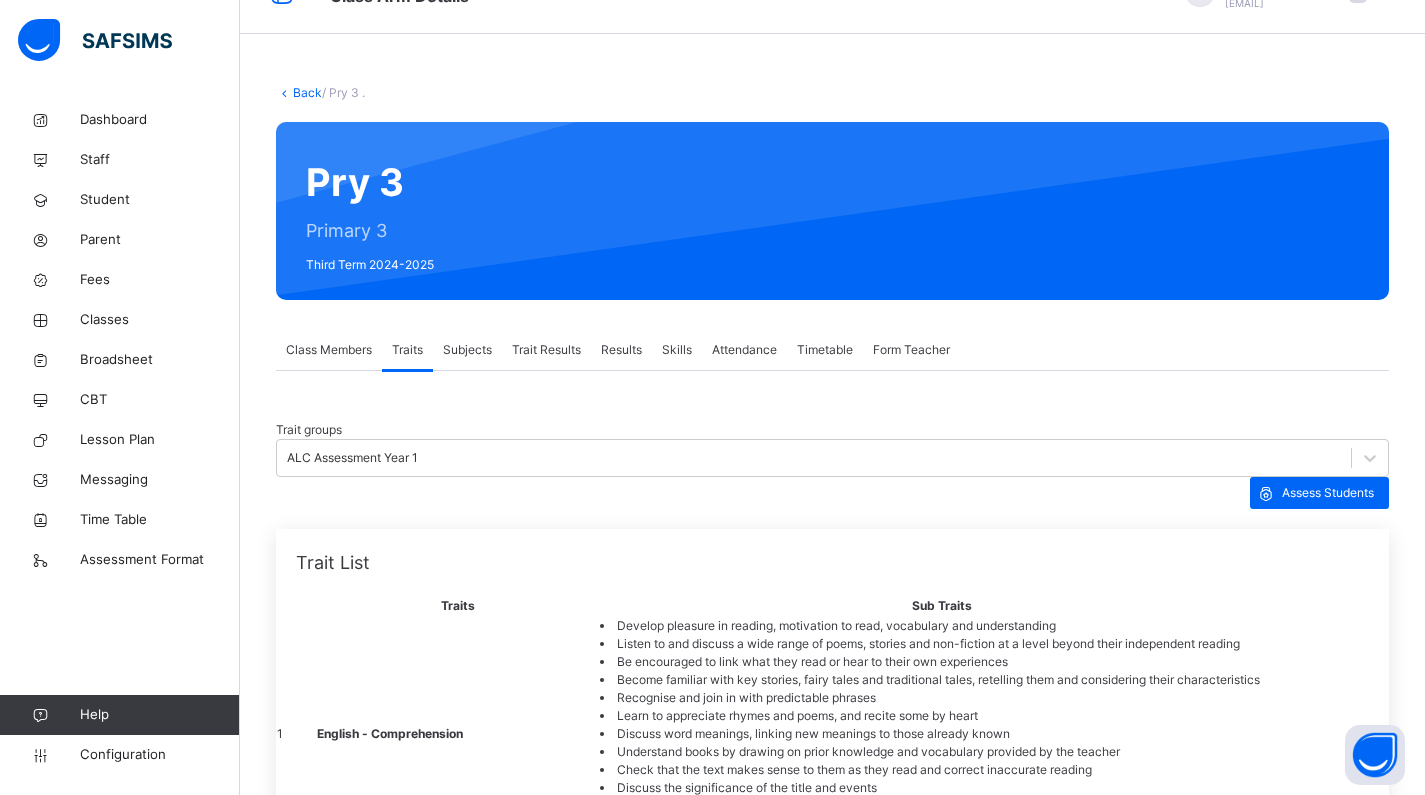 scroll, scrollTop: 43, scrollLeft: 2, axis: both 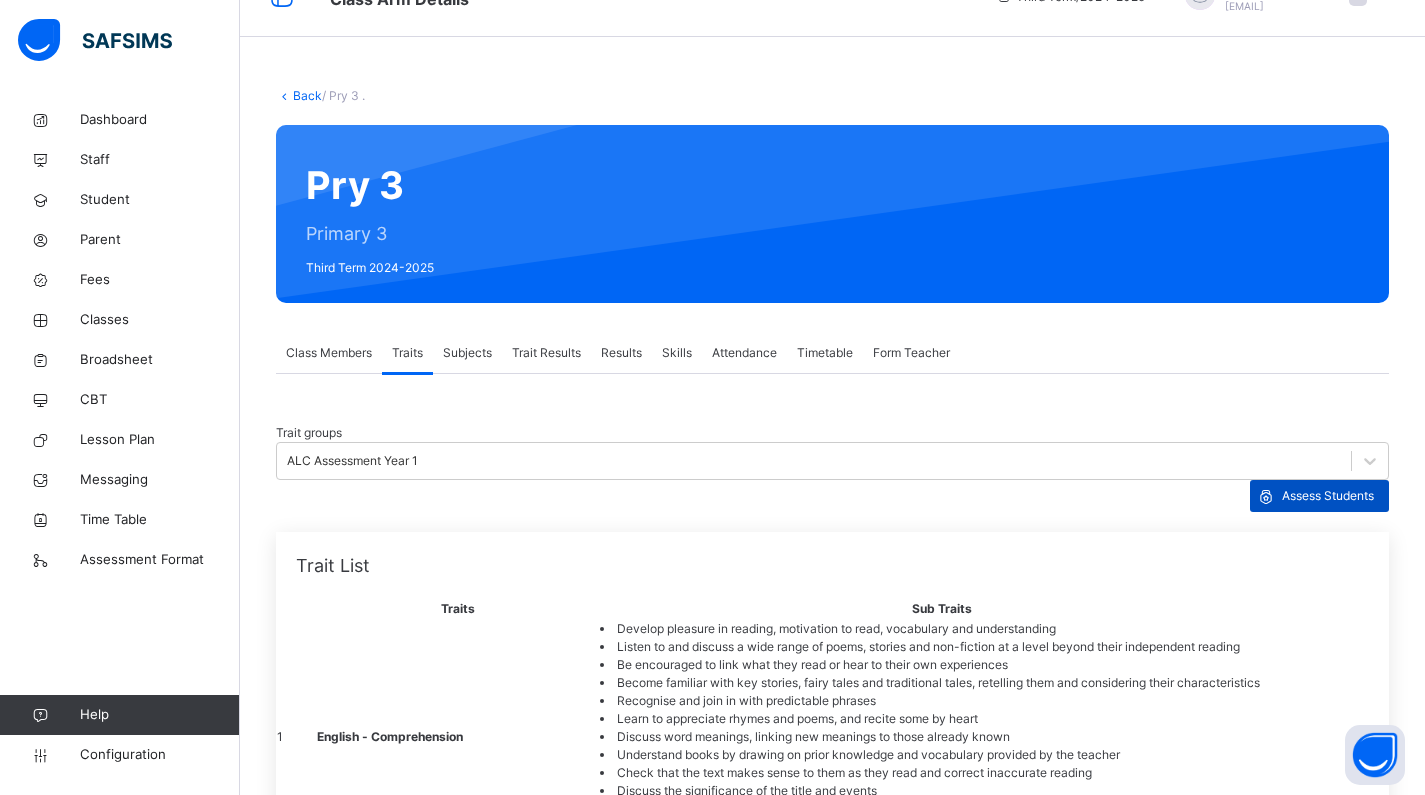 click on "Assess Students" at bounding box center [1328, 496] 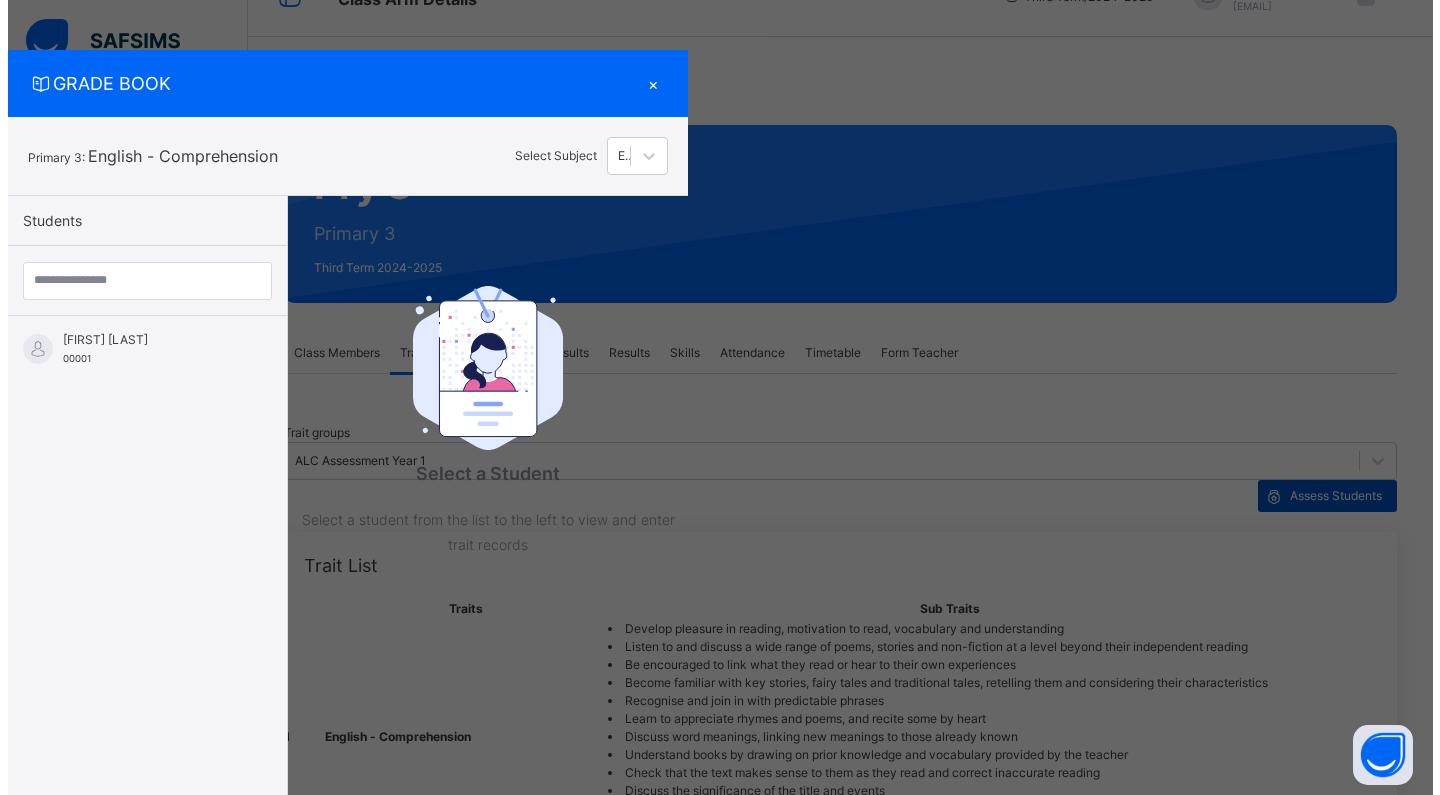 scroll, scrollTop: 43, scrollLeft: 0, axis: vertical 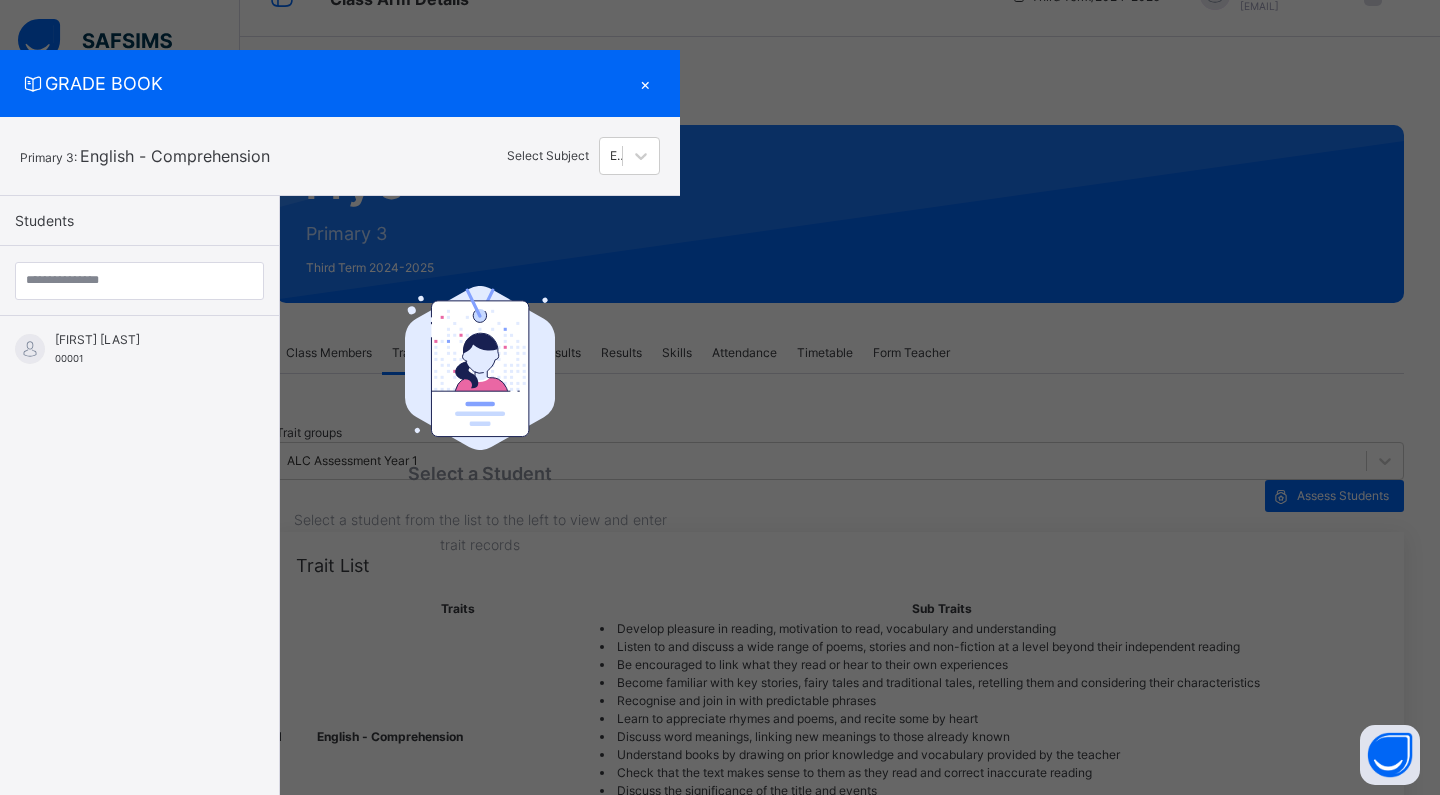 click on "×" at bounding box center (645, 83) 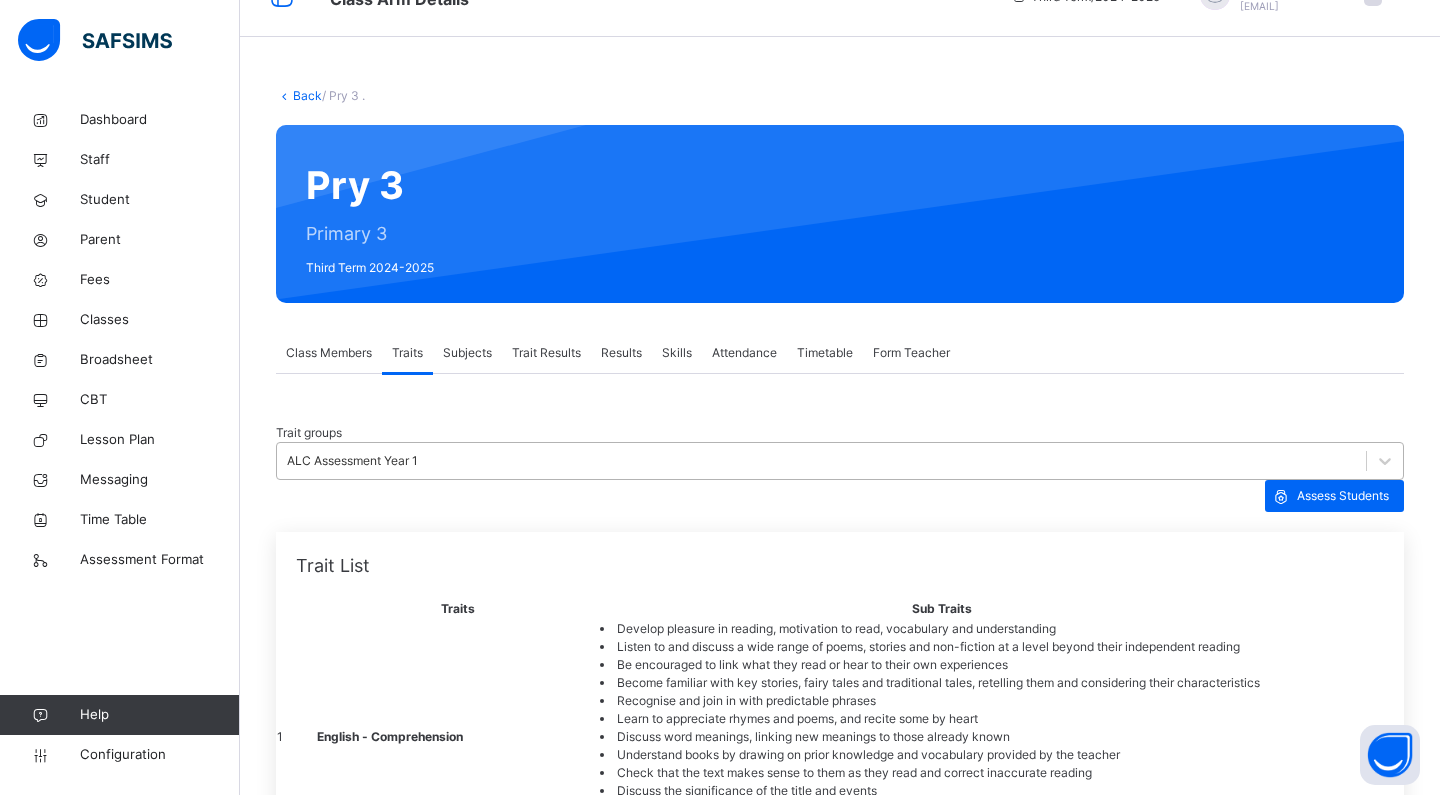 click on "ALC Assessment Year 1" at bounding box center (821, 461) 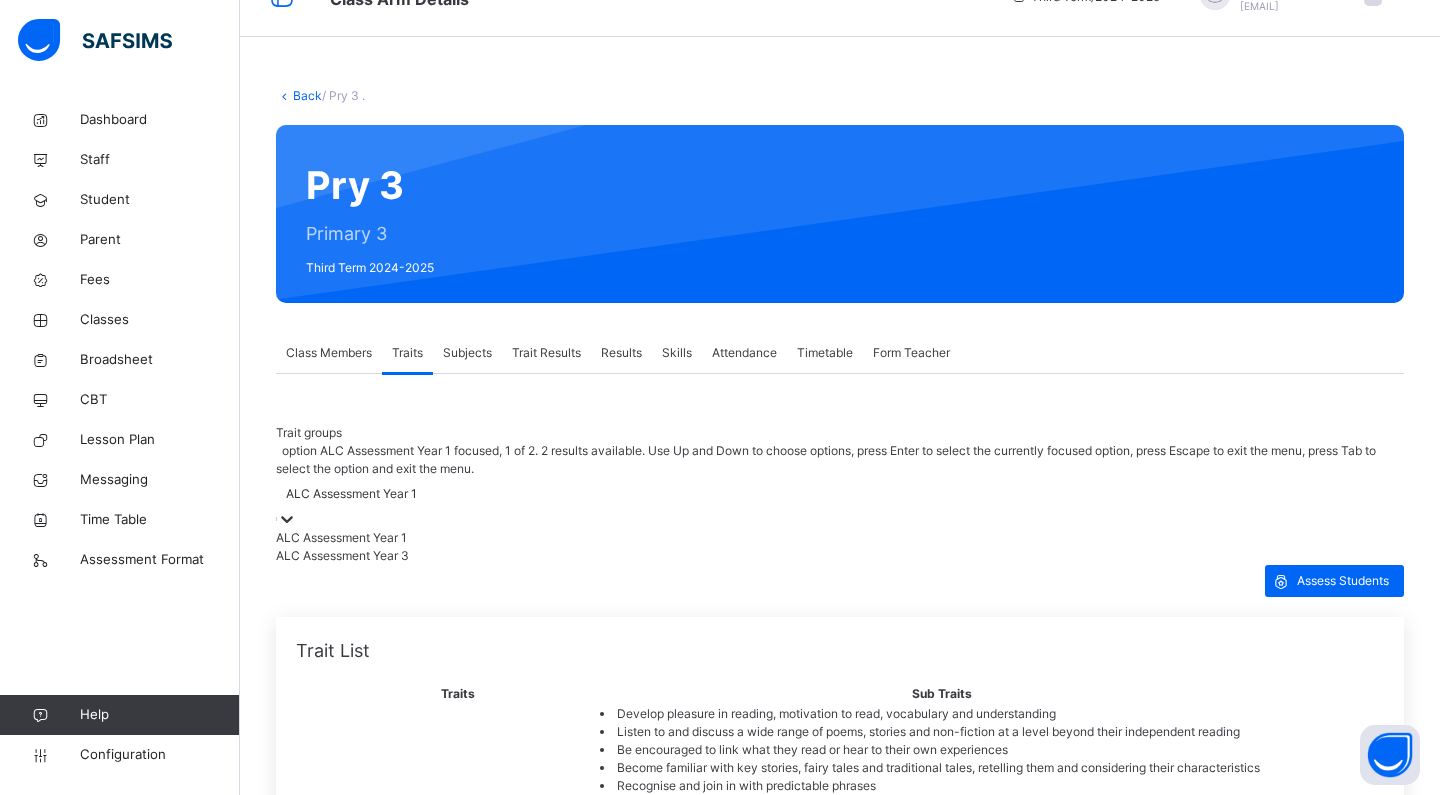 click on "ALC Assessment Year 1" at bounding box center (840, 493) 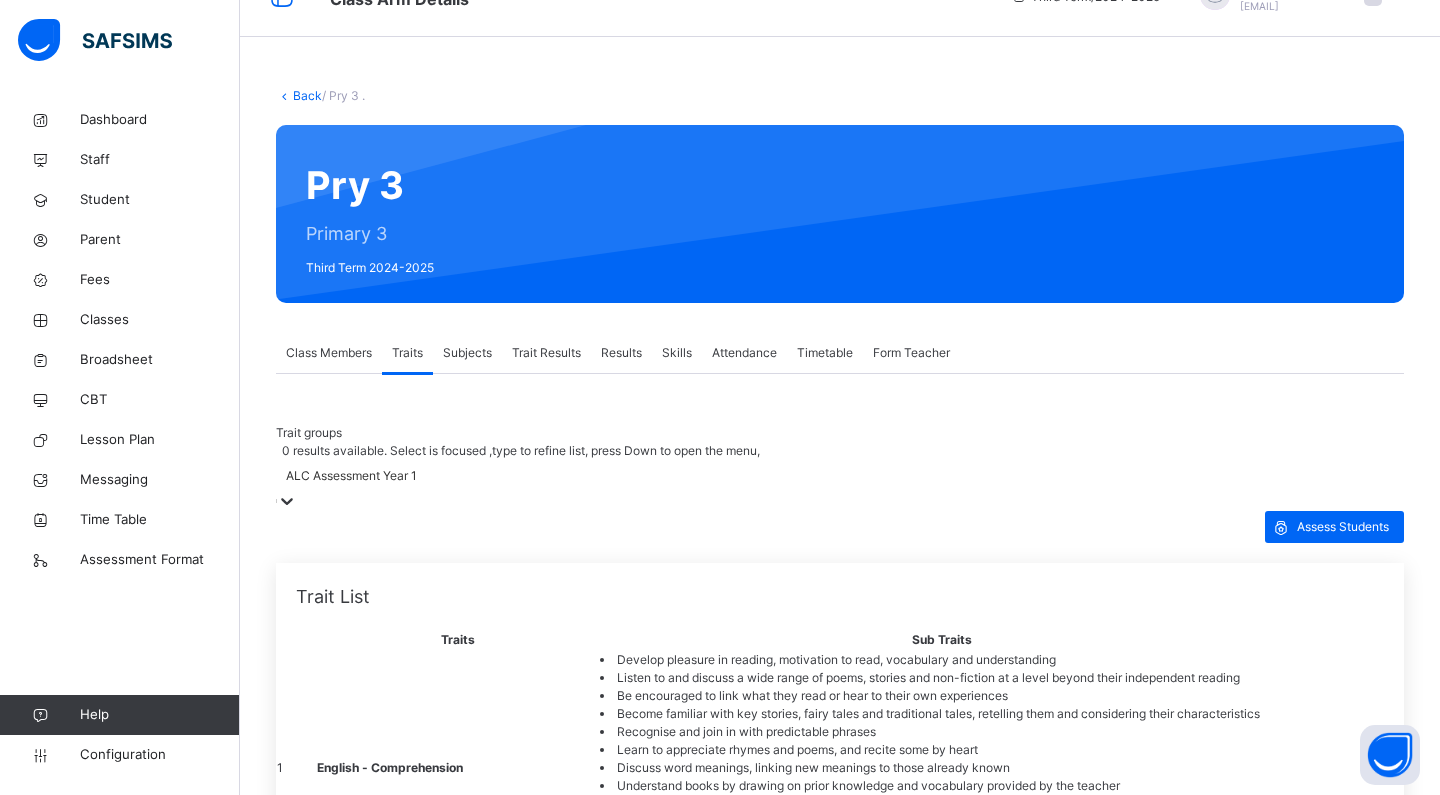 click on "Back" at bounding box center [307, 95] 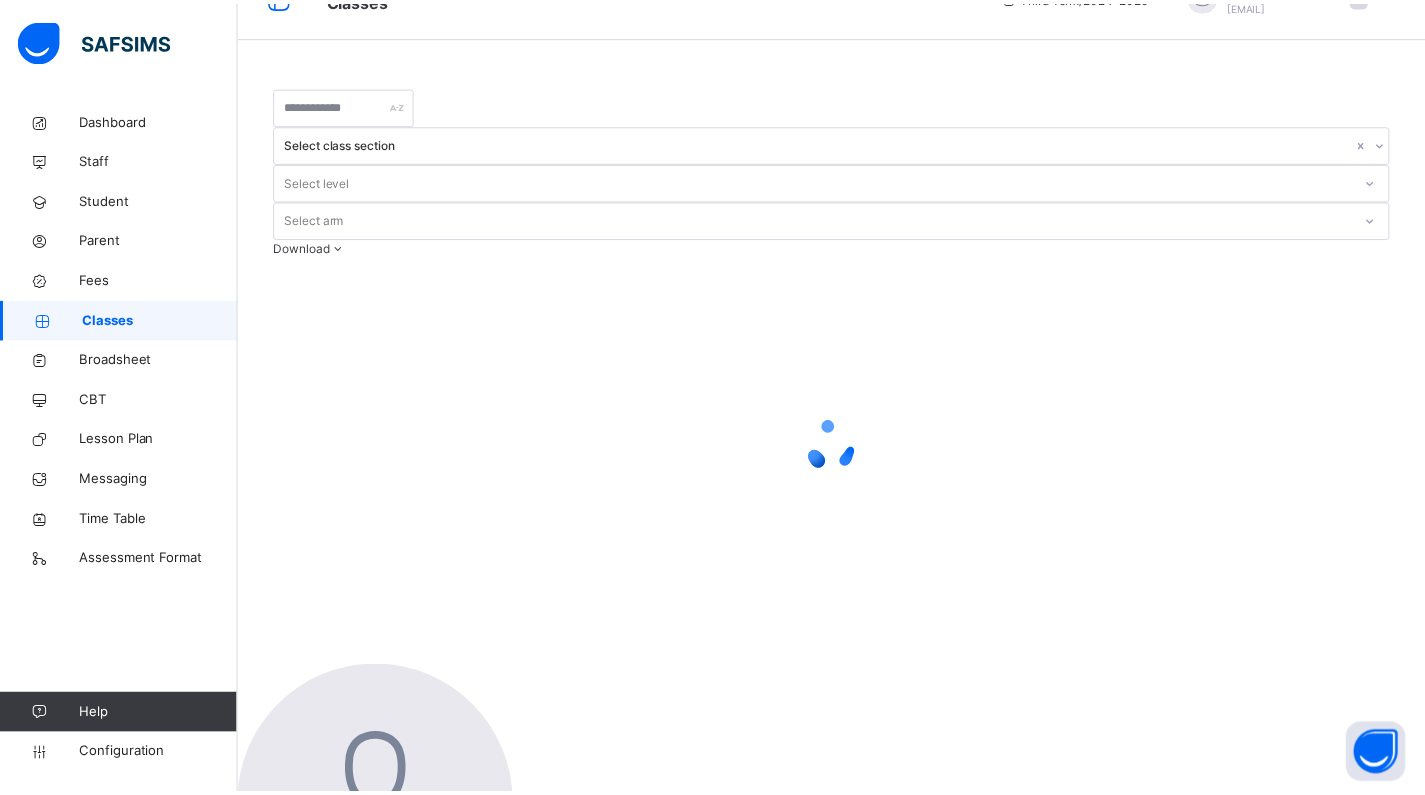 scroll, scrollTop: 0, scrollLeft: 0, axis: both 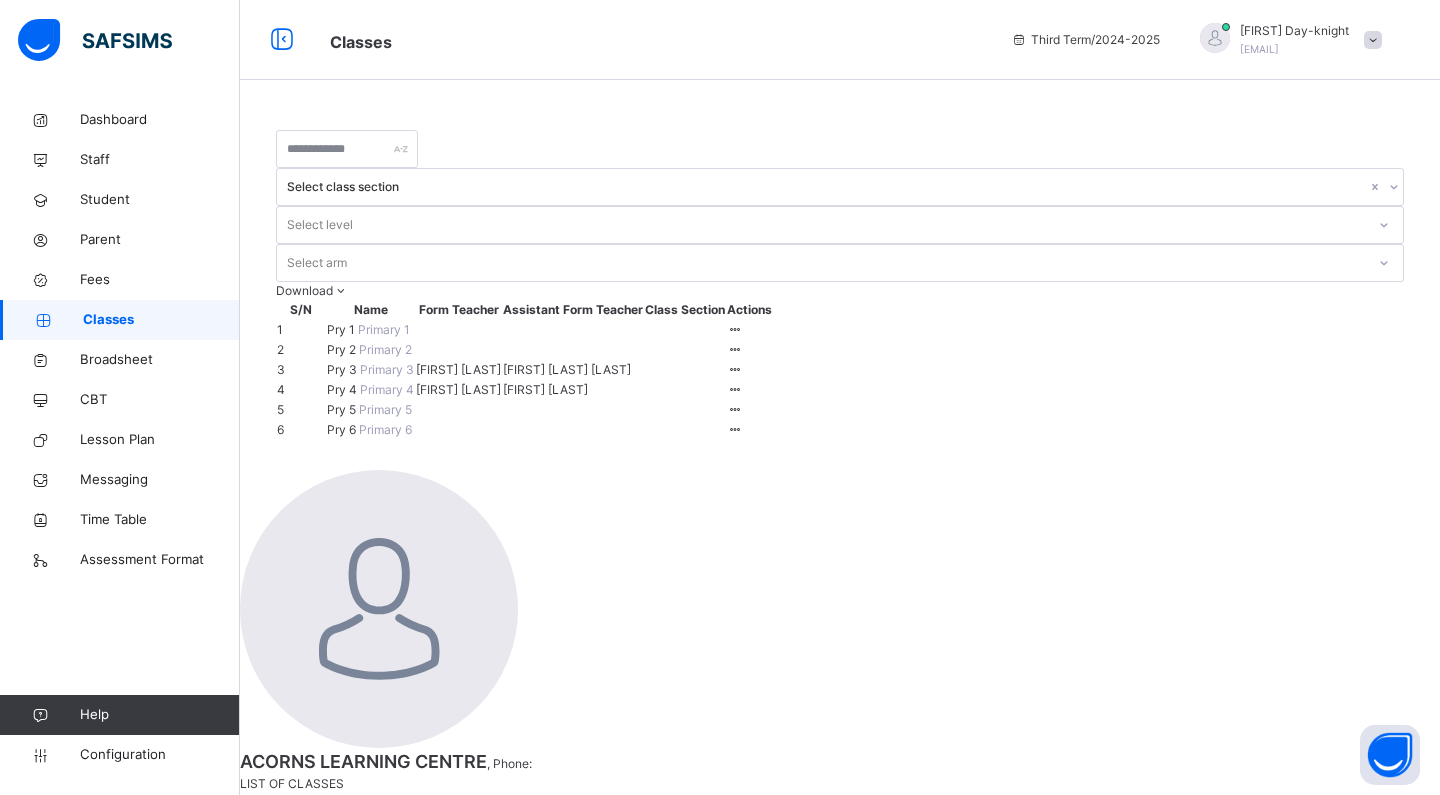 click on "Pry 1" at bounding box center [342, 329] 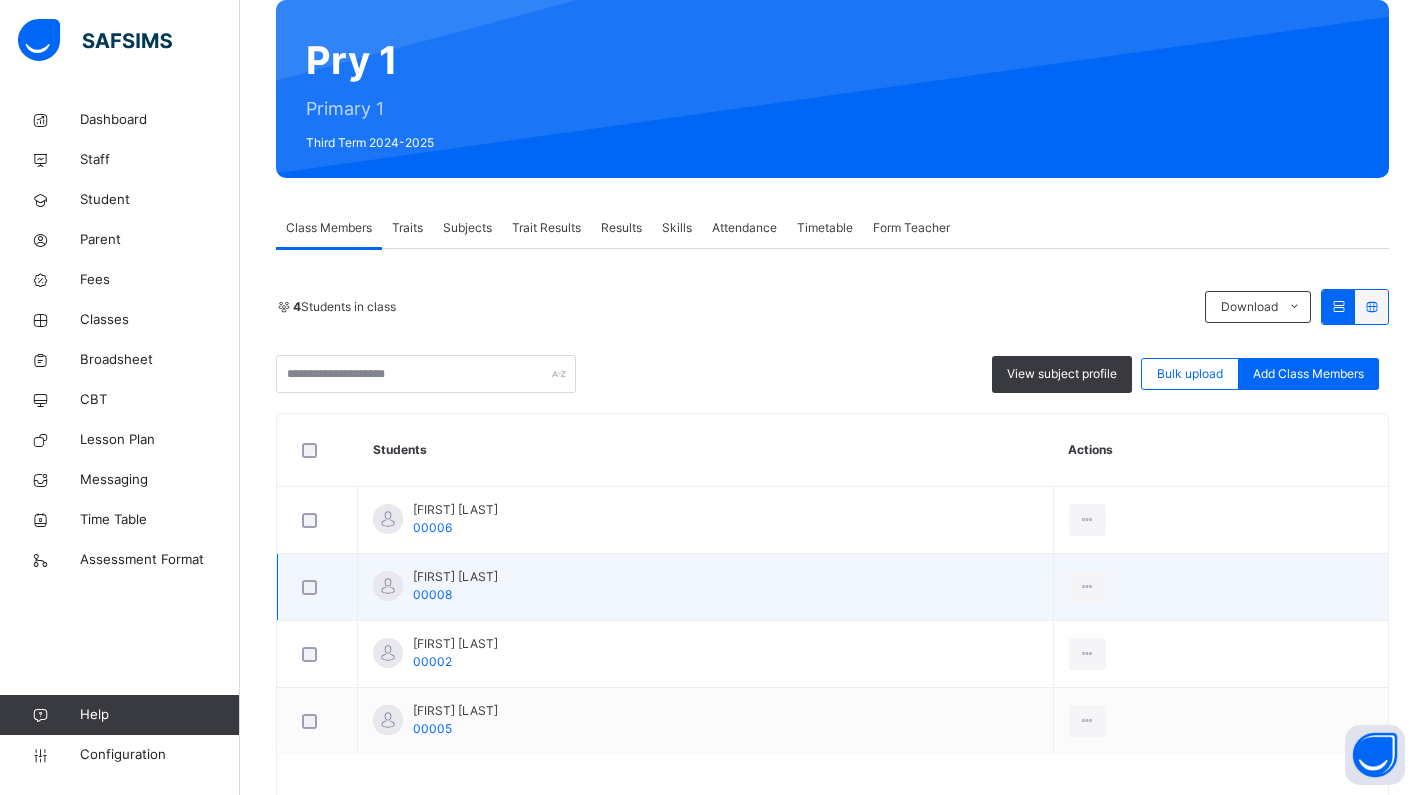 scroll, scrollTop: 226, scrollLeft: 0, axis: vertical 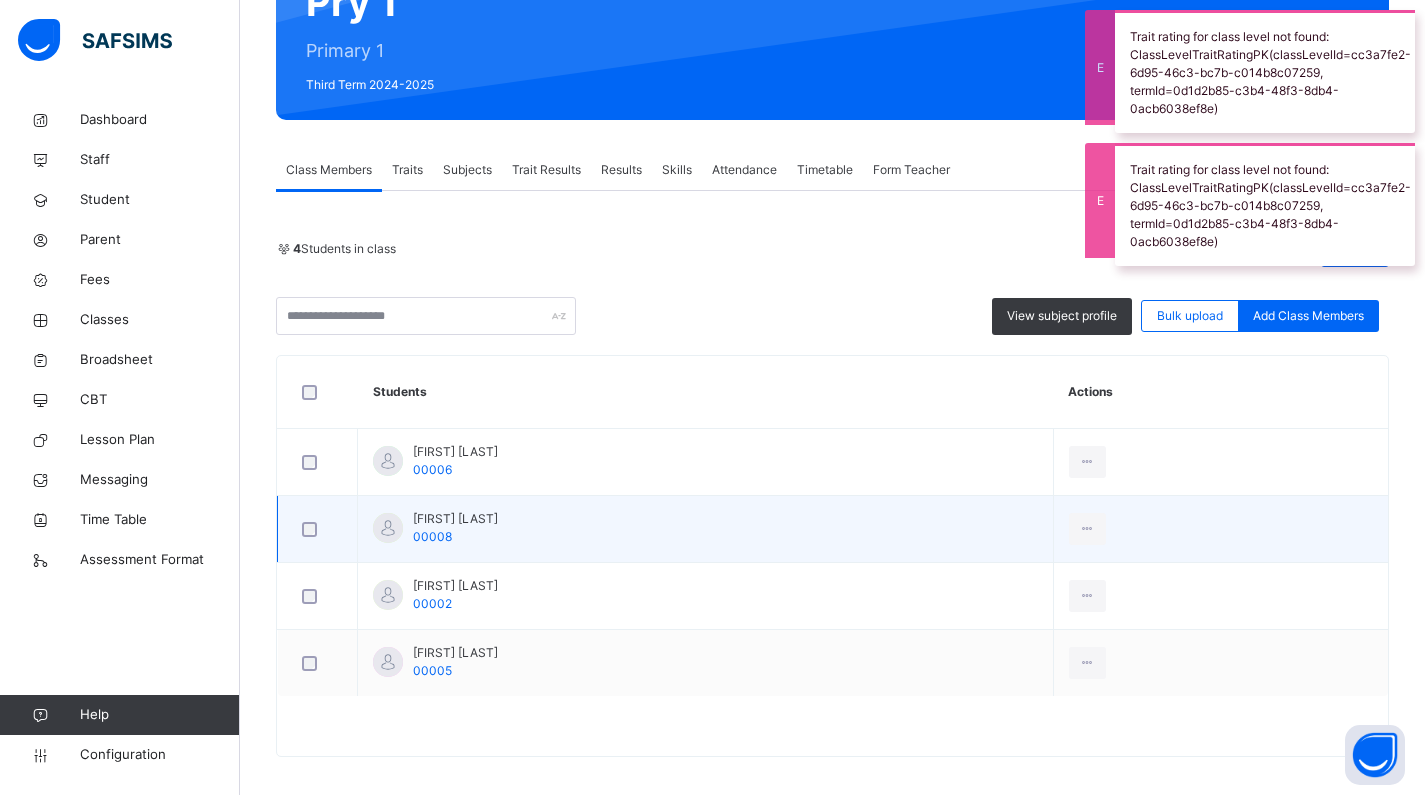 click on "[FIRST]  [LAST]" at bounding box center [455, 519] 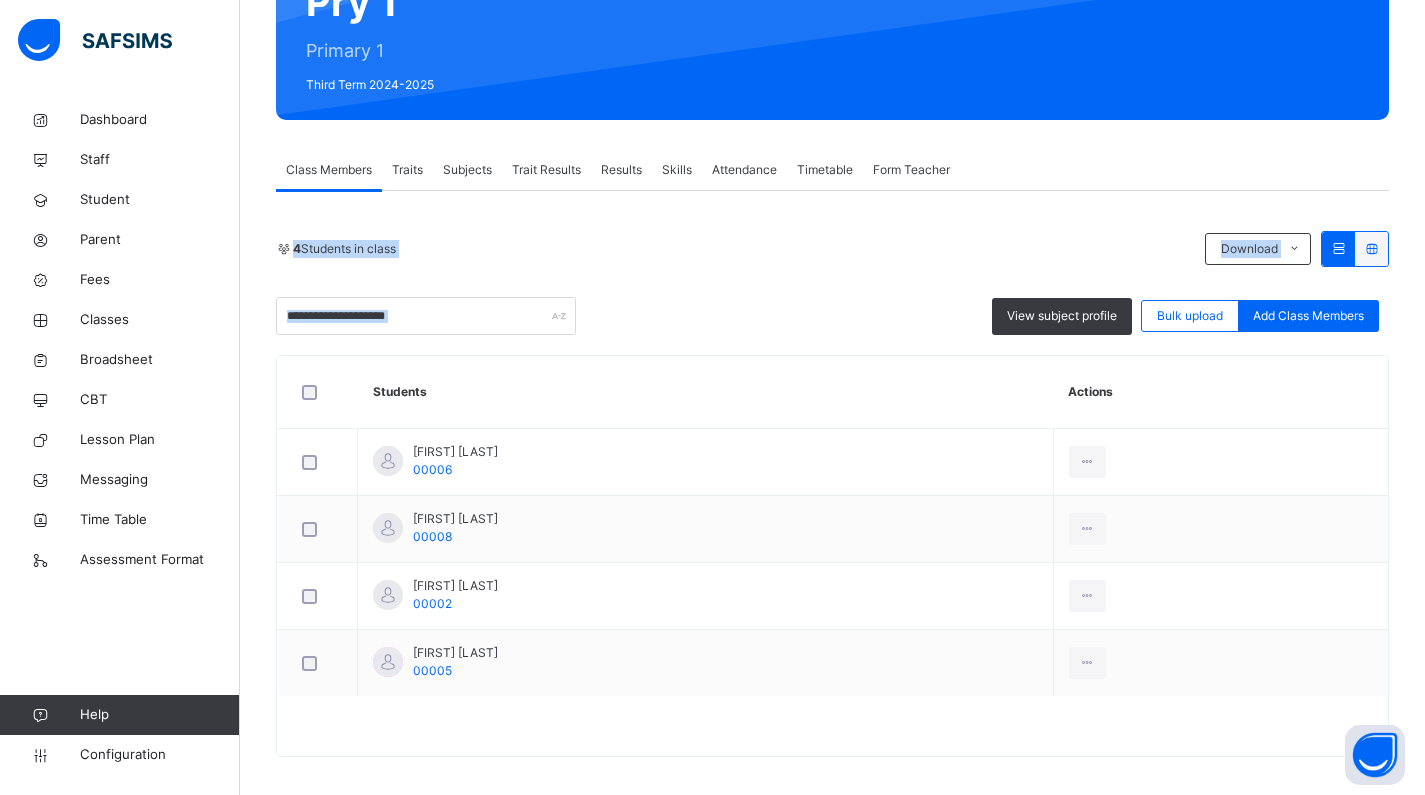 click on "4  Students in class Download Pdf Report Excel Report View subject profile Bulk upload Add Class Members" at bounding box center [832, 283] 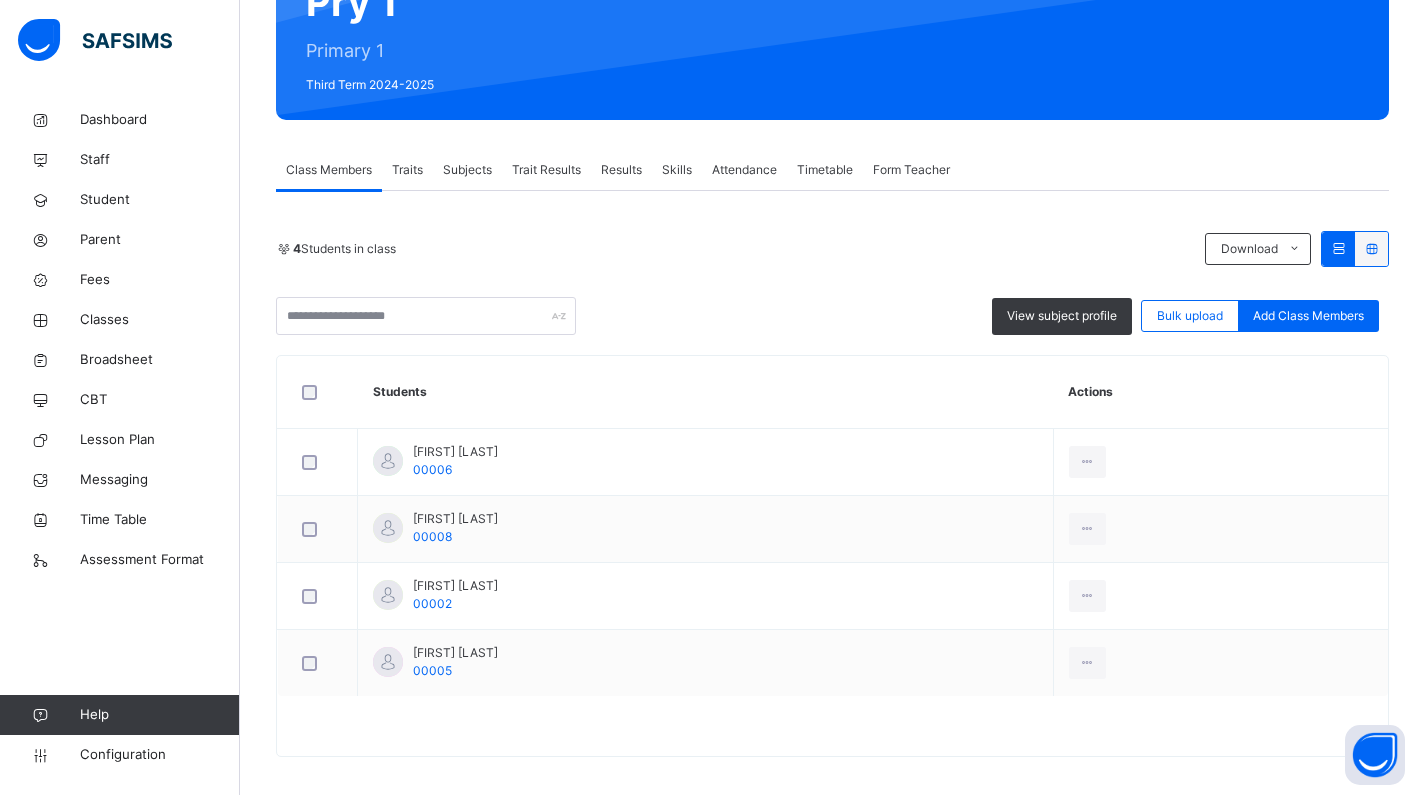 click on "Traits" at bounding box center [407, 170] 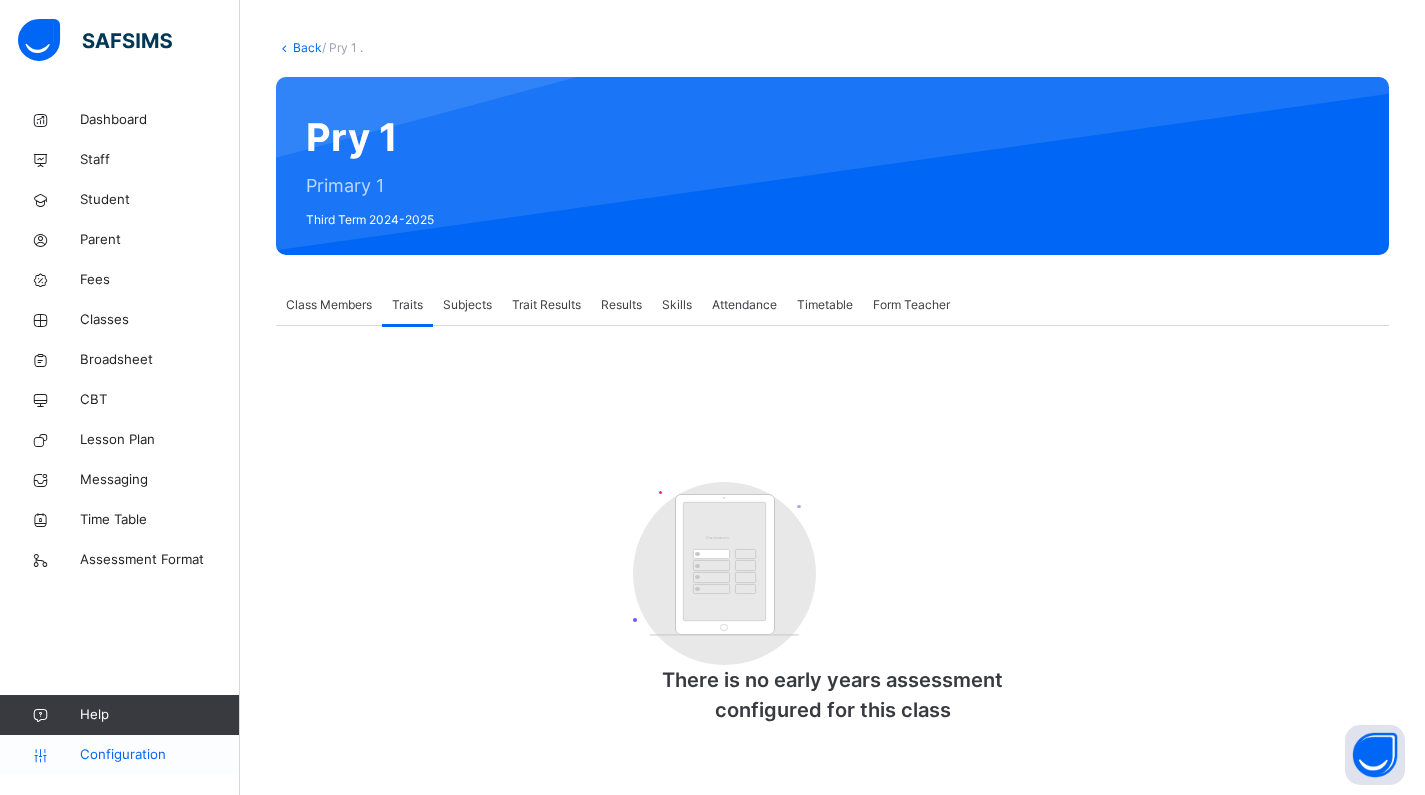 scroll, scrollTop: 93, scrollLeft: 0, axis: vertical 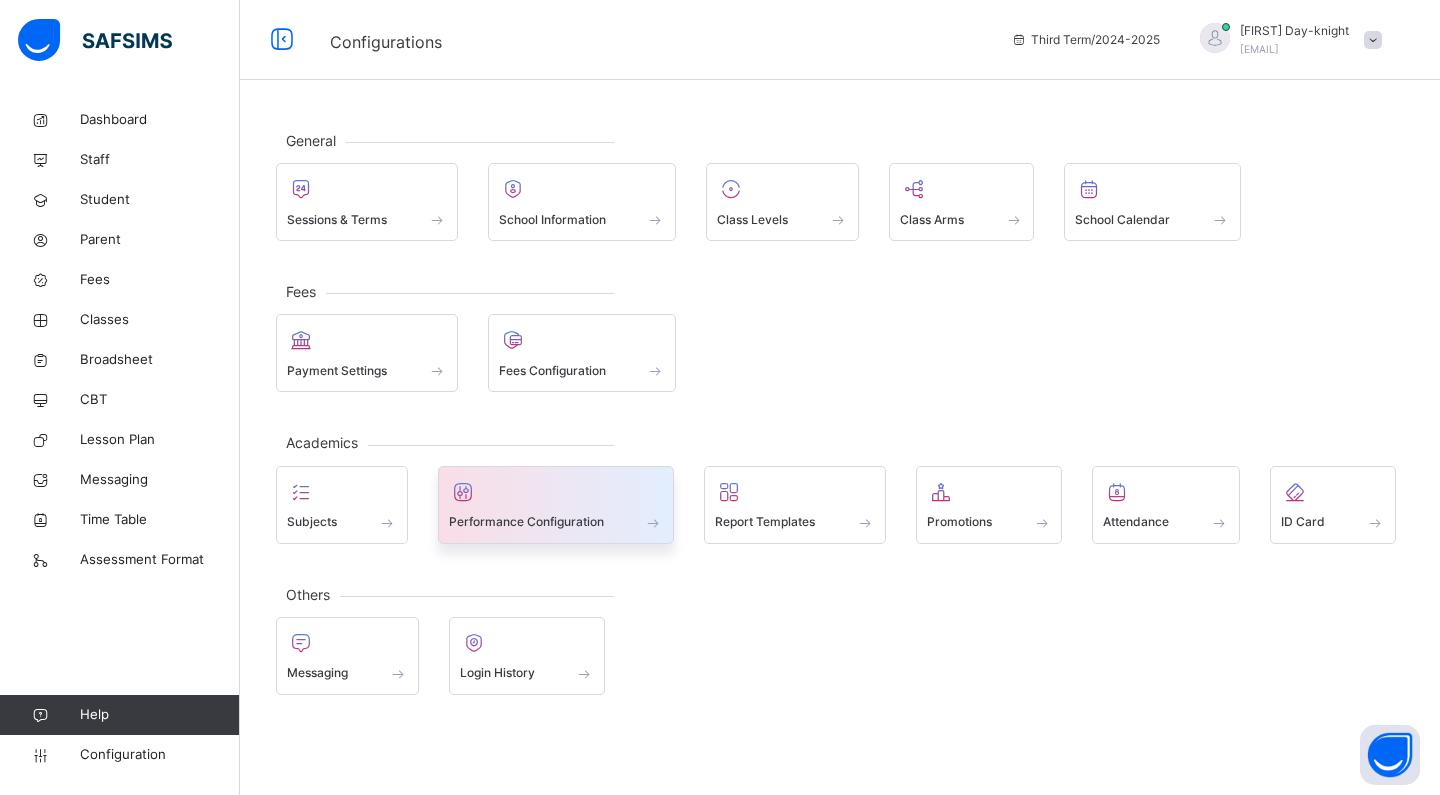 click at bounding box center [556, 509] 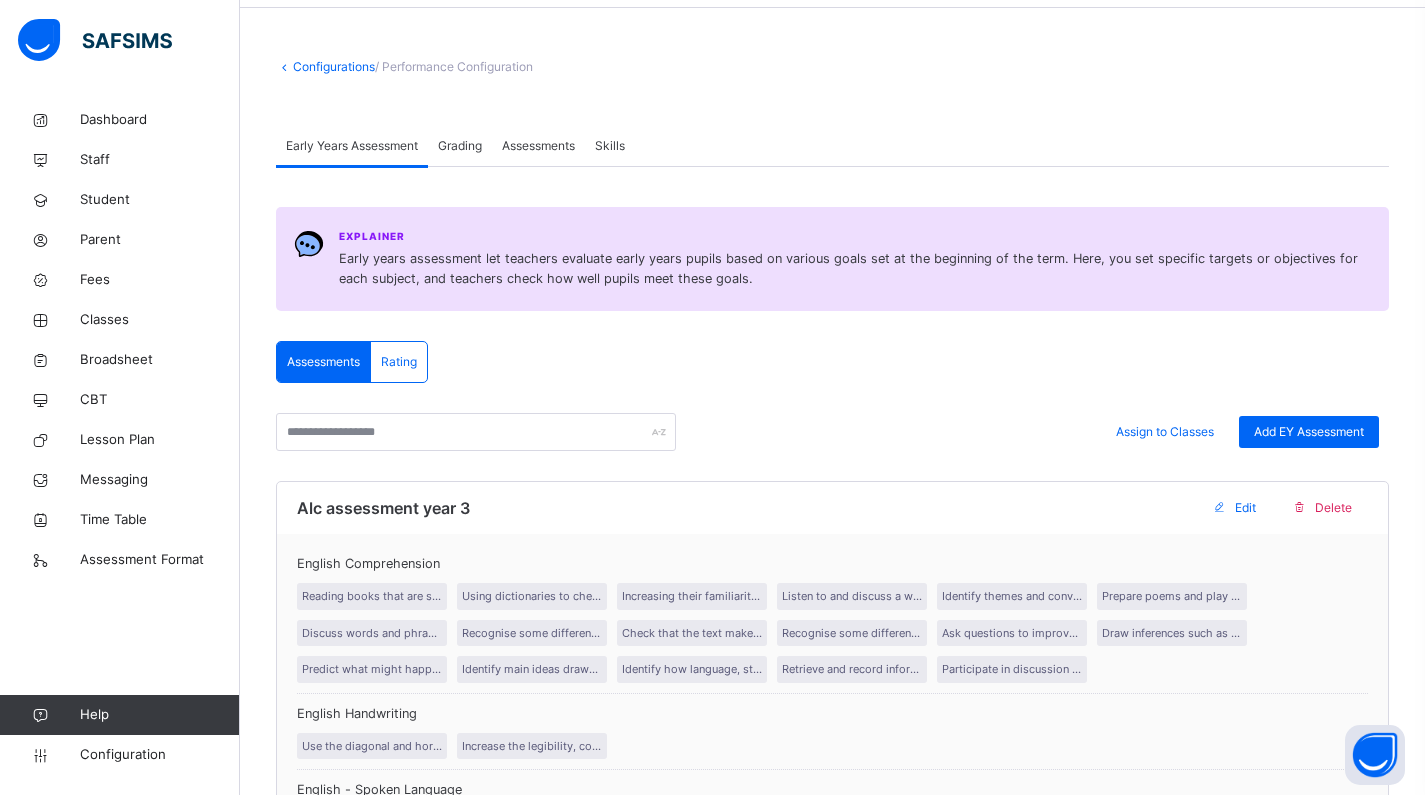 scroll, scrollTop: 133, scrollLeft: 1, axis: both 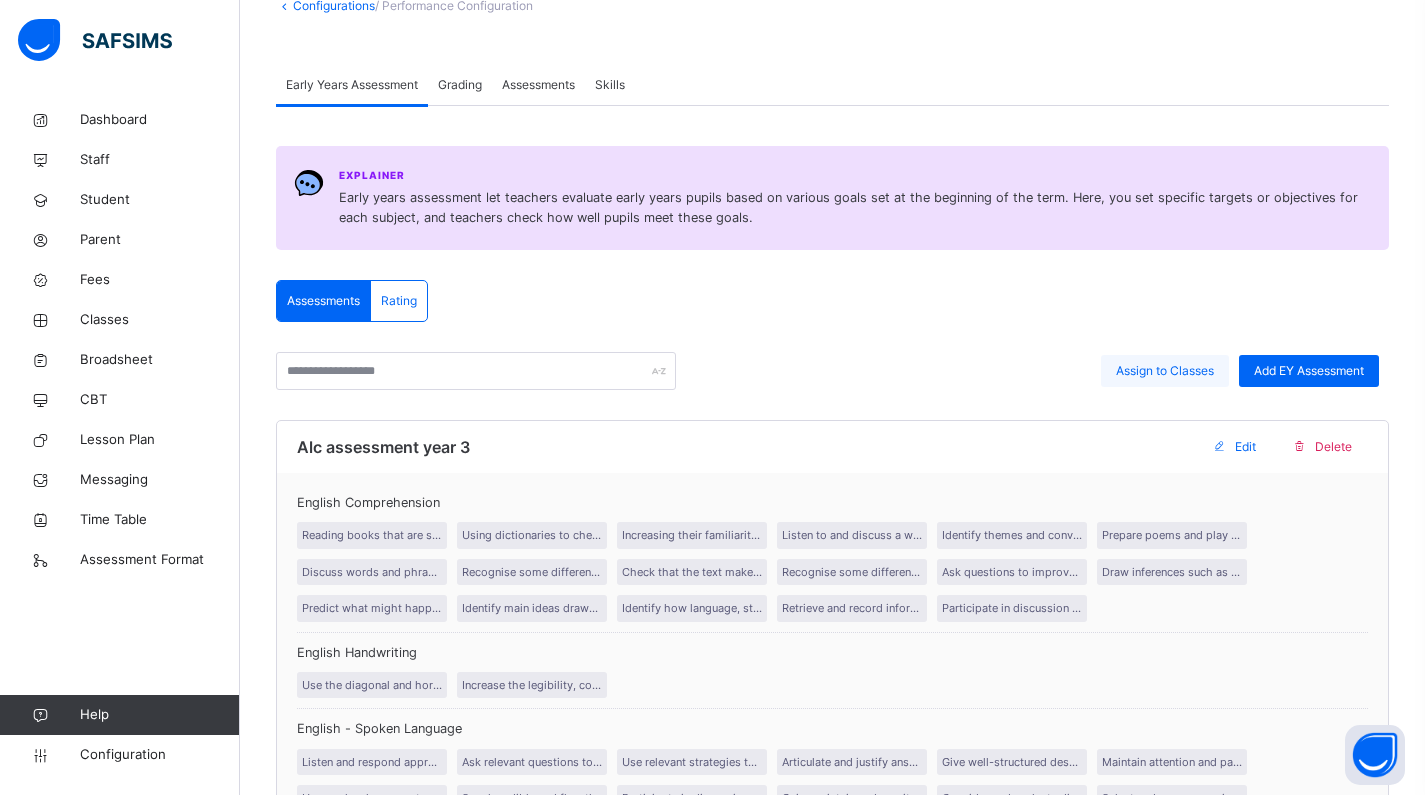click on "Assign to Classes" at bounding box center (1165, 371) 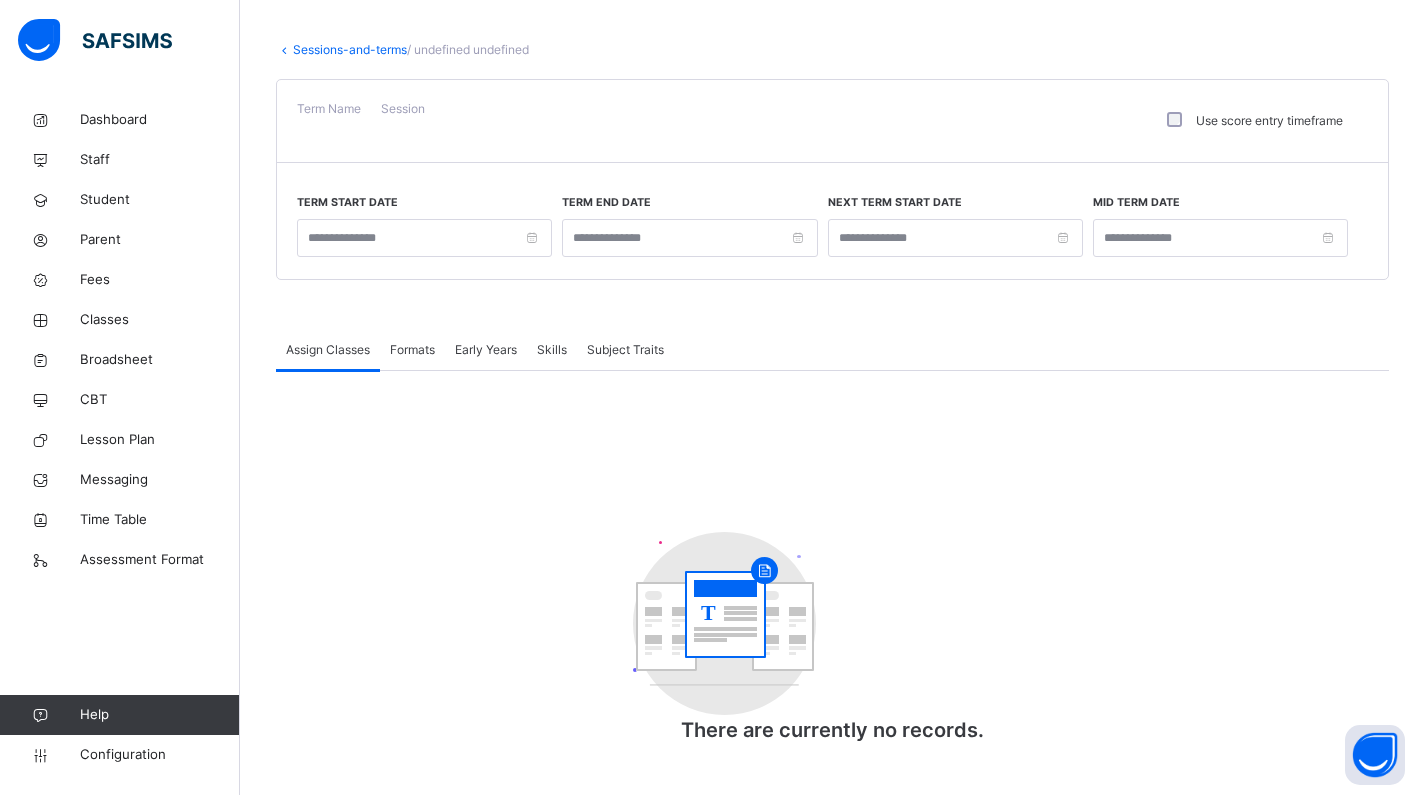 type on "**********" 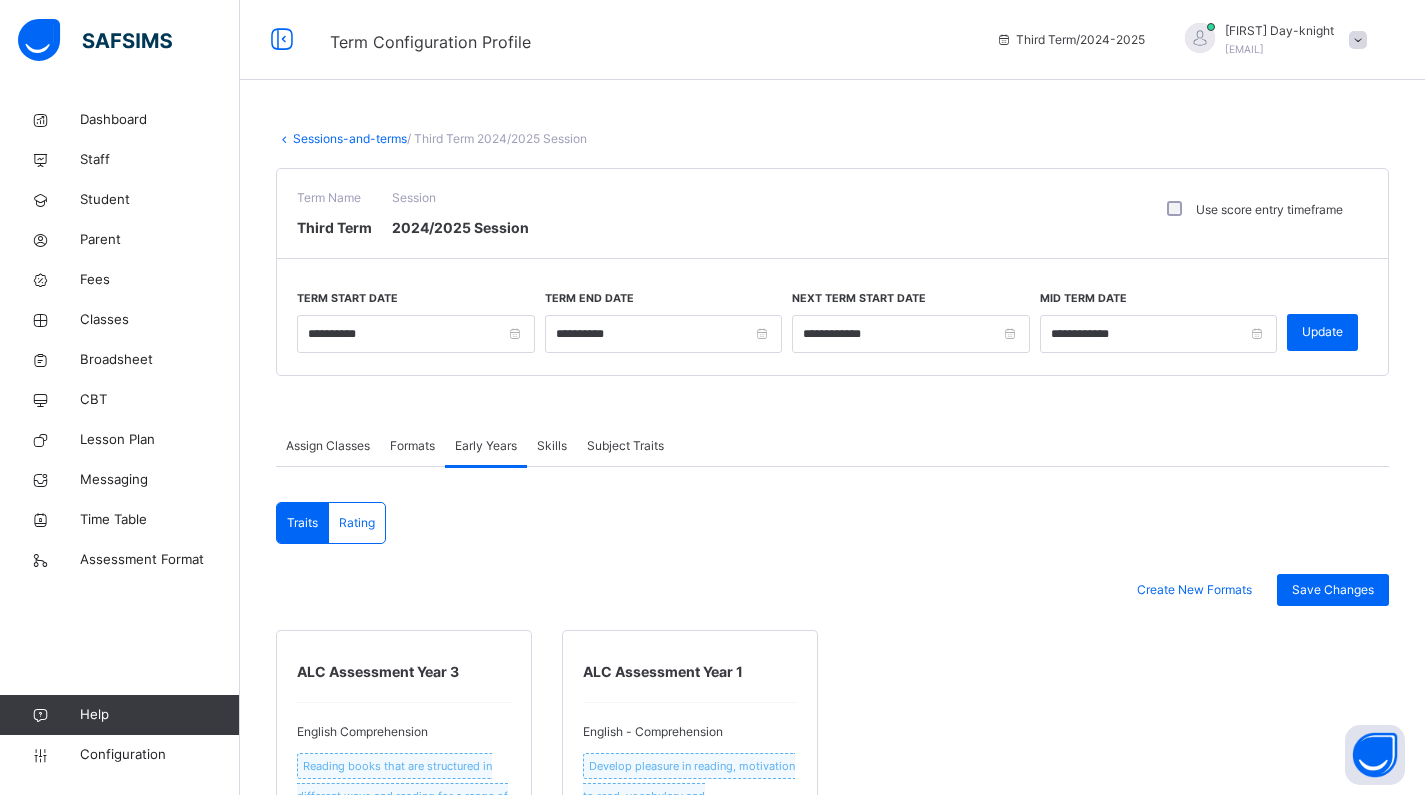 scroll, scrollTop: 0, scrollLeft: 0, axis: both 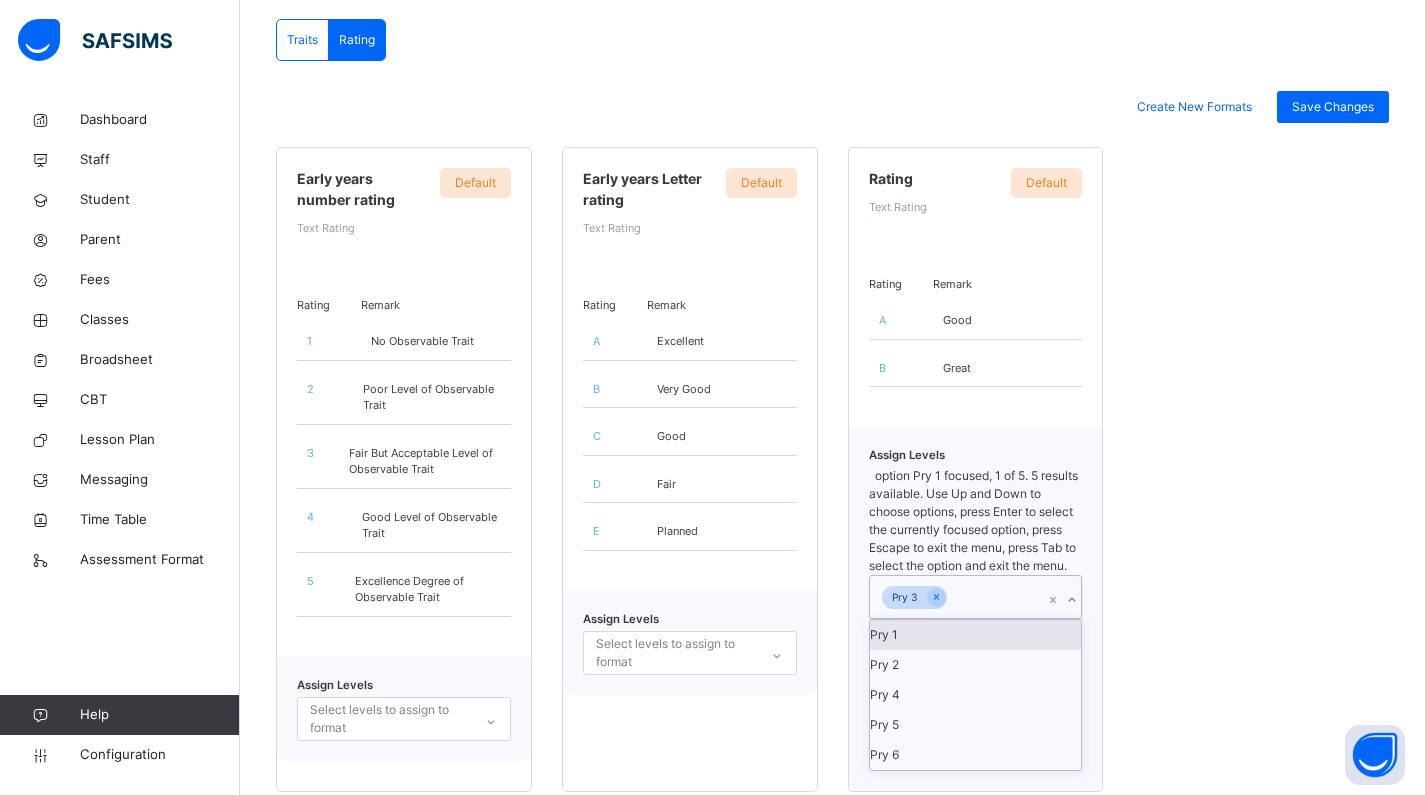 click on "Pry 3" at bounding box center [957, 597] 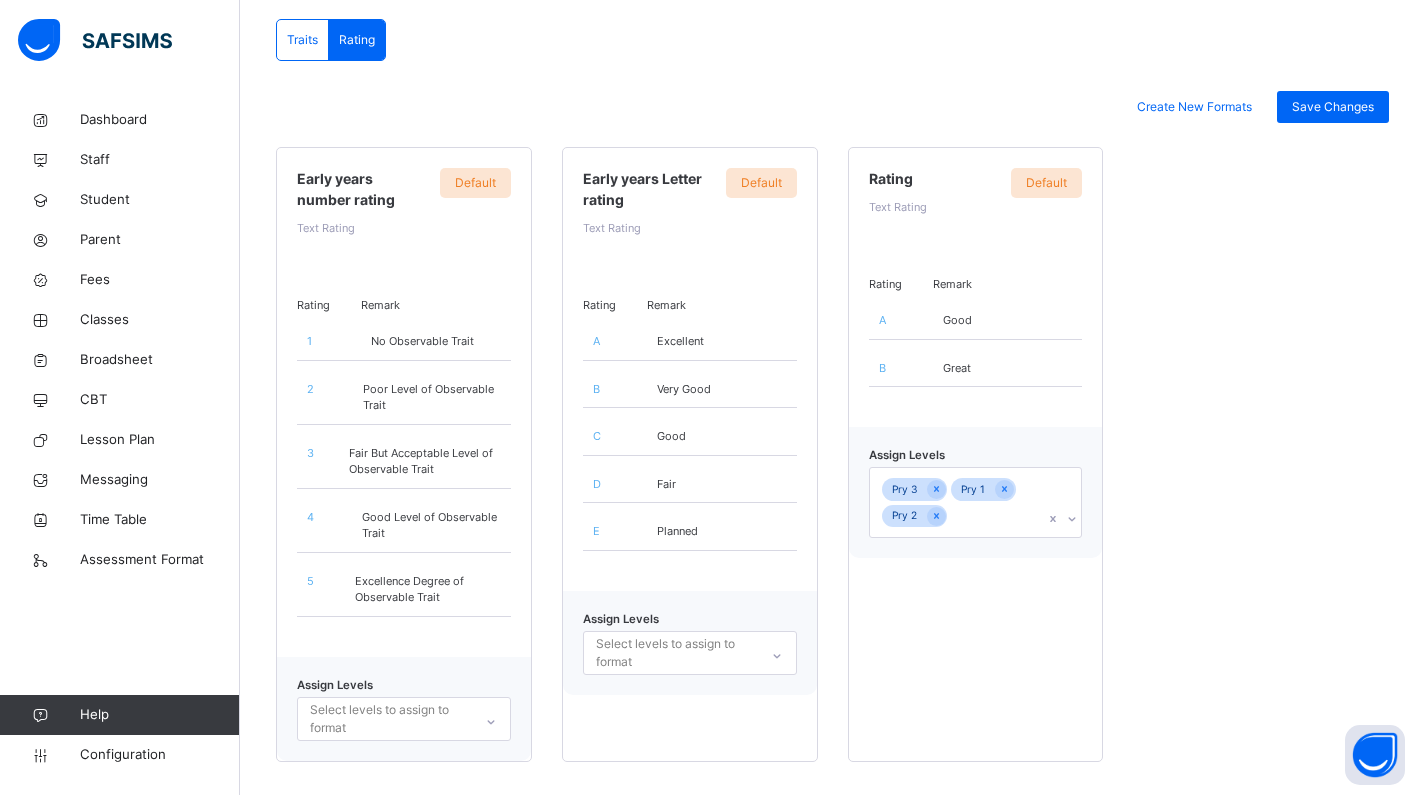 click on "Assign Levels Pry 3 Pry 1 Pry 2" at bounding box center (976, 492) 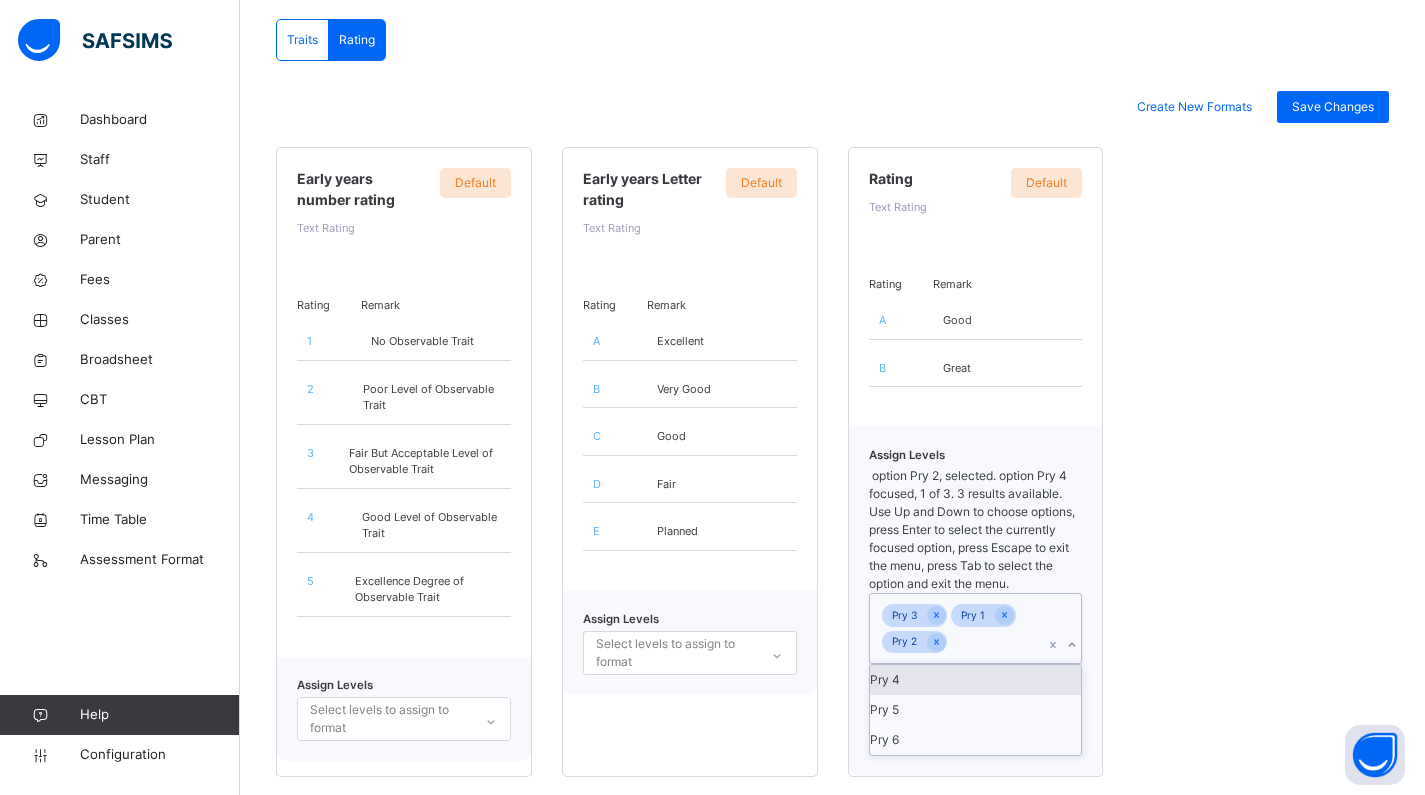 click on "Pry 4" at bounding box center (976, 680) 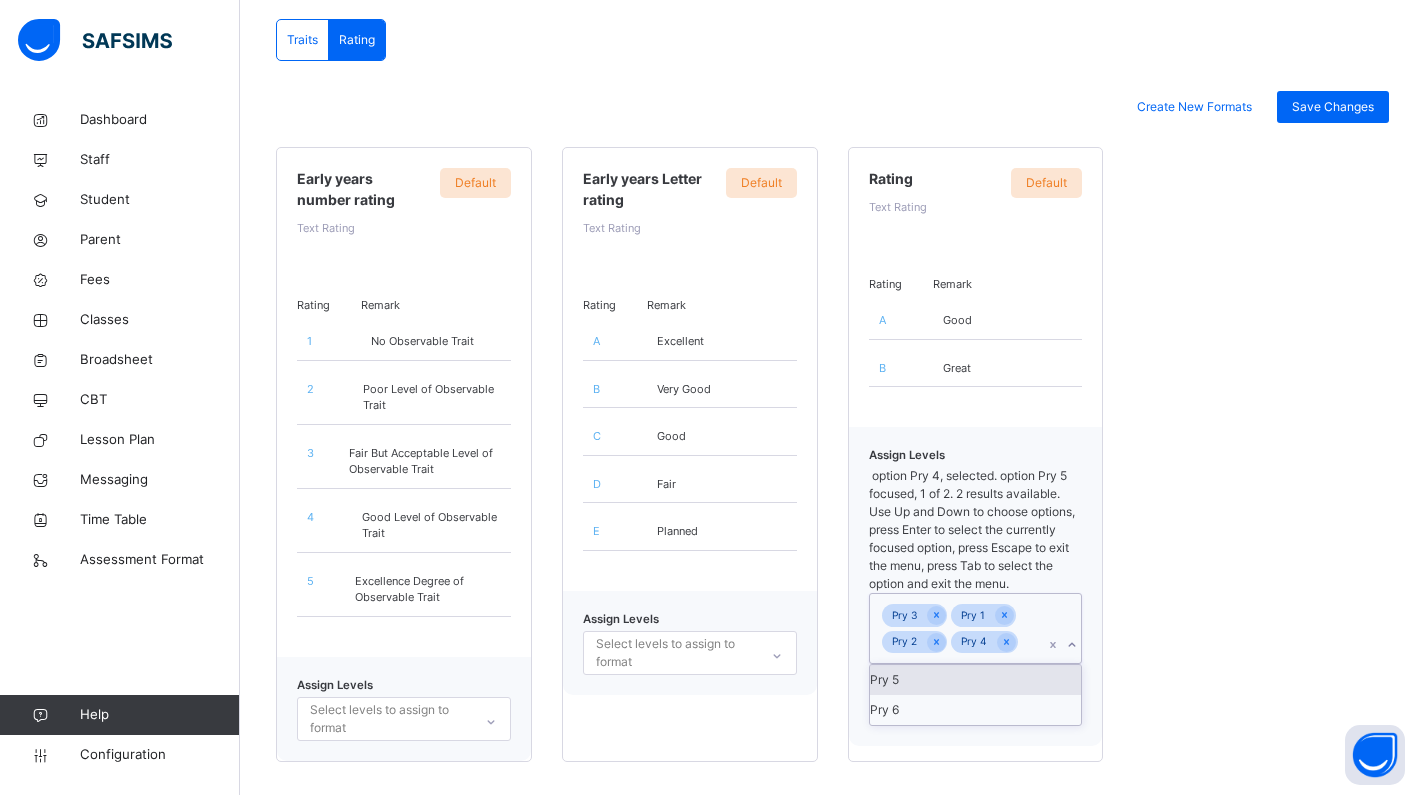 click on "Pry 5" at bounding box center (976, 680) 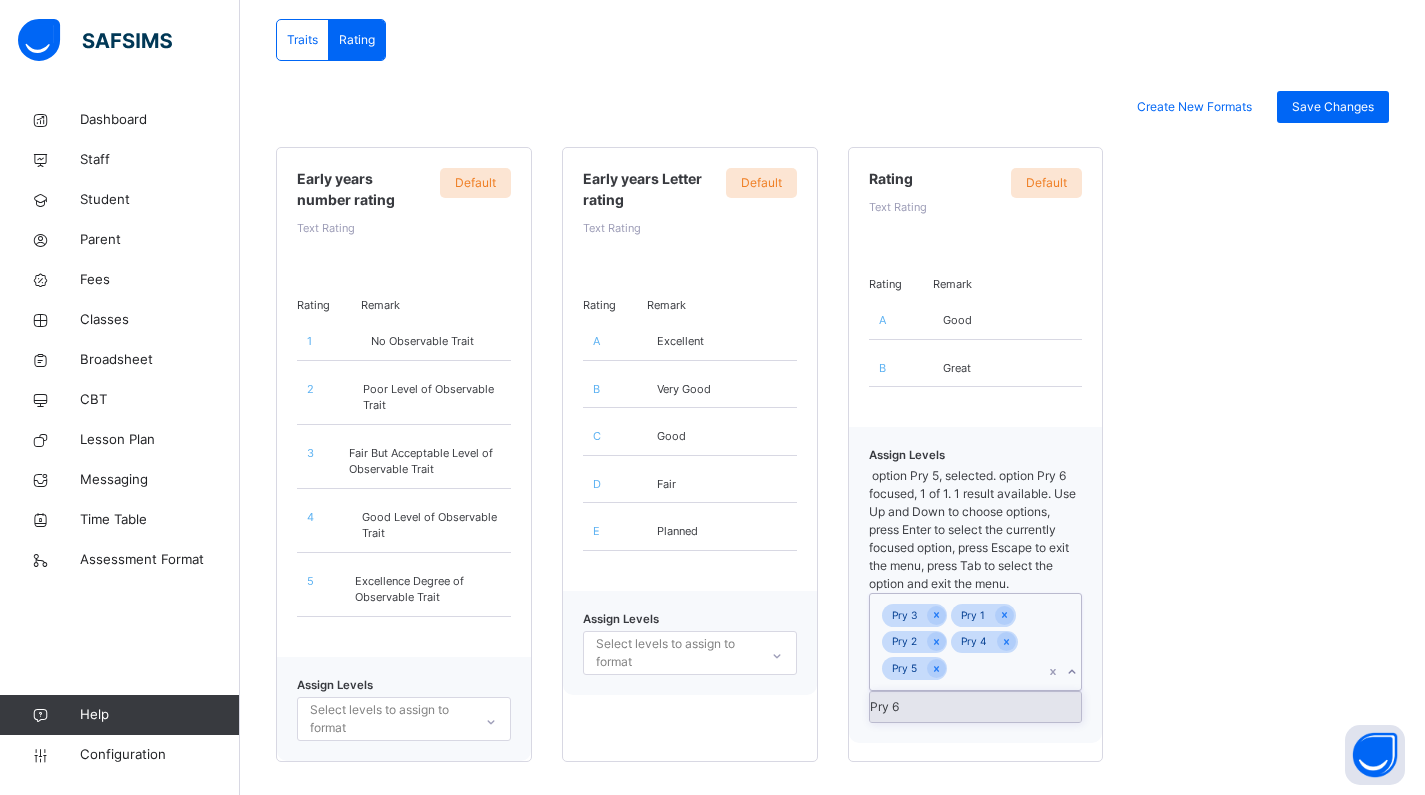 click on "Pry 3 Pry 1 Pry 2 Pry 4 Pry 5" at bounding box center (957, 642) 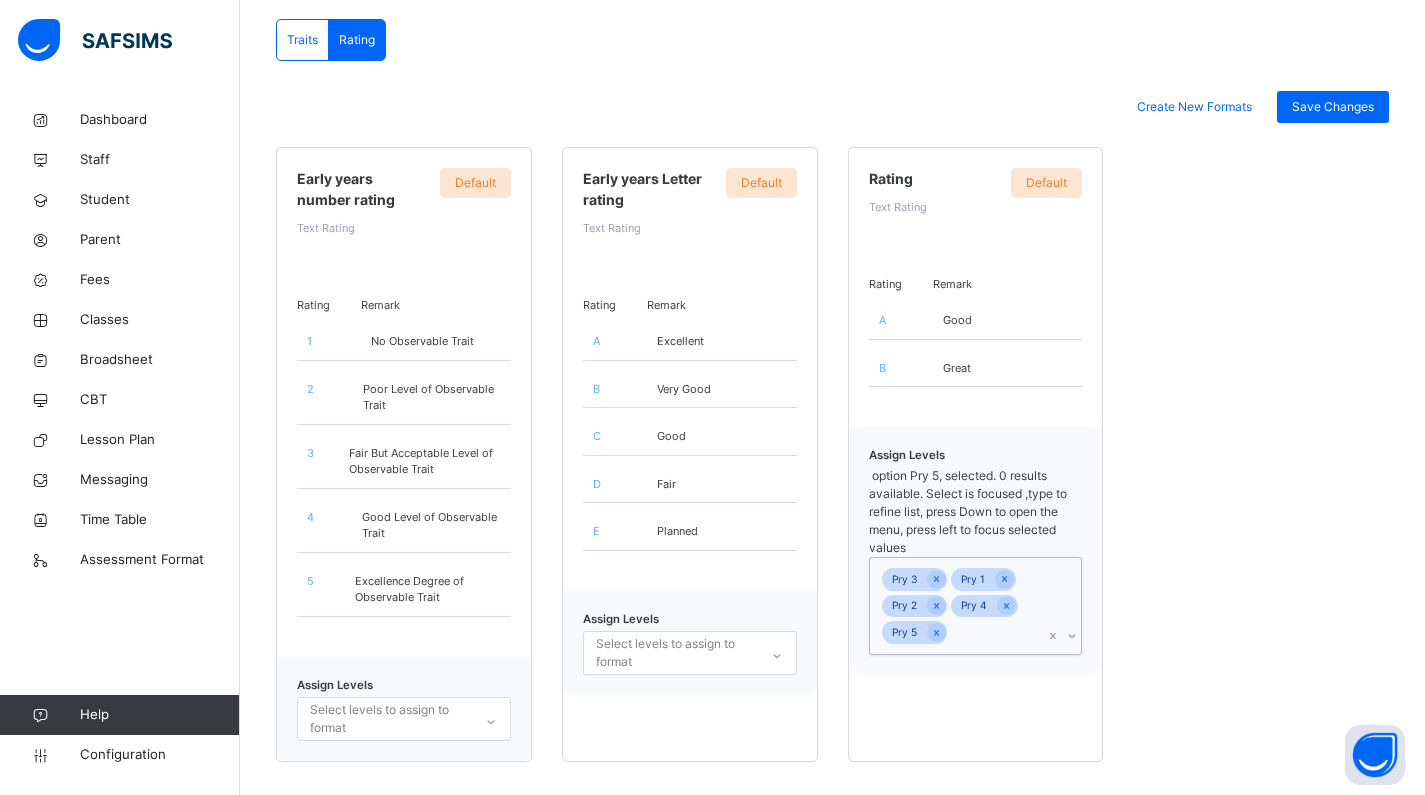 click on "Pry 3 Pry 1 Pry 2 Pry 4 Pry 5" at bounding box center [957, 606] 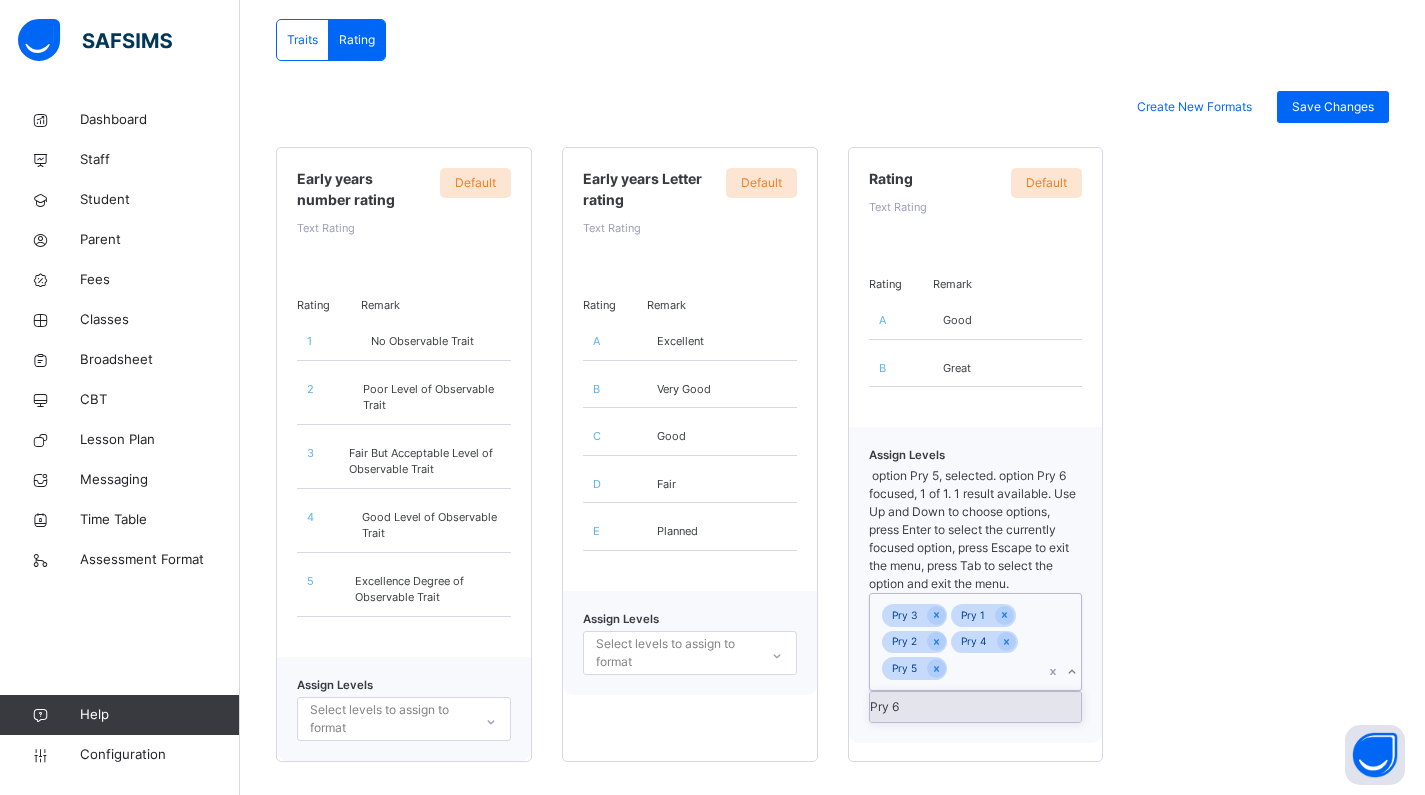 click on "Pry 6" at bounding box center (976, 707) 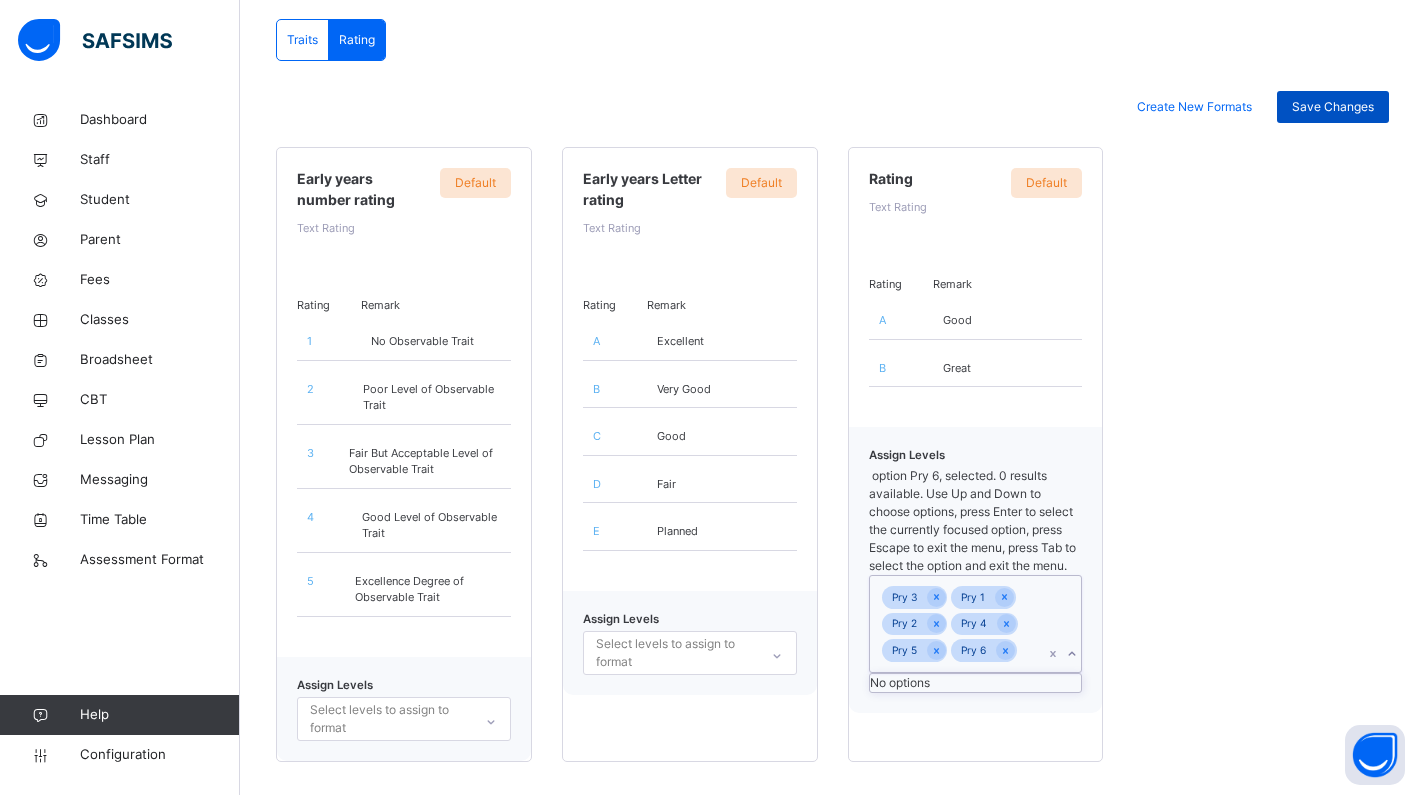 click on "Save Changes" at bounding box center [1333, 107] 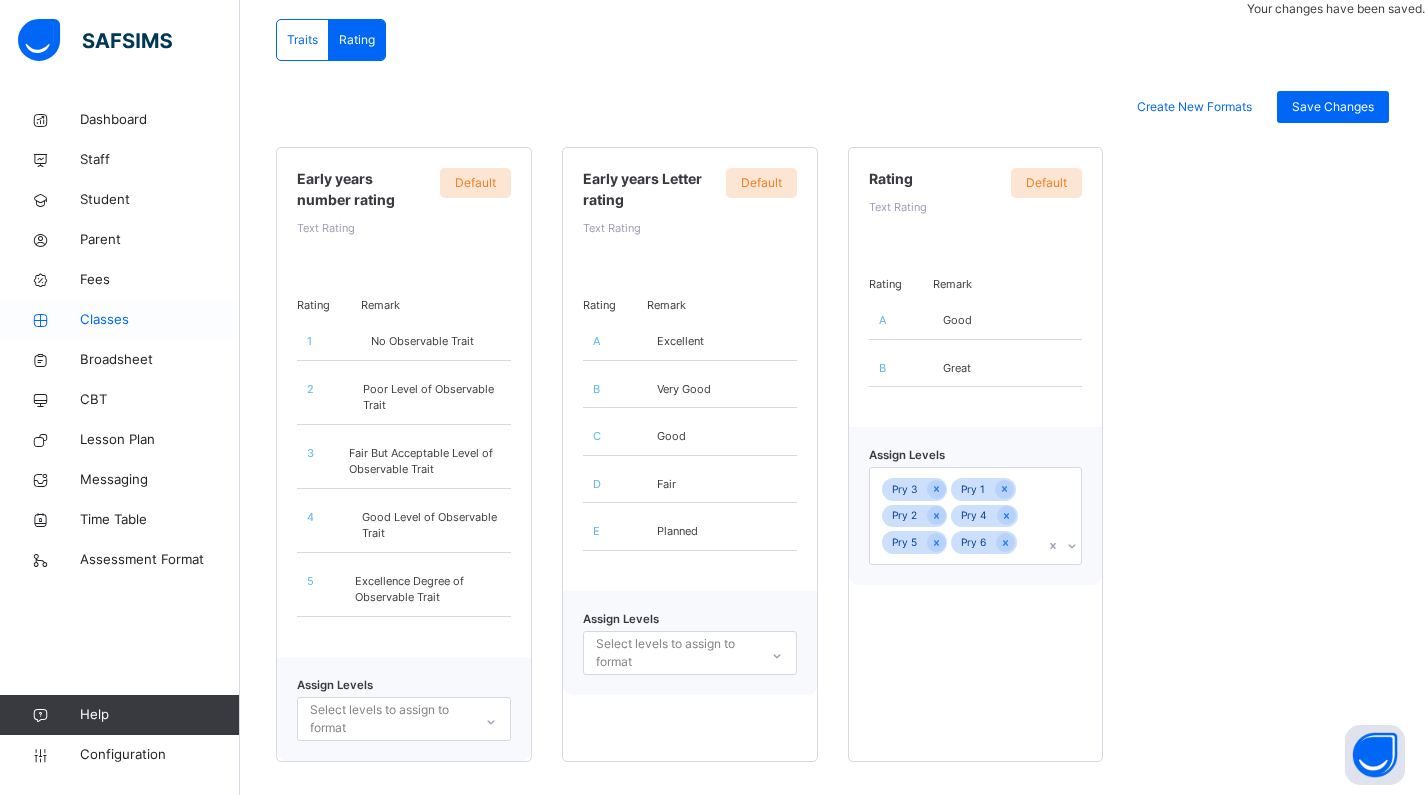 click on "Classes" at bounding box center (160, 320) 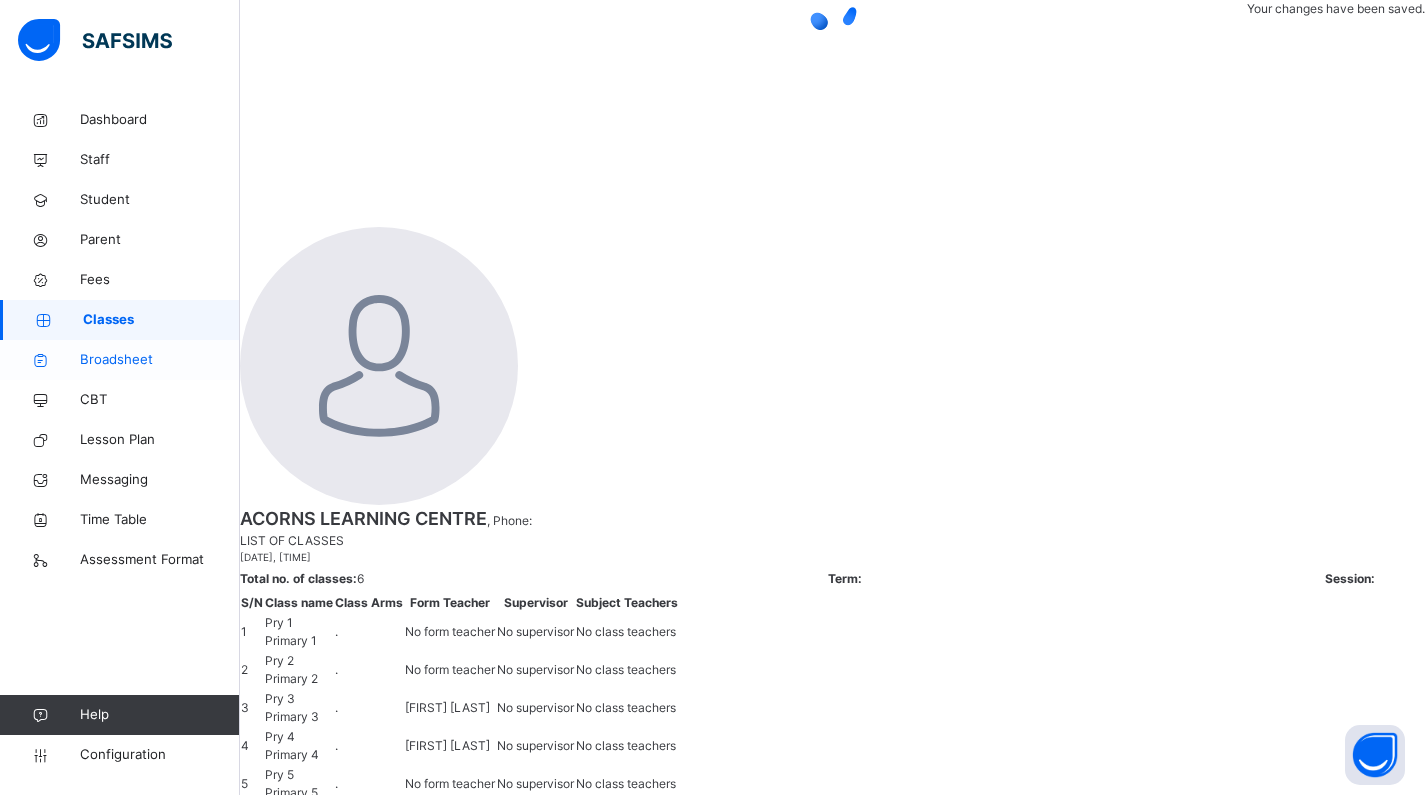 scroll, scrollTop: 0, scrollLeft: 0, axis: both 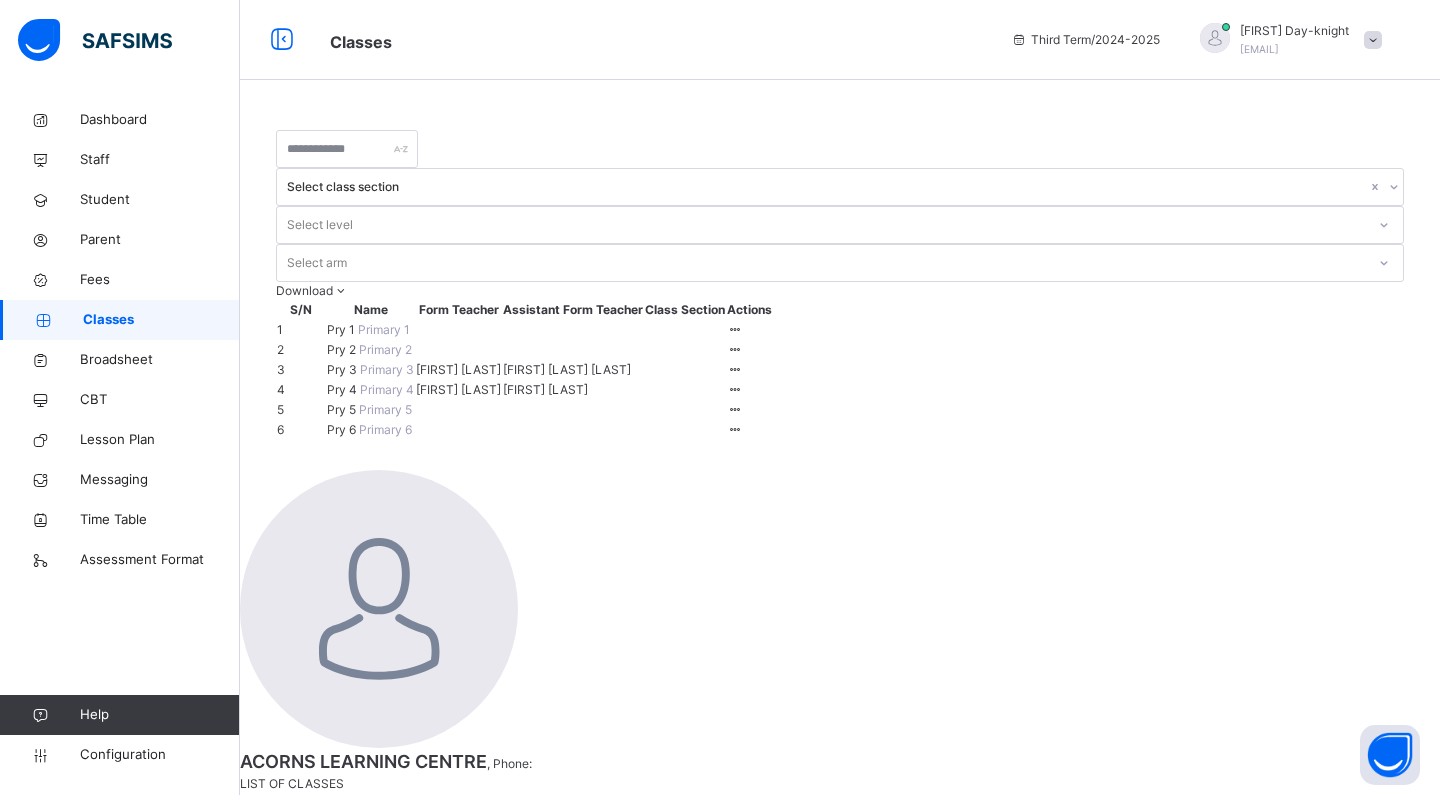 click on "Pry 1" at bounding box center (342, 329) 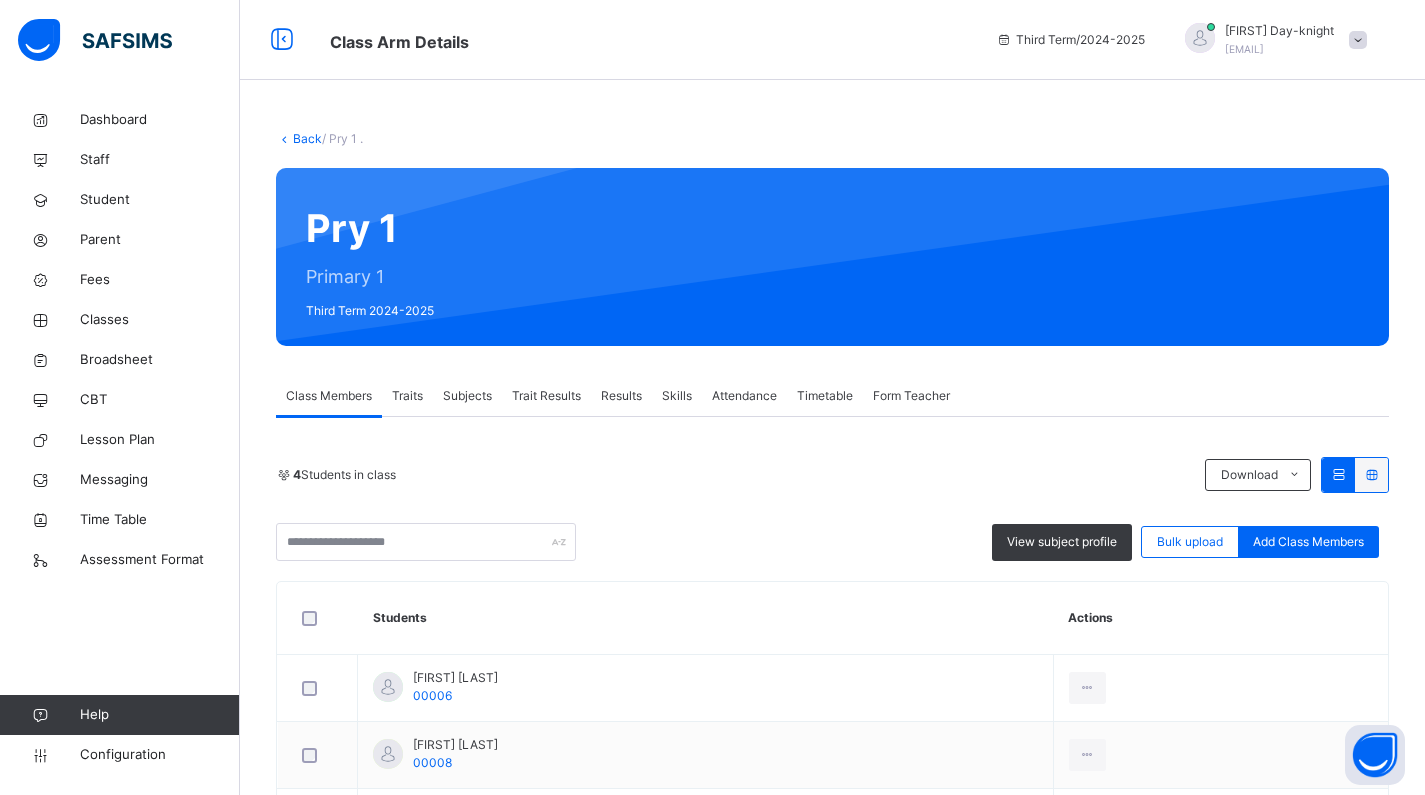 click on "Form Teacher" at bounding box center (911, 396) 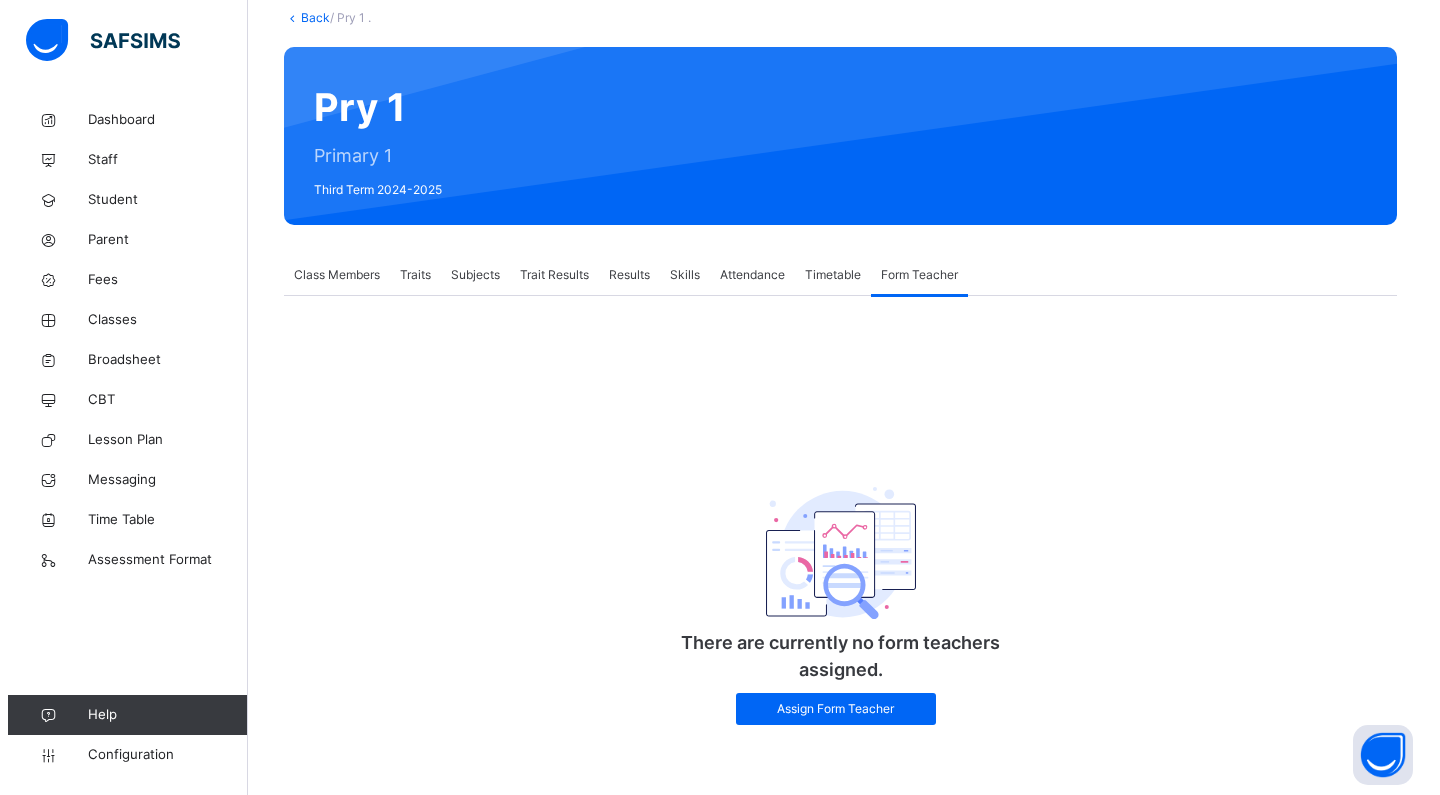 scroll, scrollTop: 122, scrollLeft: 0, axis: vertical 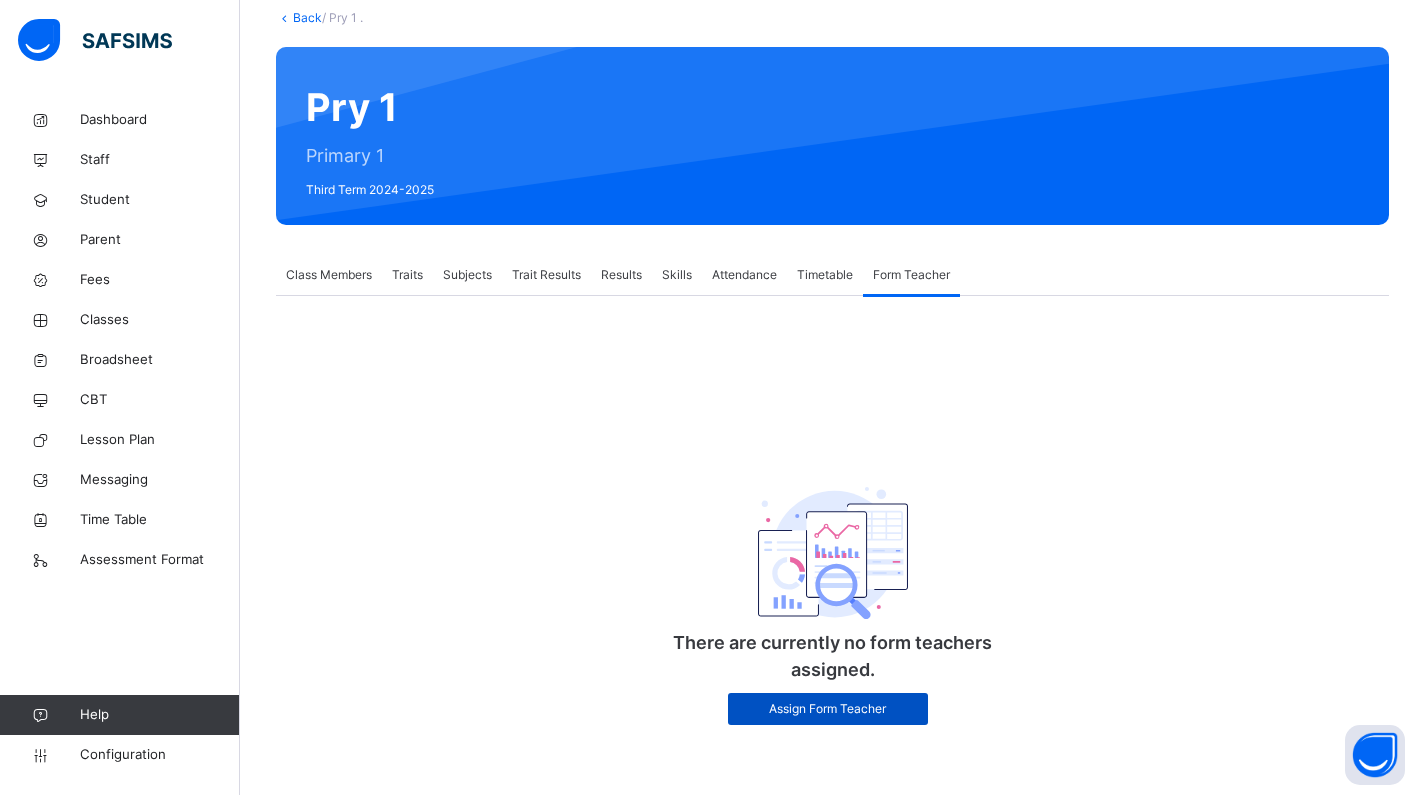 click on "Assign Form Teacher" at bounding box center (828, 709) 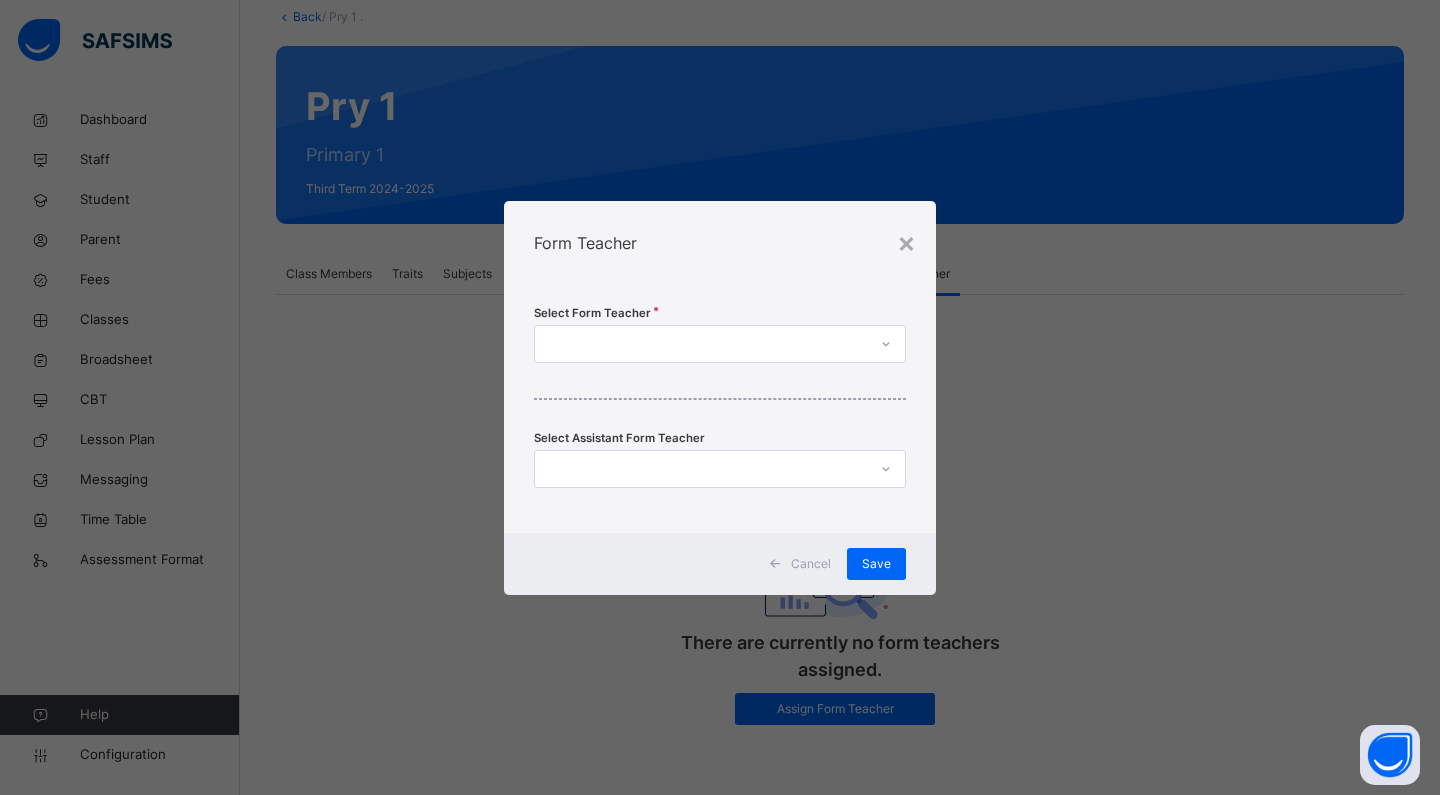 click at bounding box center [701, 343] 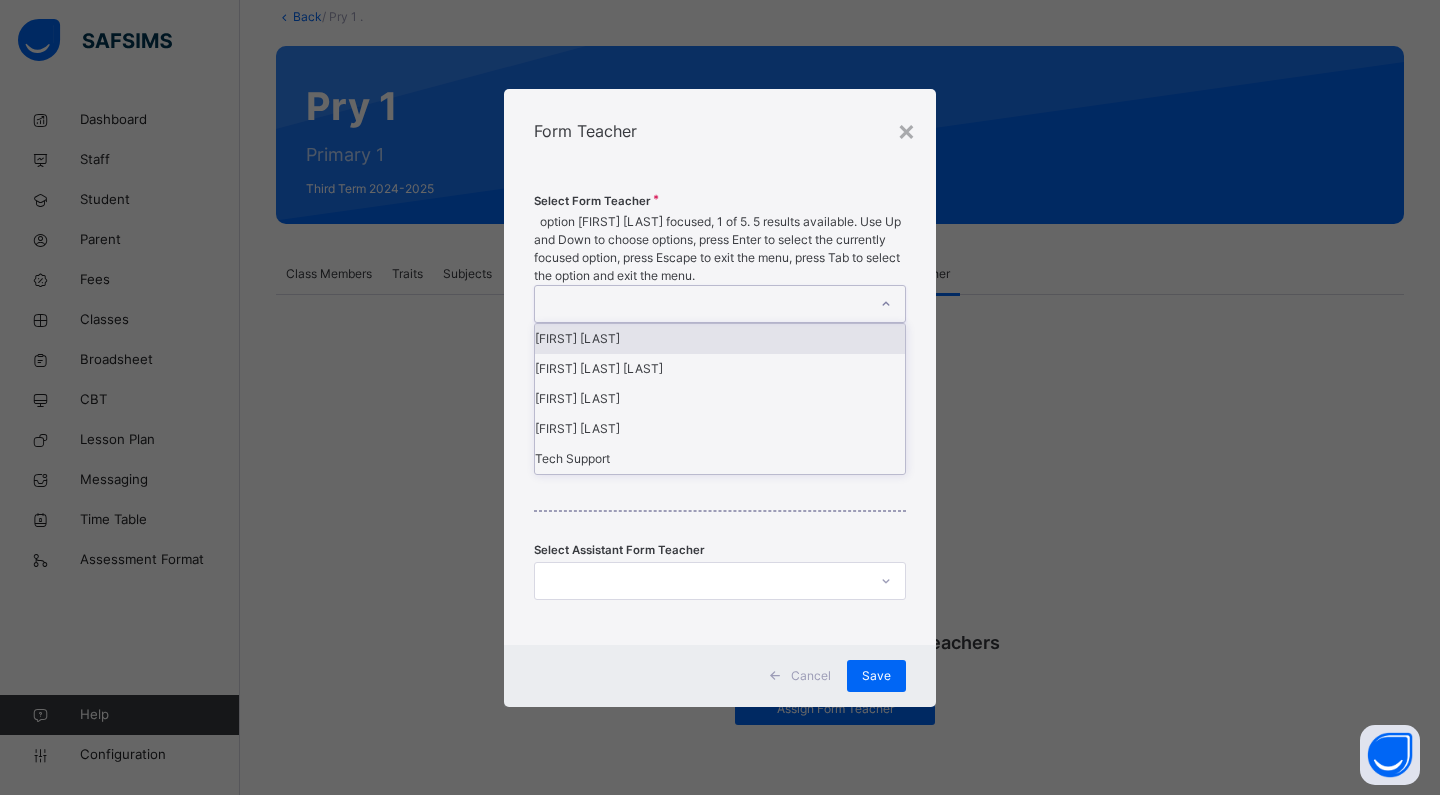 click on "Laurencia  Day-knight" at bounding box center [720, 339] 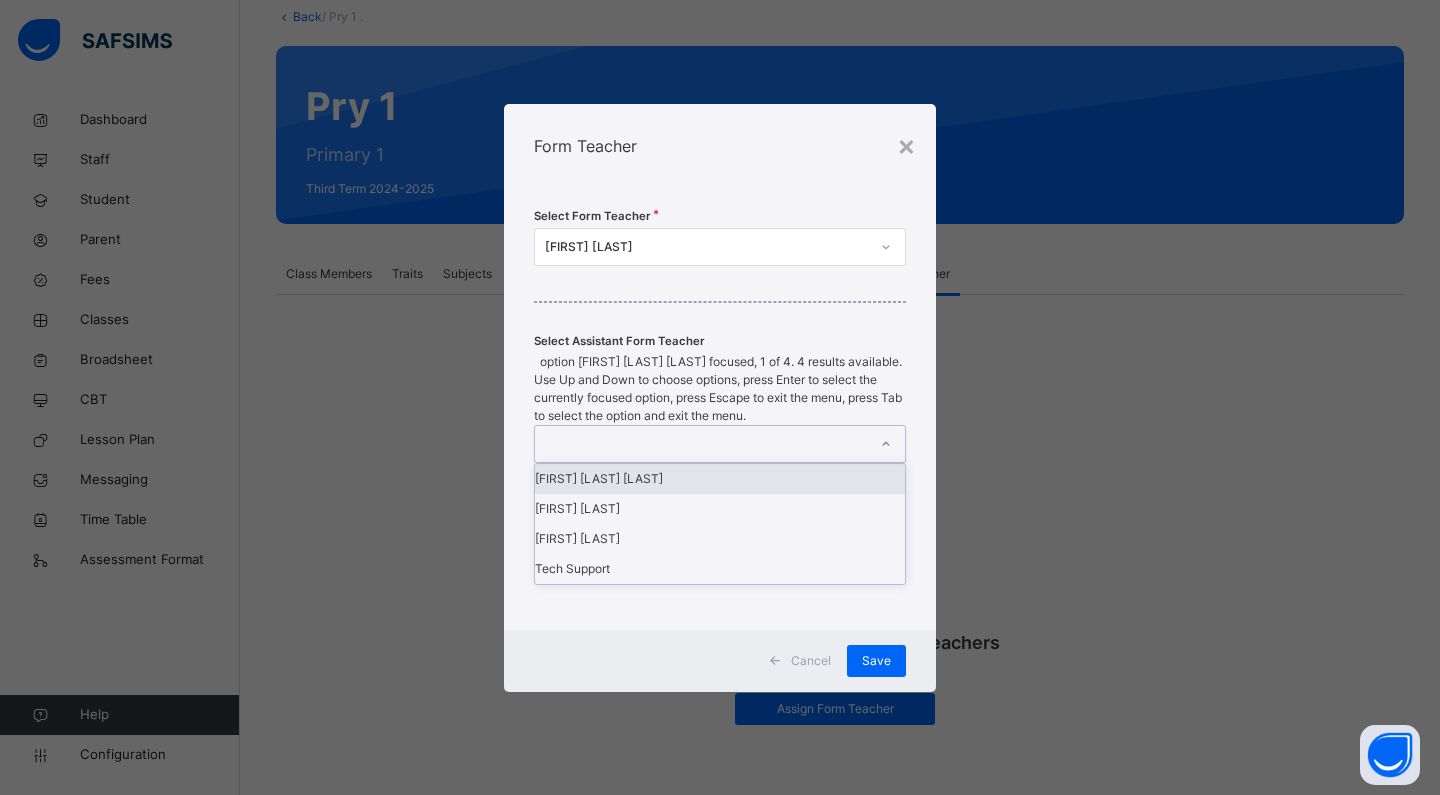 click at bounding box center [701, 444] 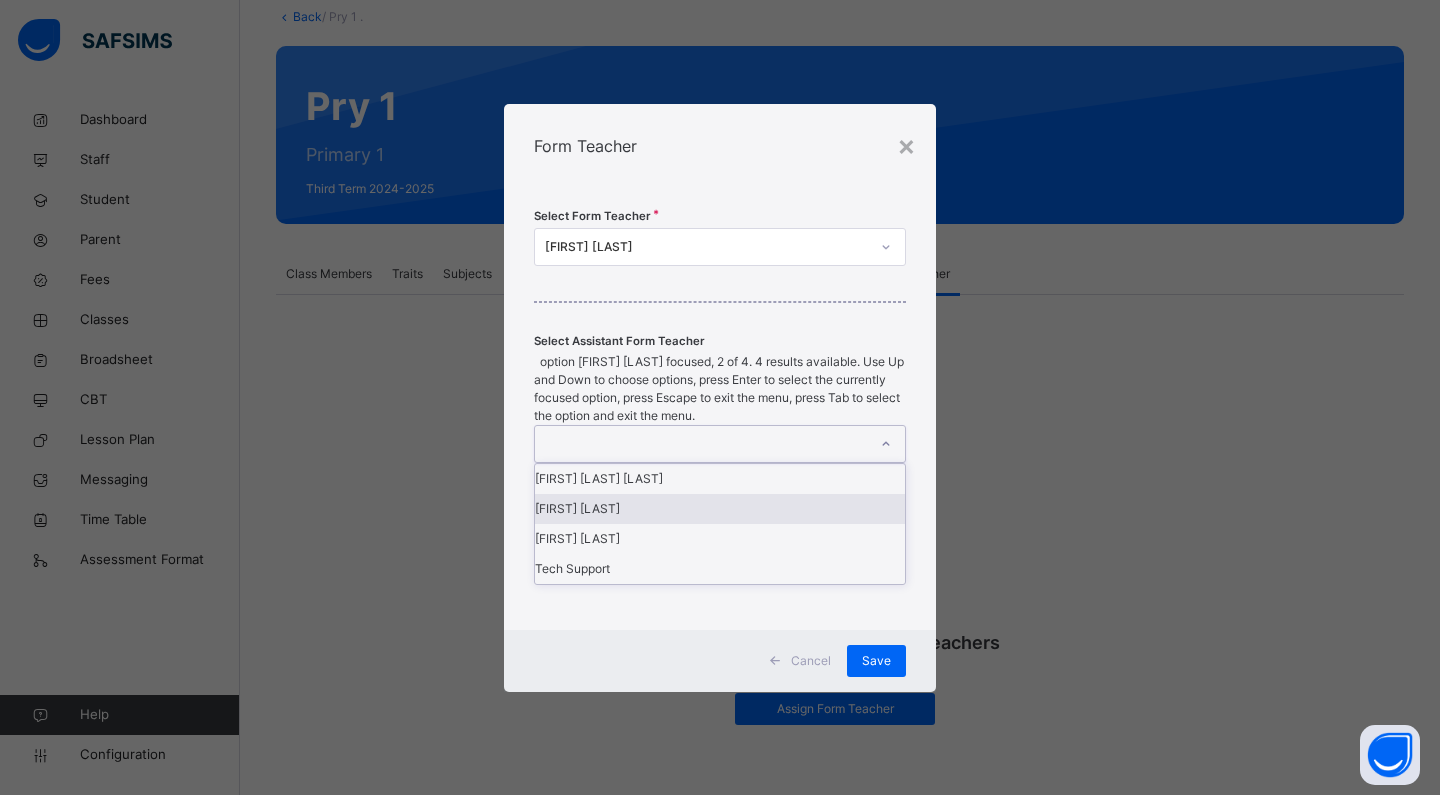 click on "Archana  Thilakmilan" at bounding box center [720, 509] 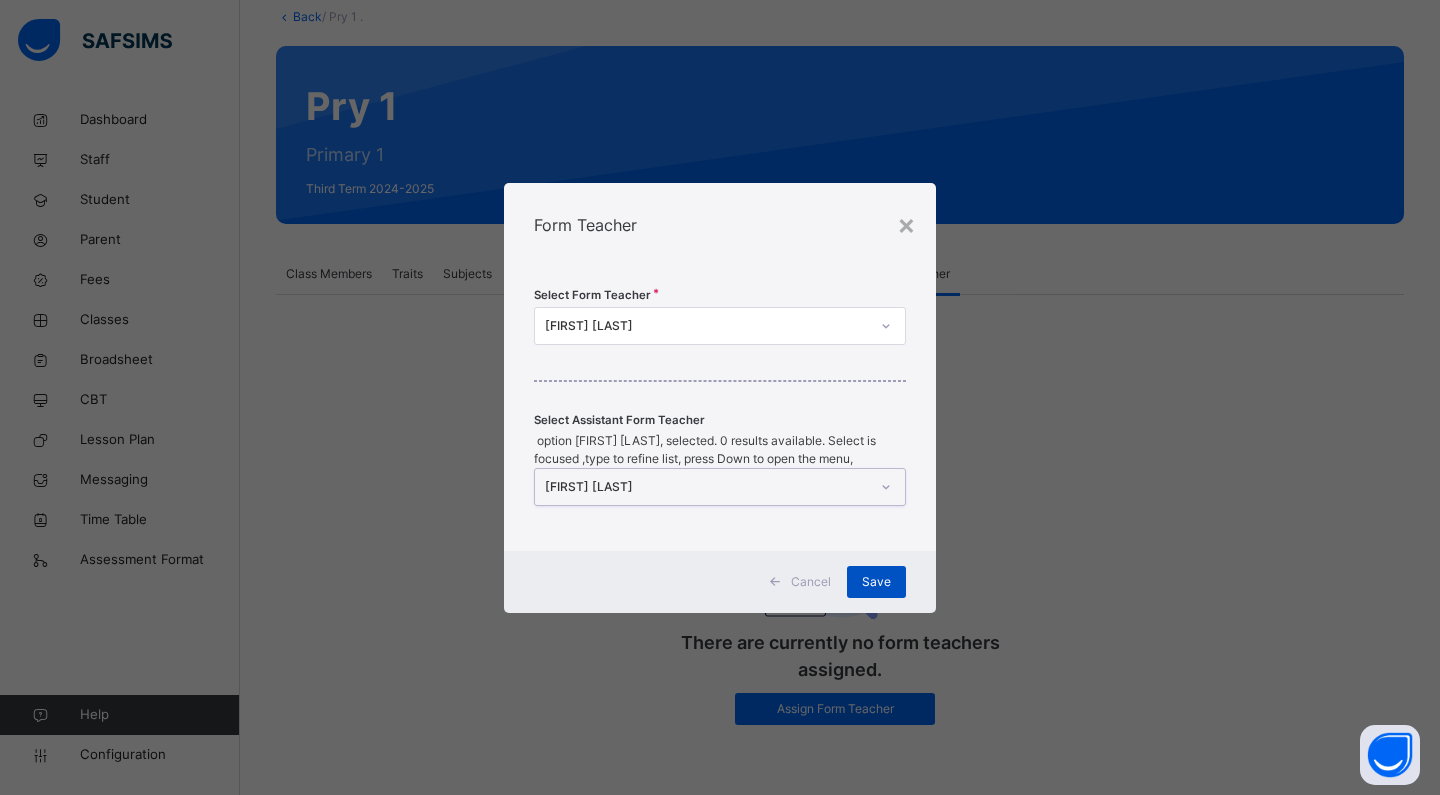 click on "Save" at bounding box center (876, 582) 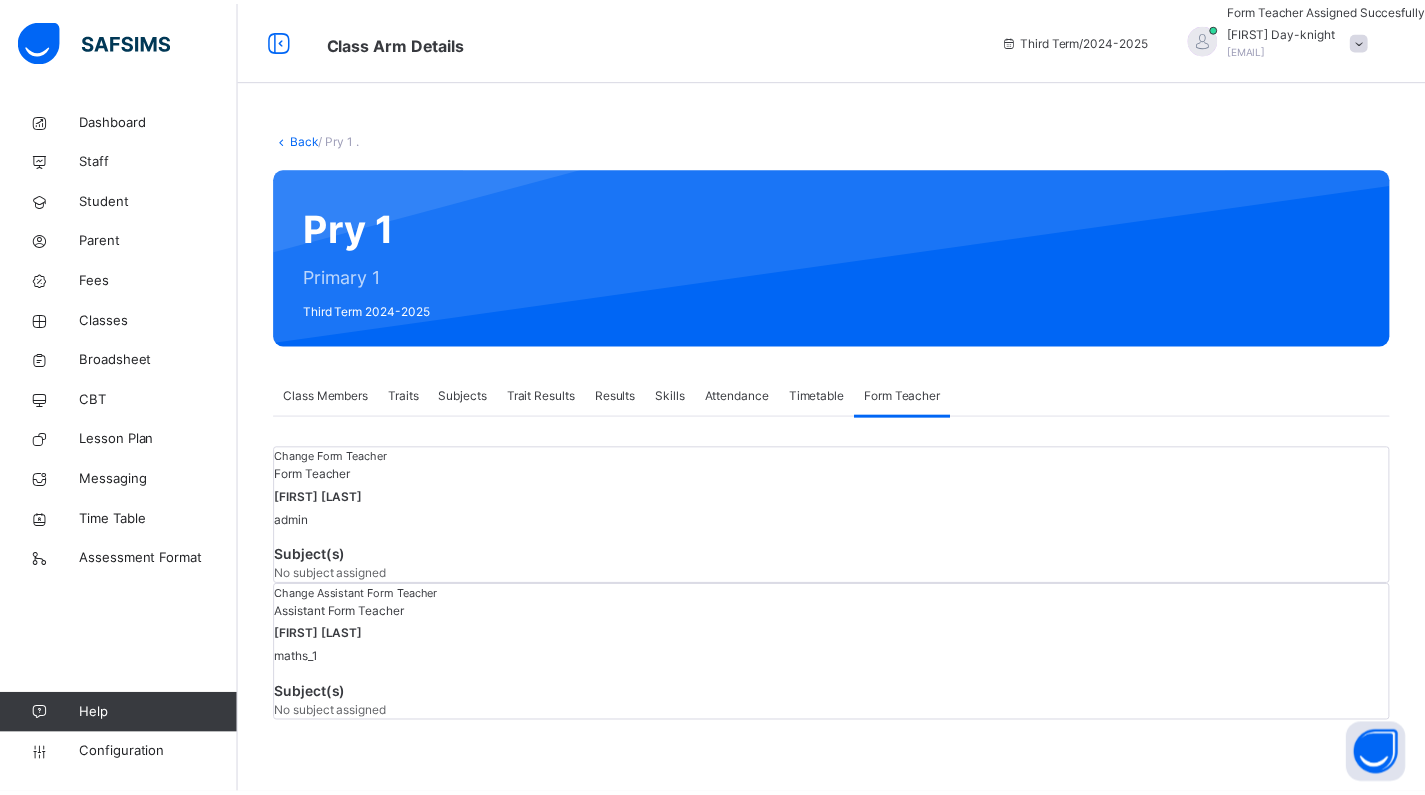 scroll, scrollTop: 0, scrollLeft: 0, axis: both 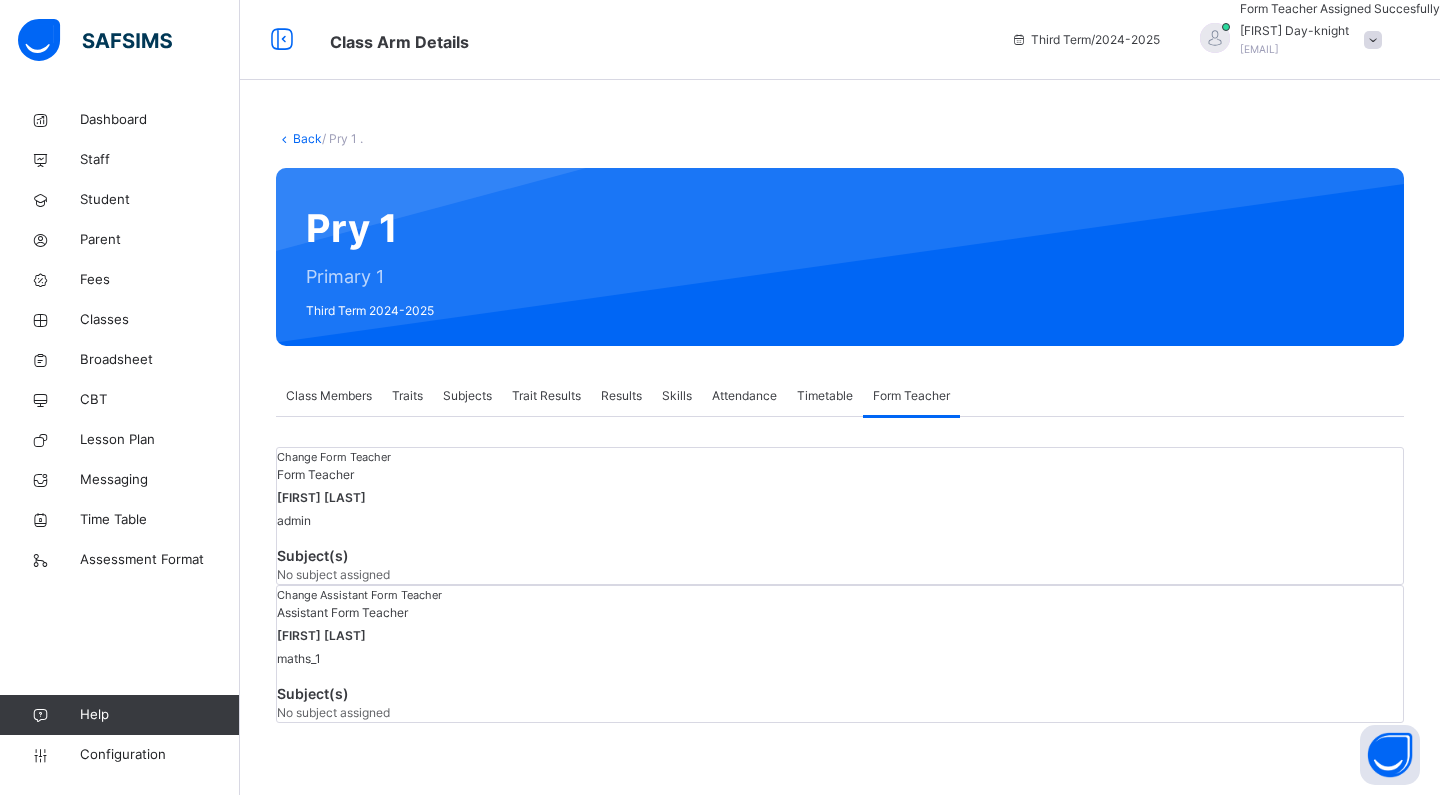 click on "Trait Results" at bounding box center [546, 396] 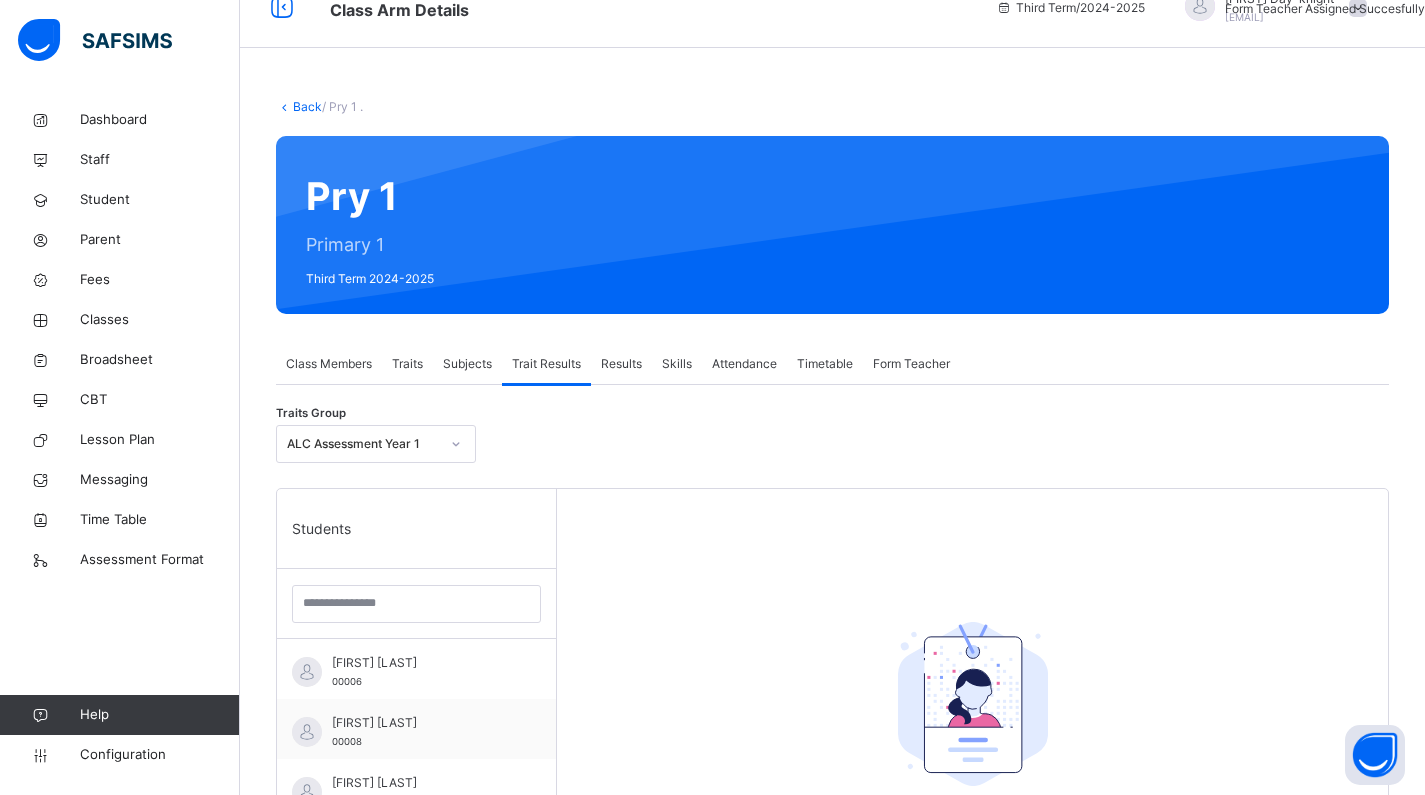 scroll, scrollTop: 28, scrollLeft: 0, axis: vertical 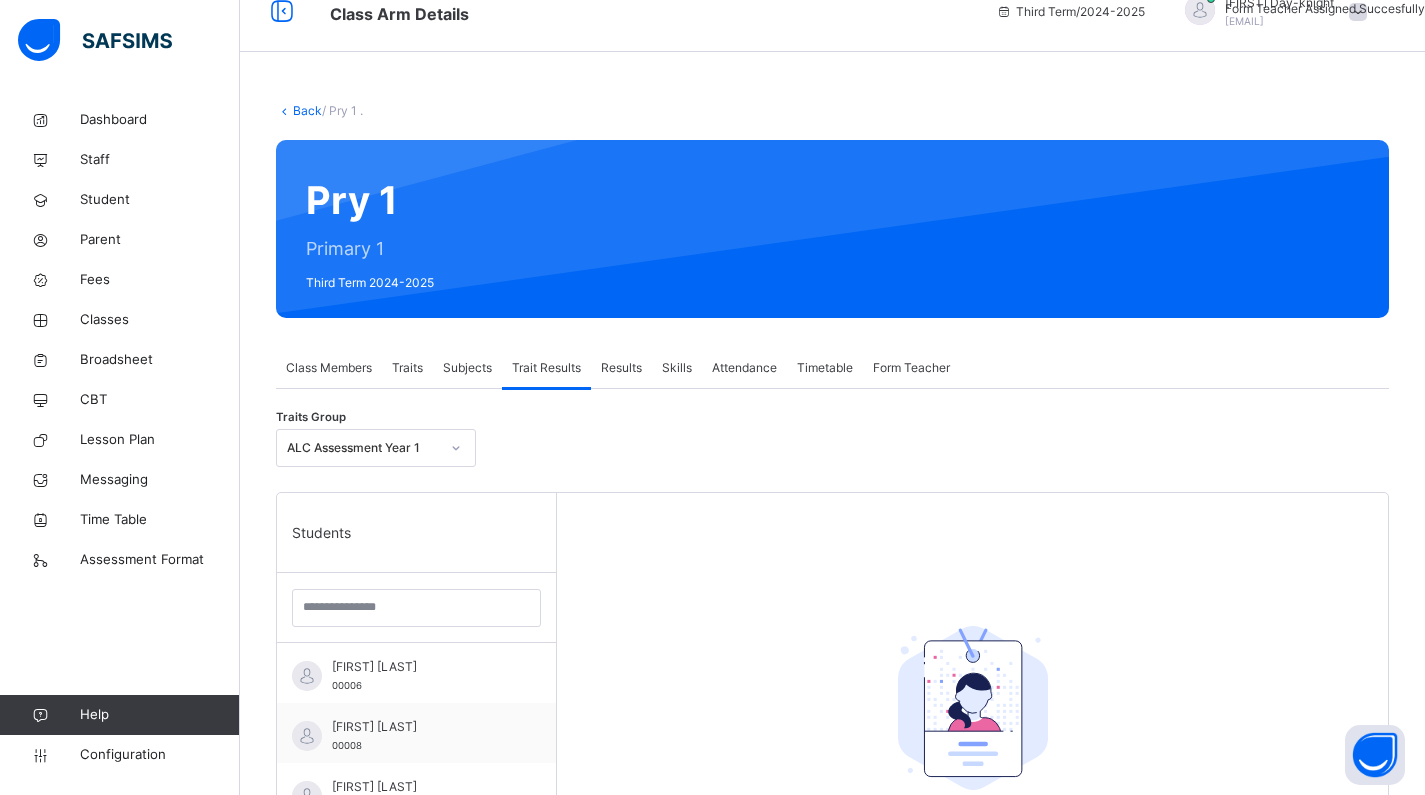 click on "Traits" at bounding box center (407, 368) 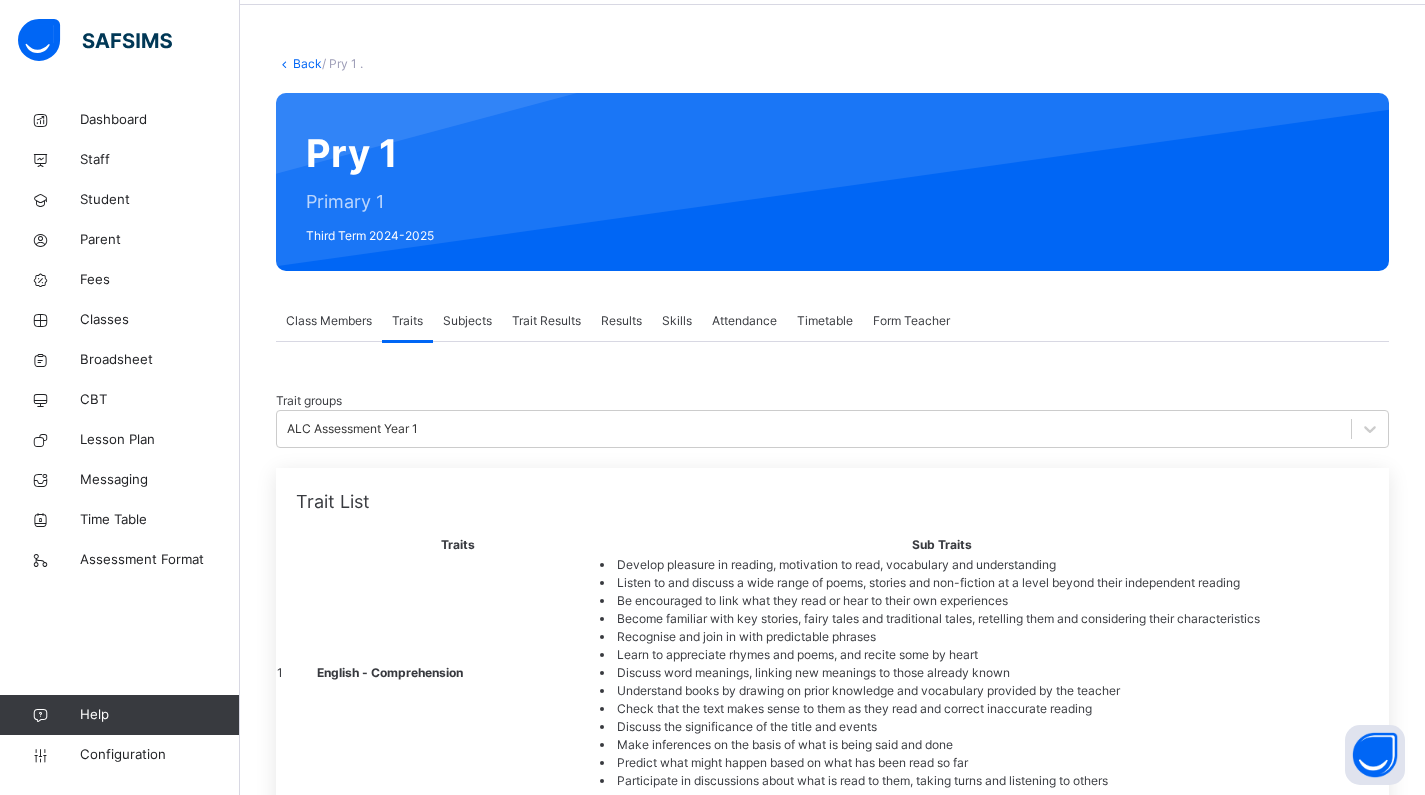 scroll, scrollTop: 86, scrollLeft: 0, axis: vertical 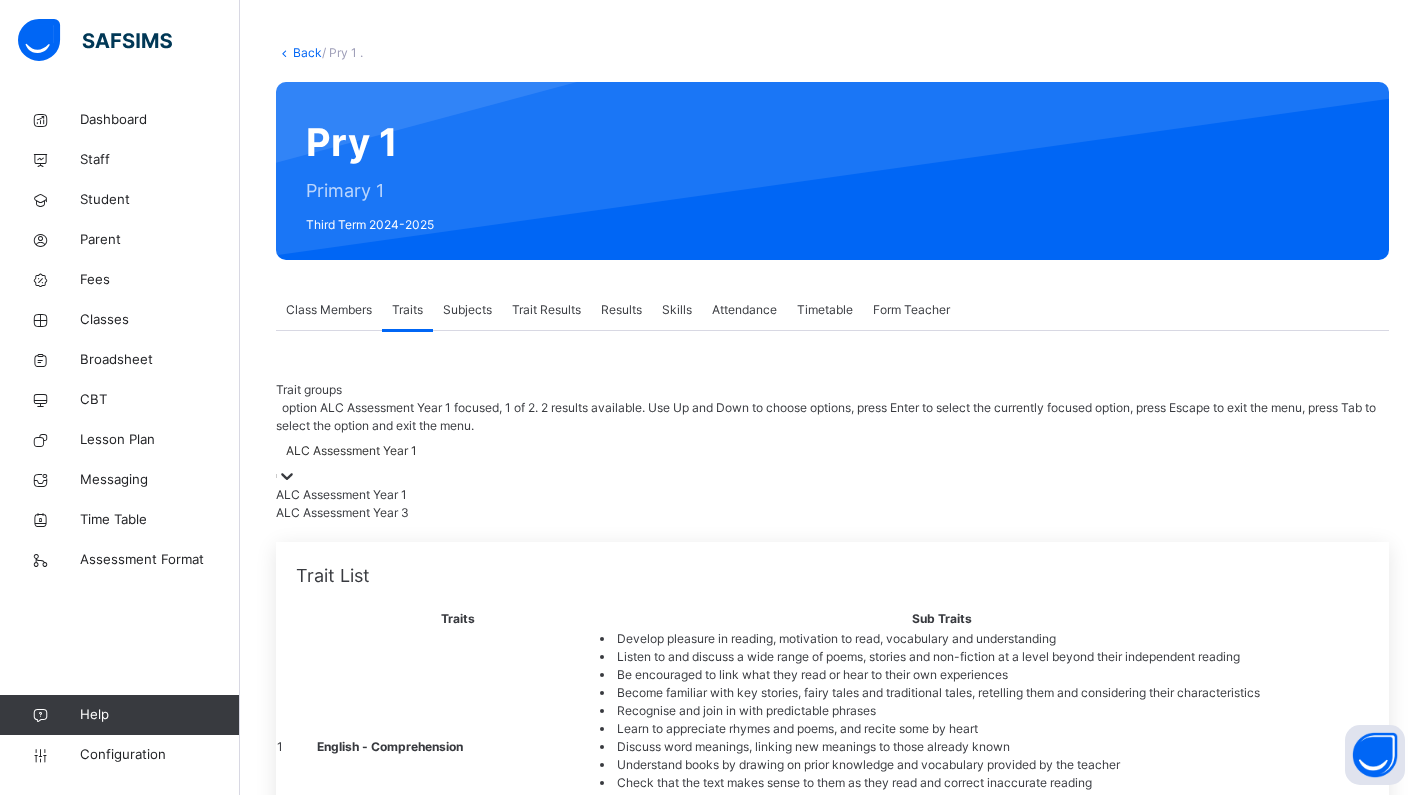 click on "ALC Assessment Year 1" at bounding box center [351, 451] 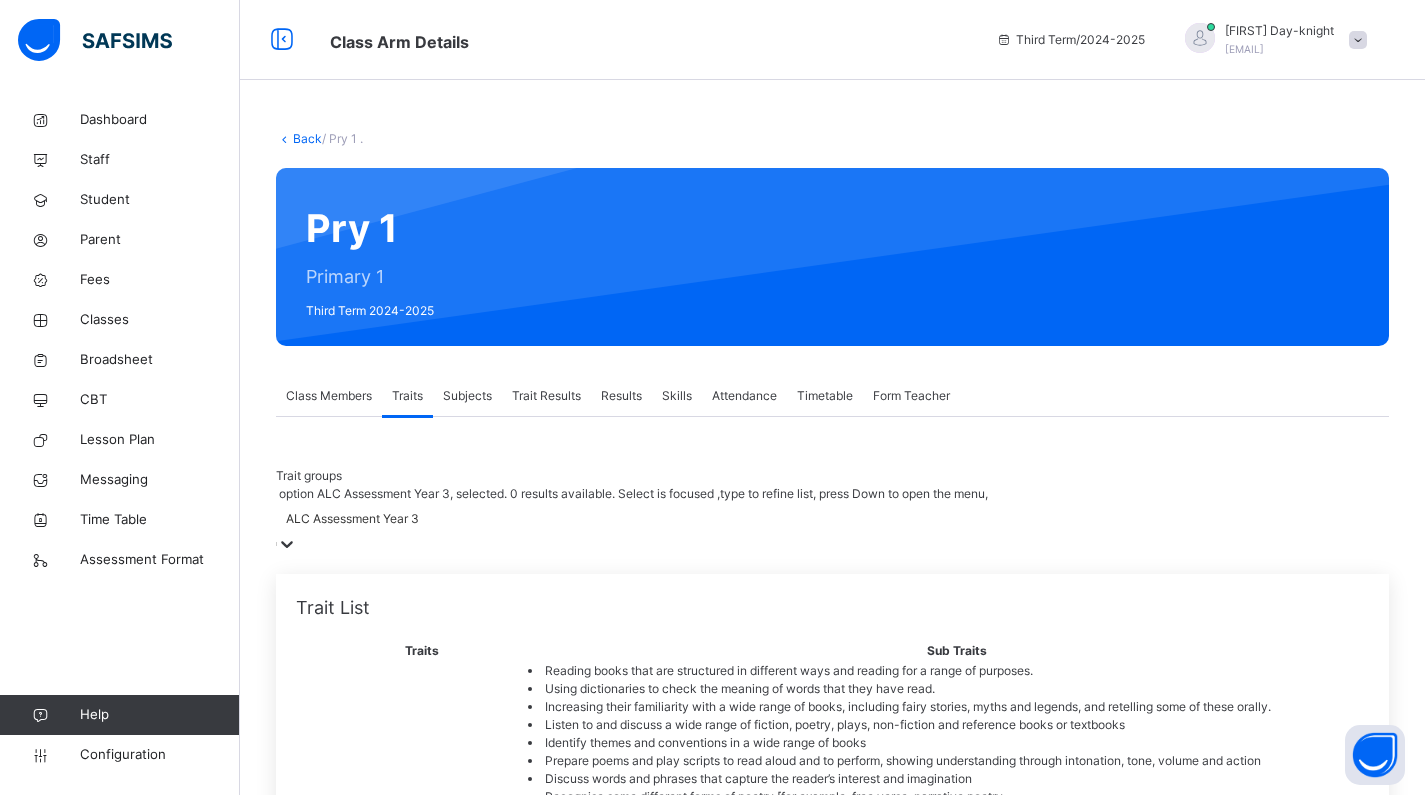 scroll, scrollTop: 0, scrollLeft: 0, axis: both 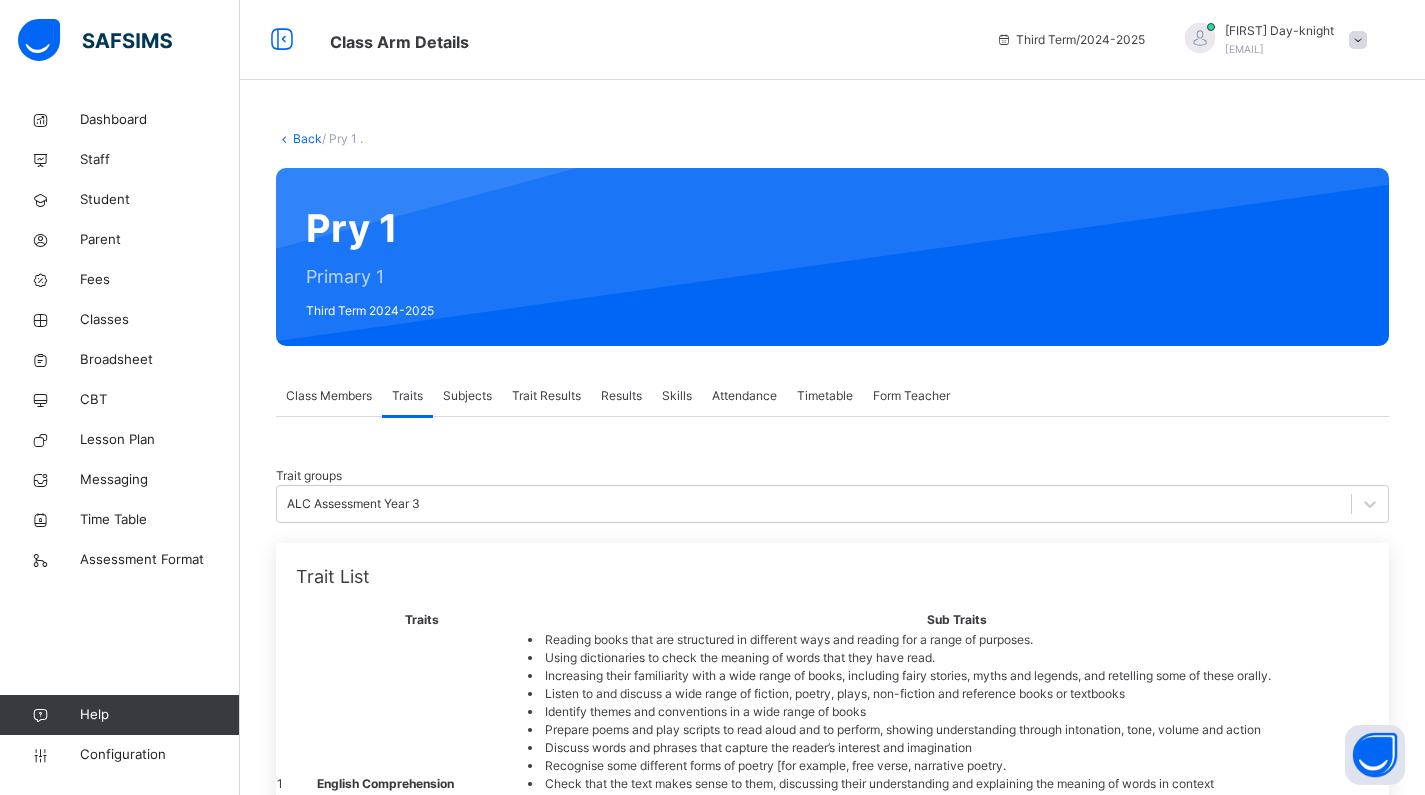 click at bounding box center [1358, 40] 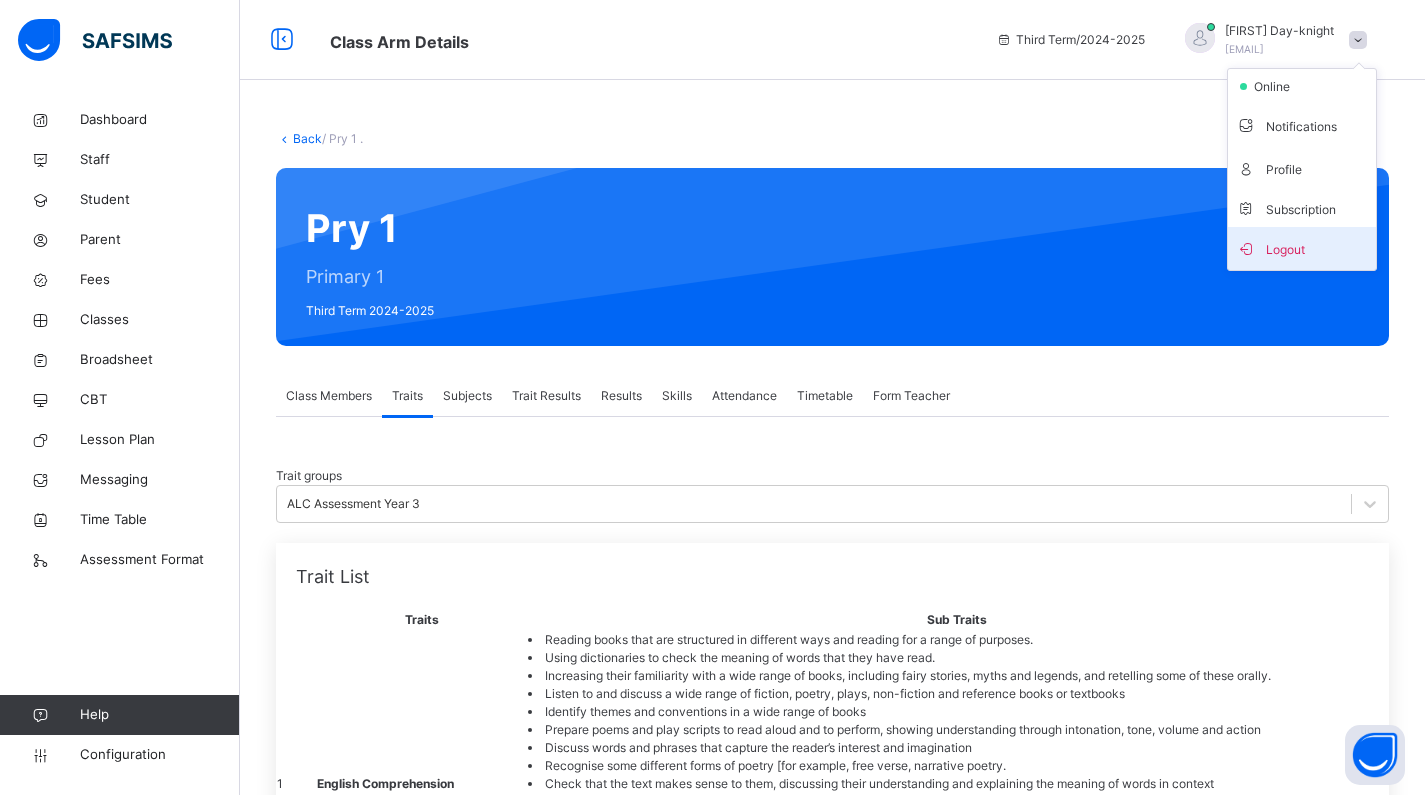click on "Logout" at bounding box center (1302, 248) 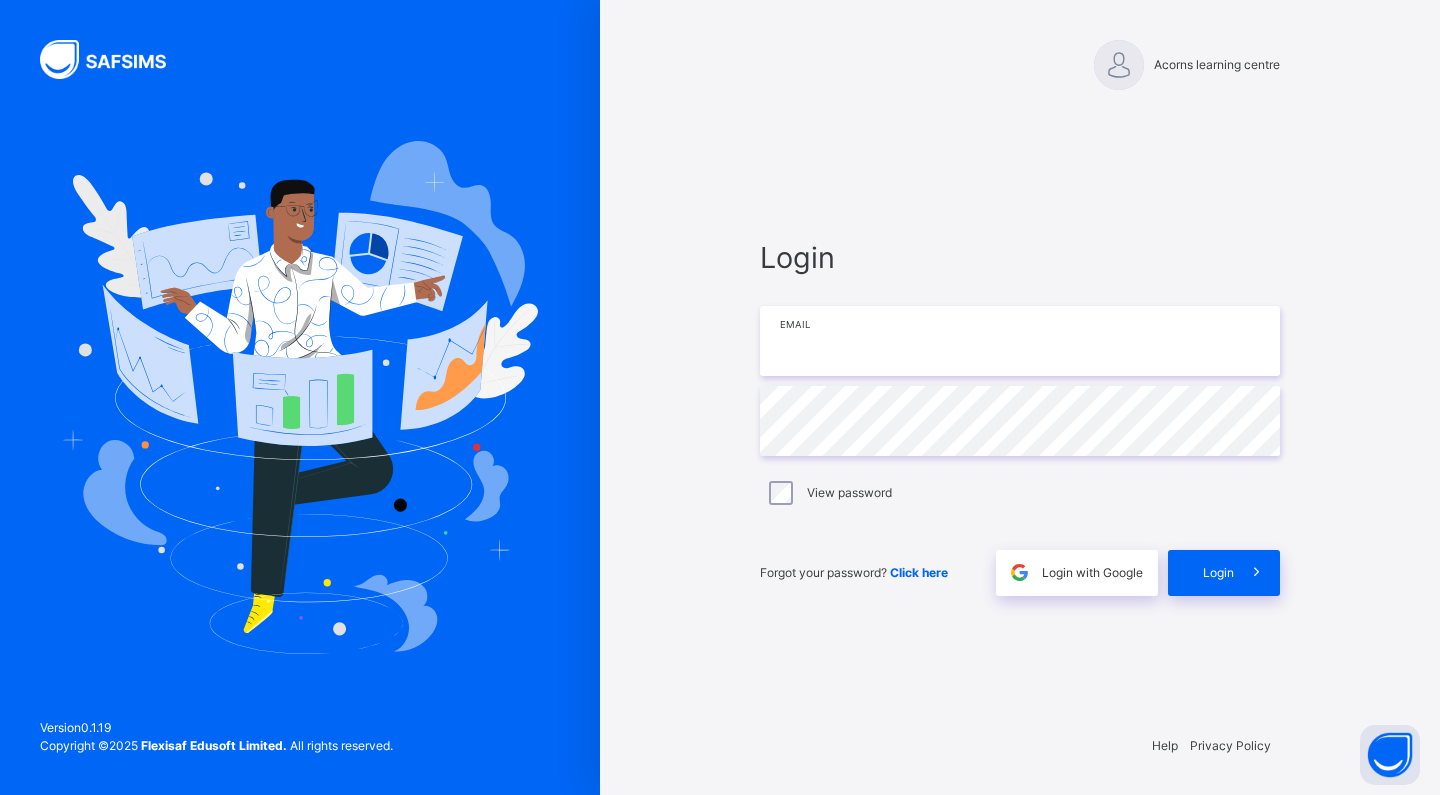 type on "**********" 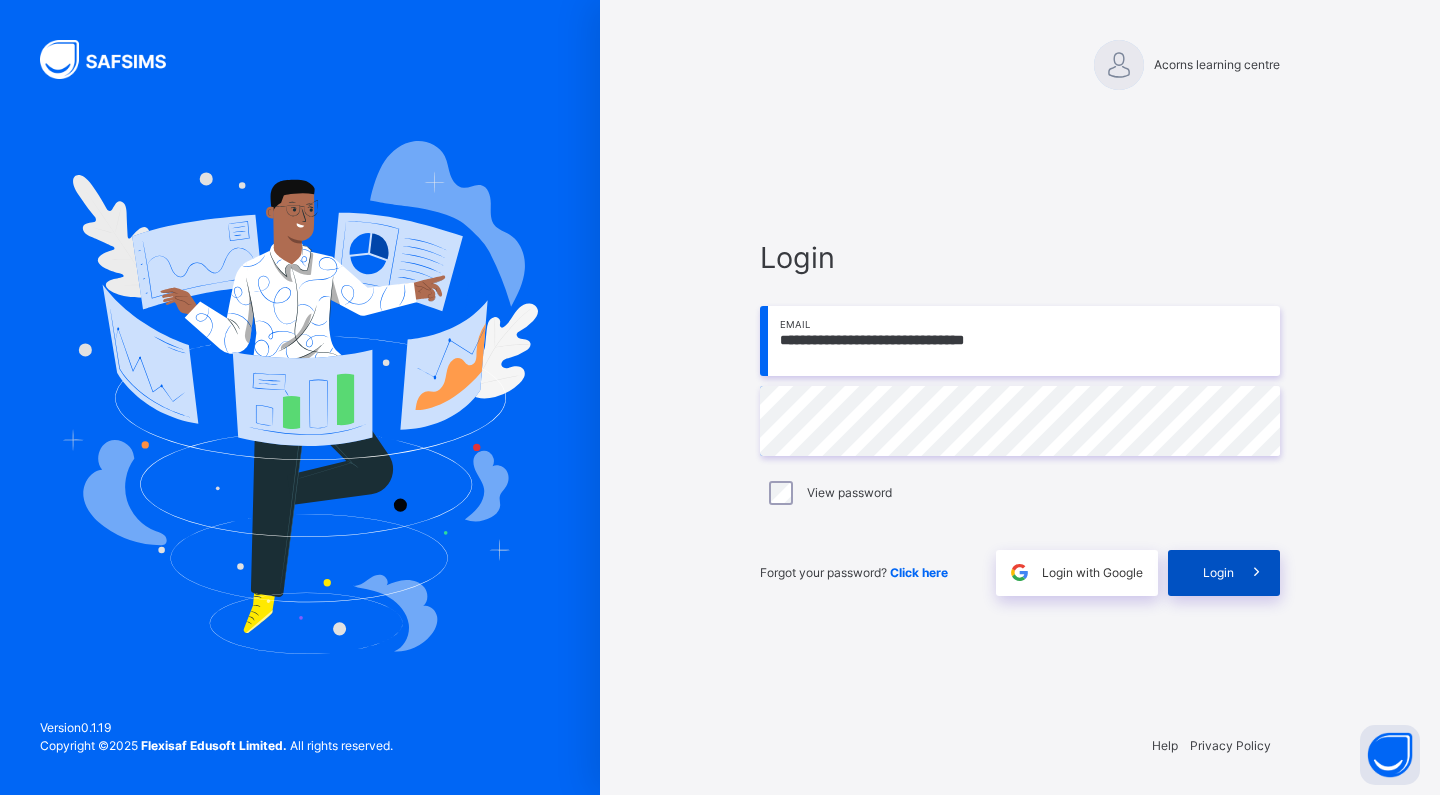 click on "Login" at bounding box center [1224, 573] 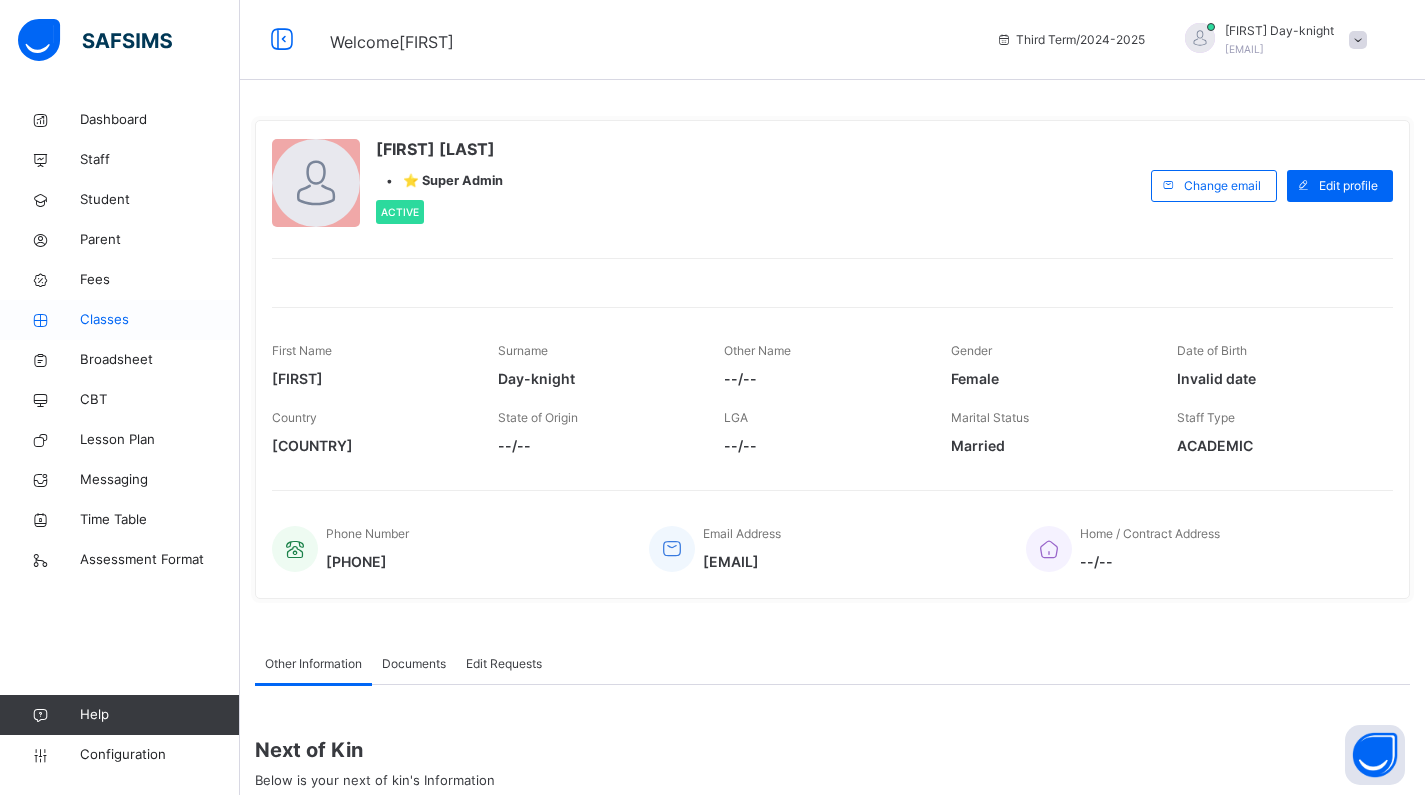 click on "Classes" at bounding box center (160, 320) 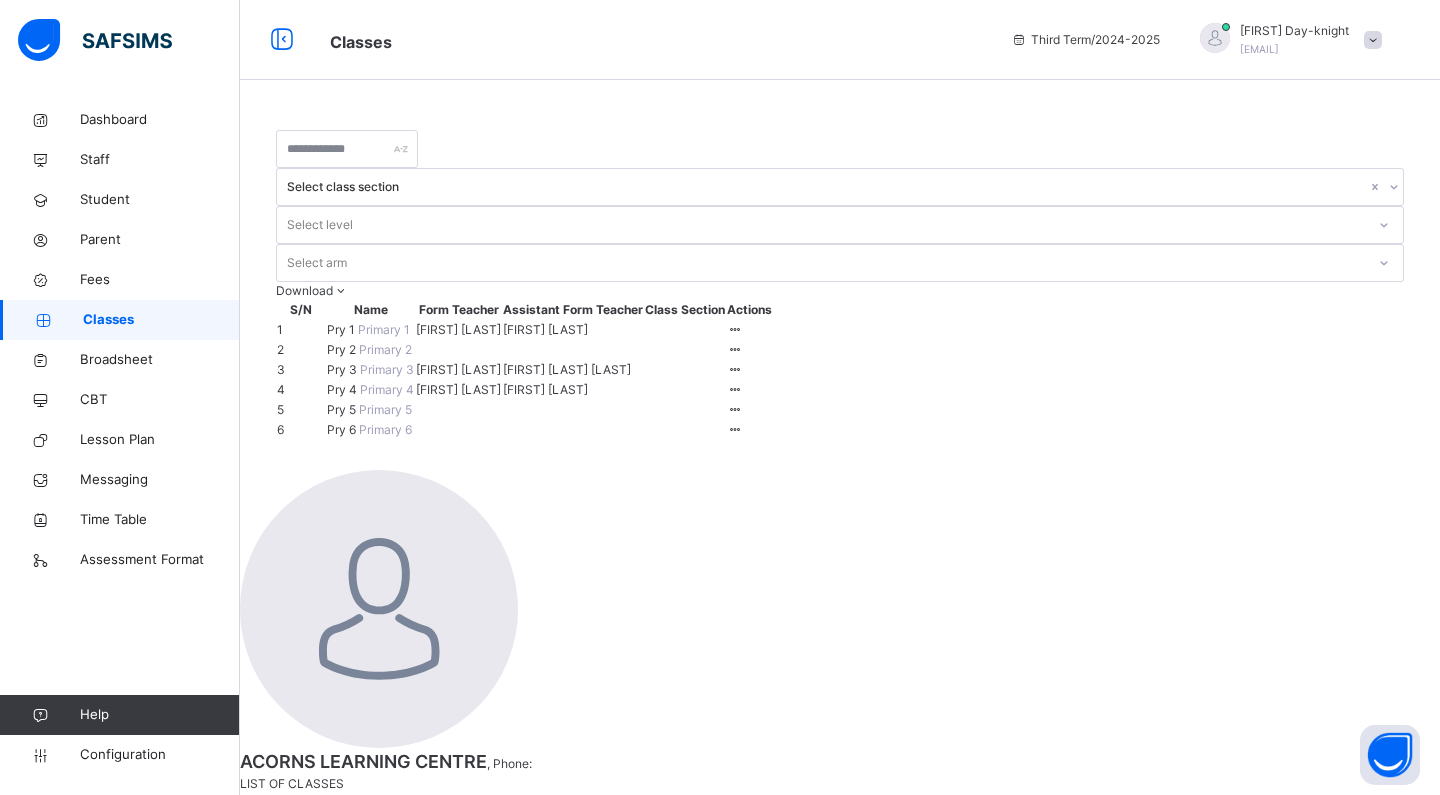 click on "Pry 1" at bounding box center (342, 329) 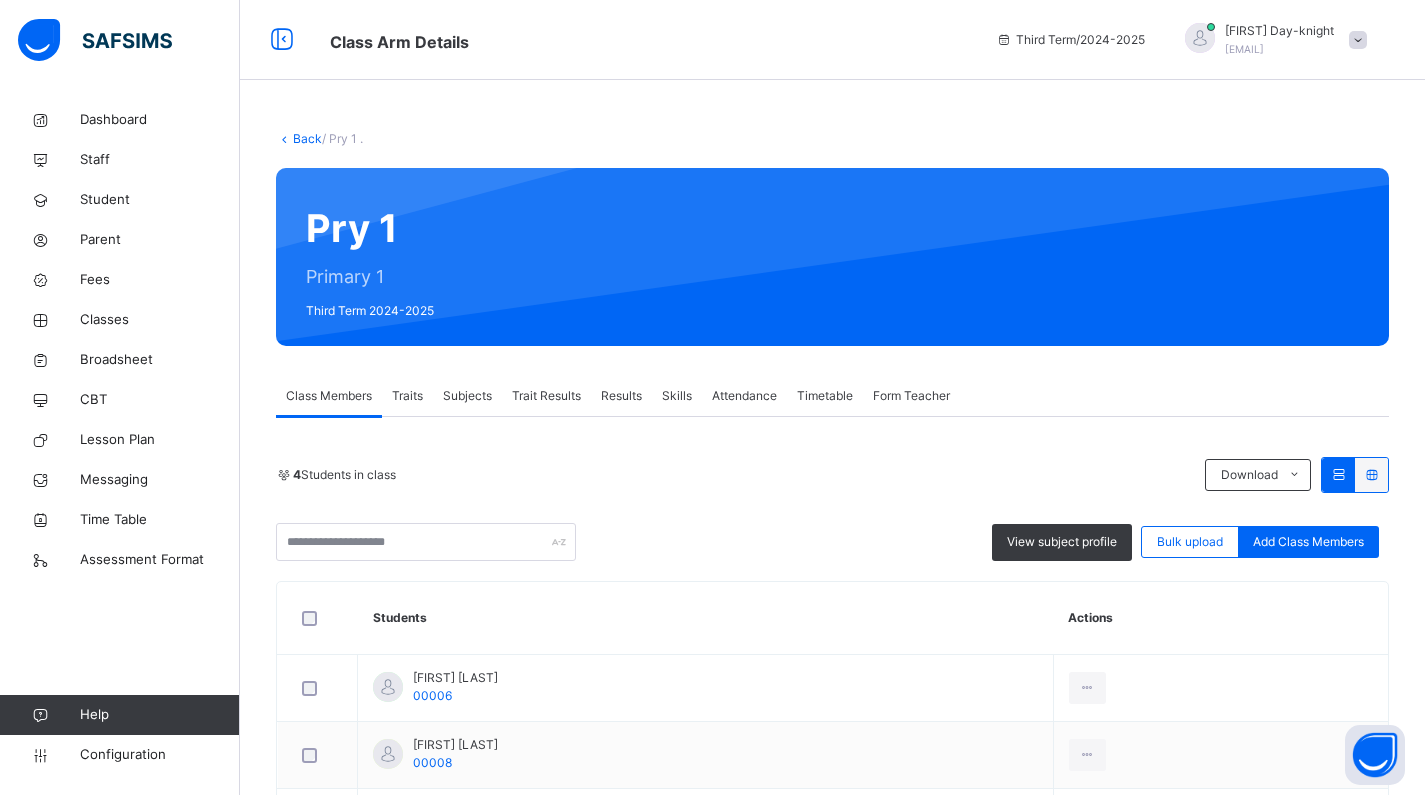 click on "Traits" at bounding box center (407, 396) 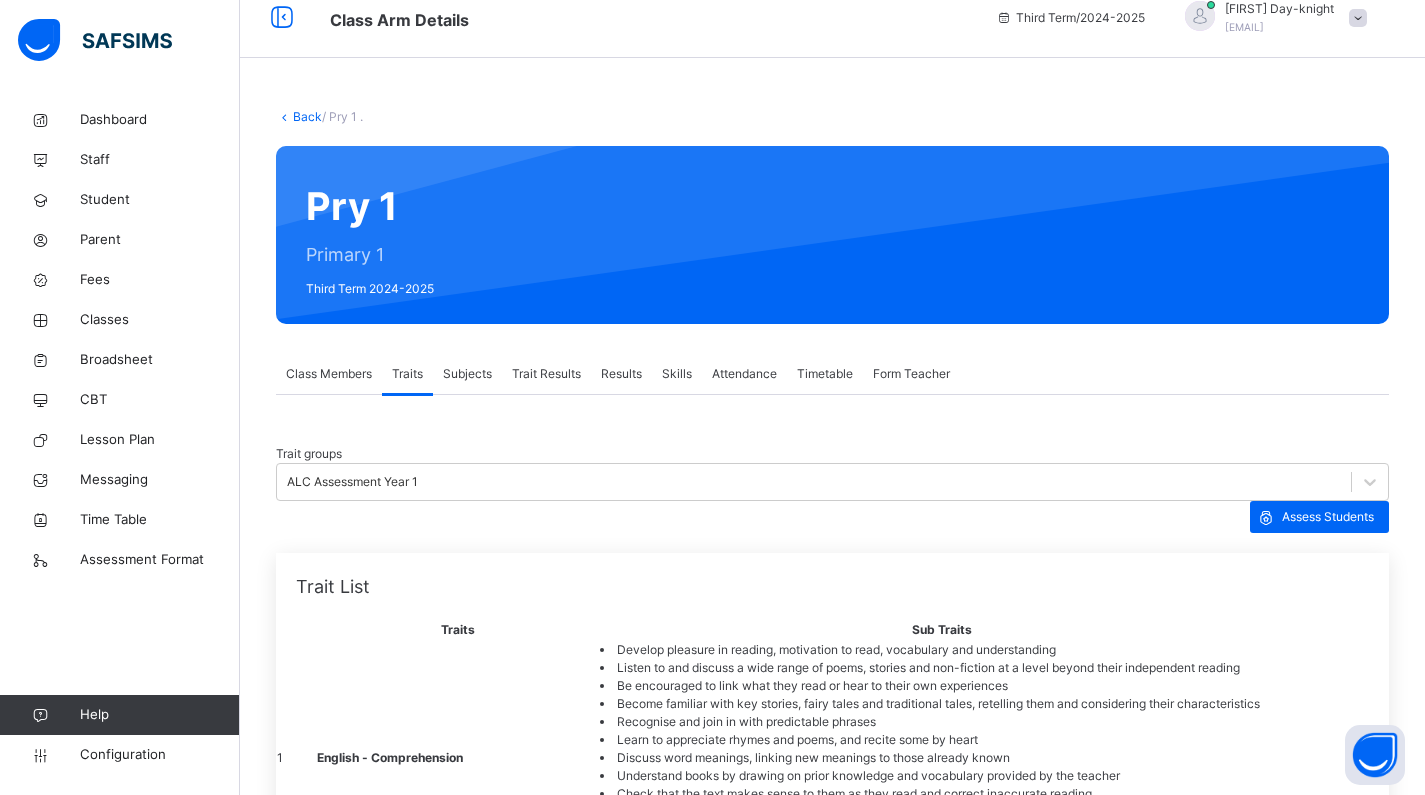 scroll, scrollTop: 27, scrollLeft: 0, axis: vertical 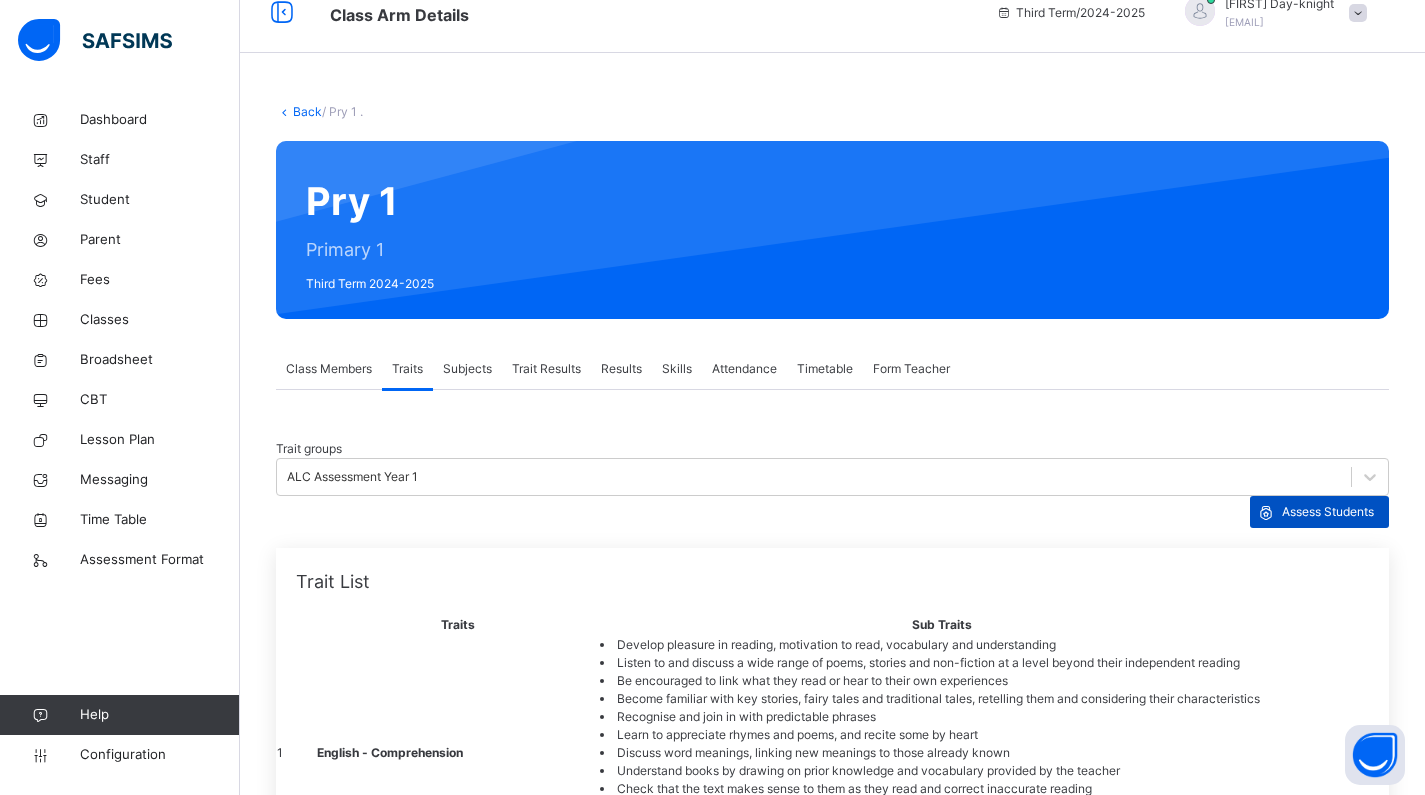click on "Assess Students" at bounding box center [1319, 512] 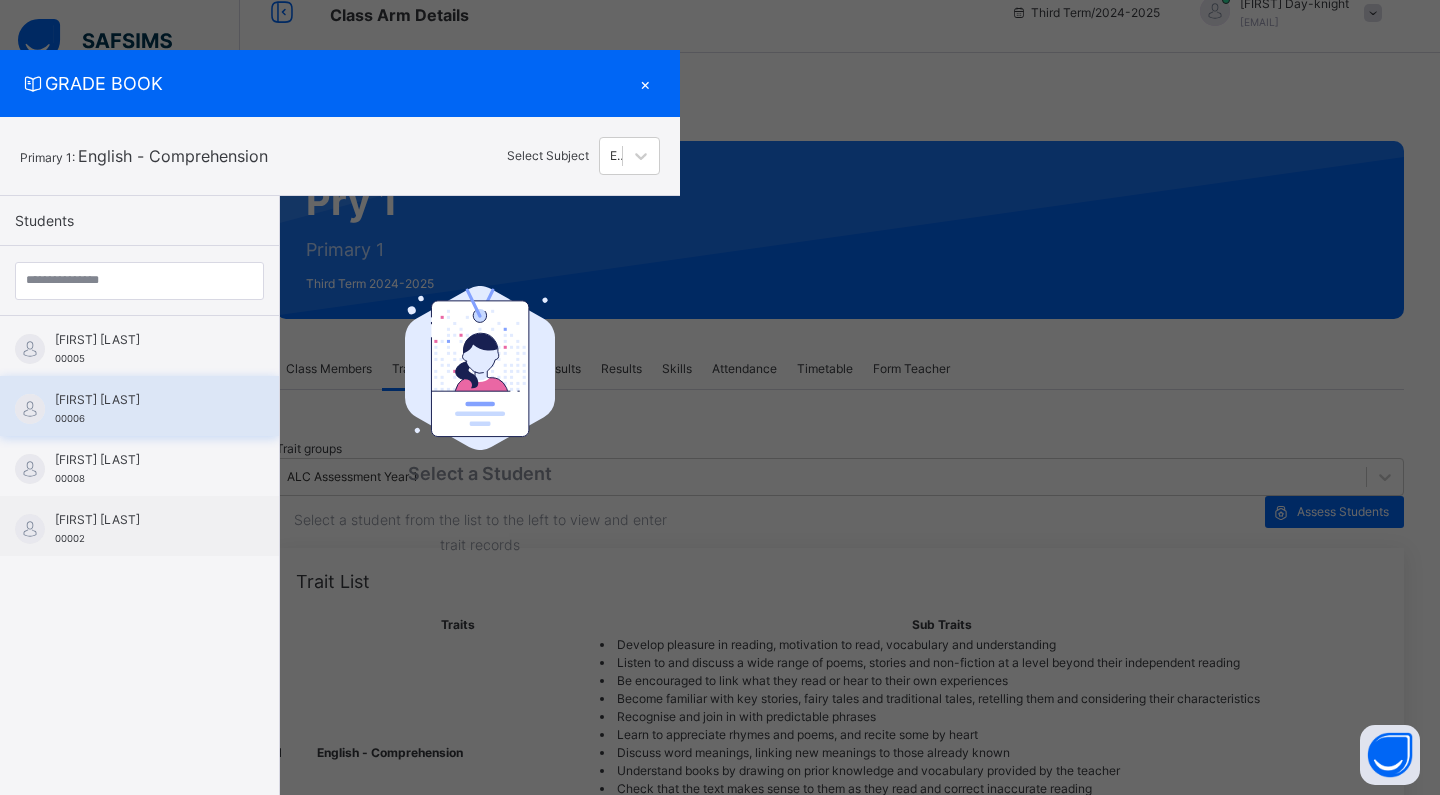 click on "[FIRST]  [LAST]" at bounding box center (144, 400) 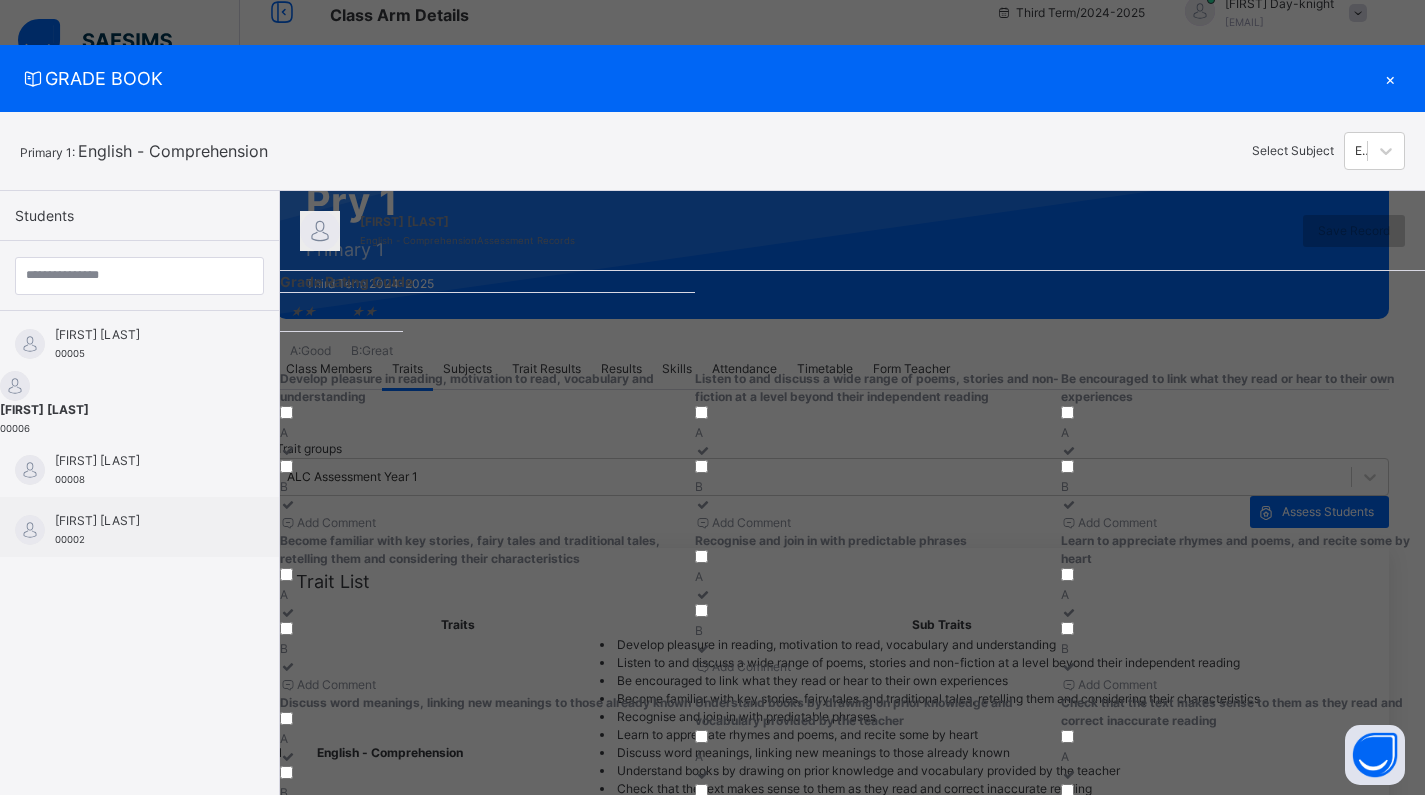 scroll, scrollTop: 7, scrollLeft: 0, axis: vertical 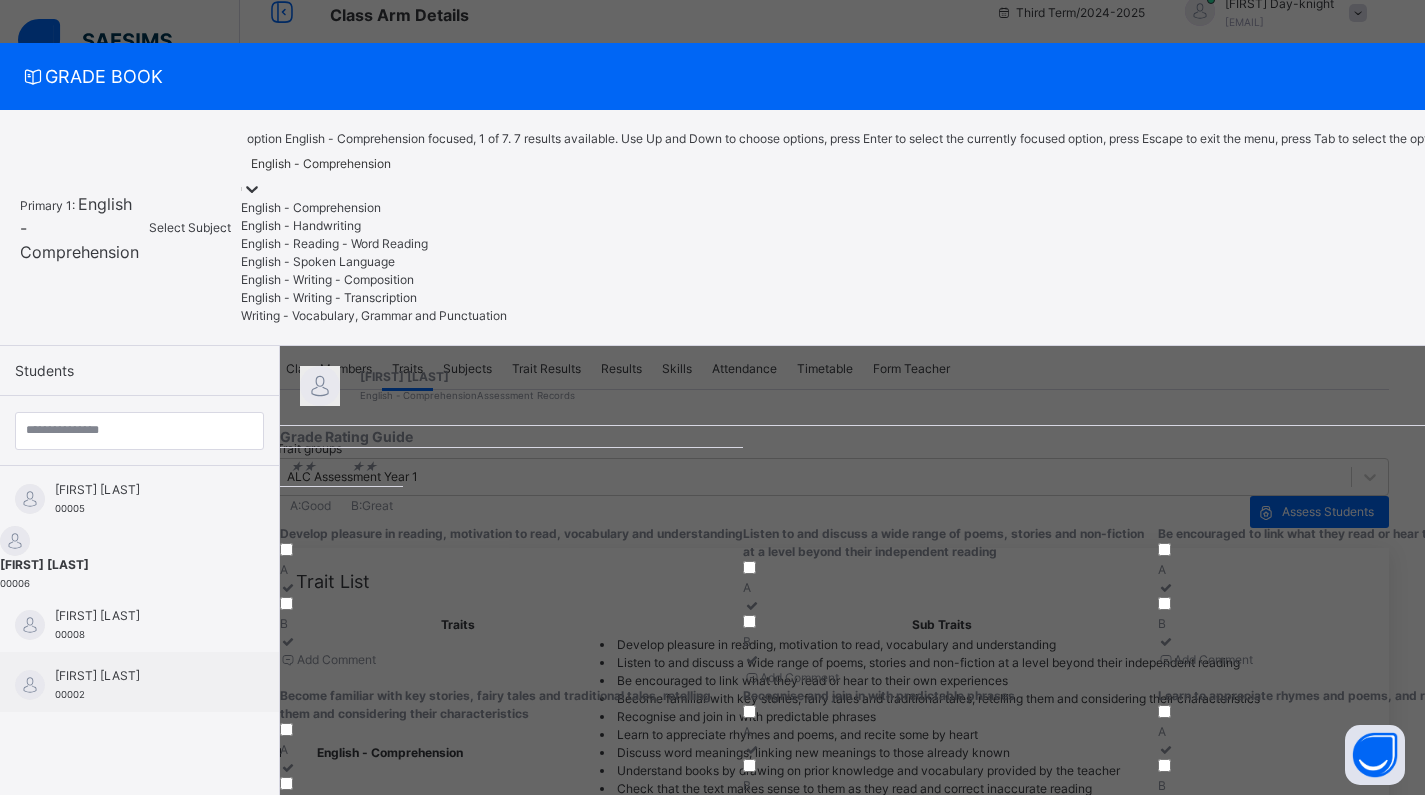 click on "English - Comprehension" at bounding box center [895, 163] 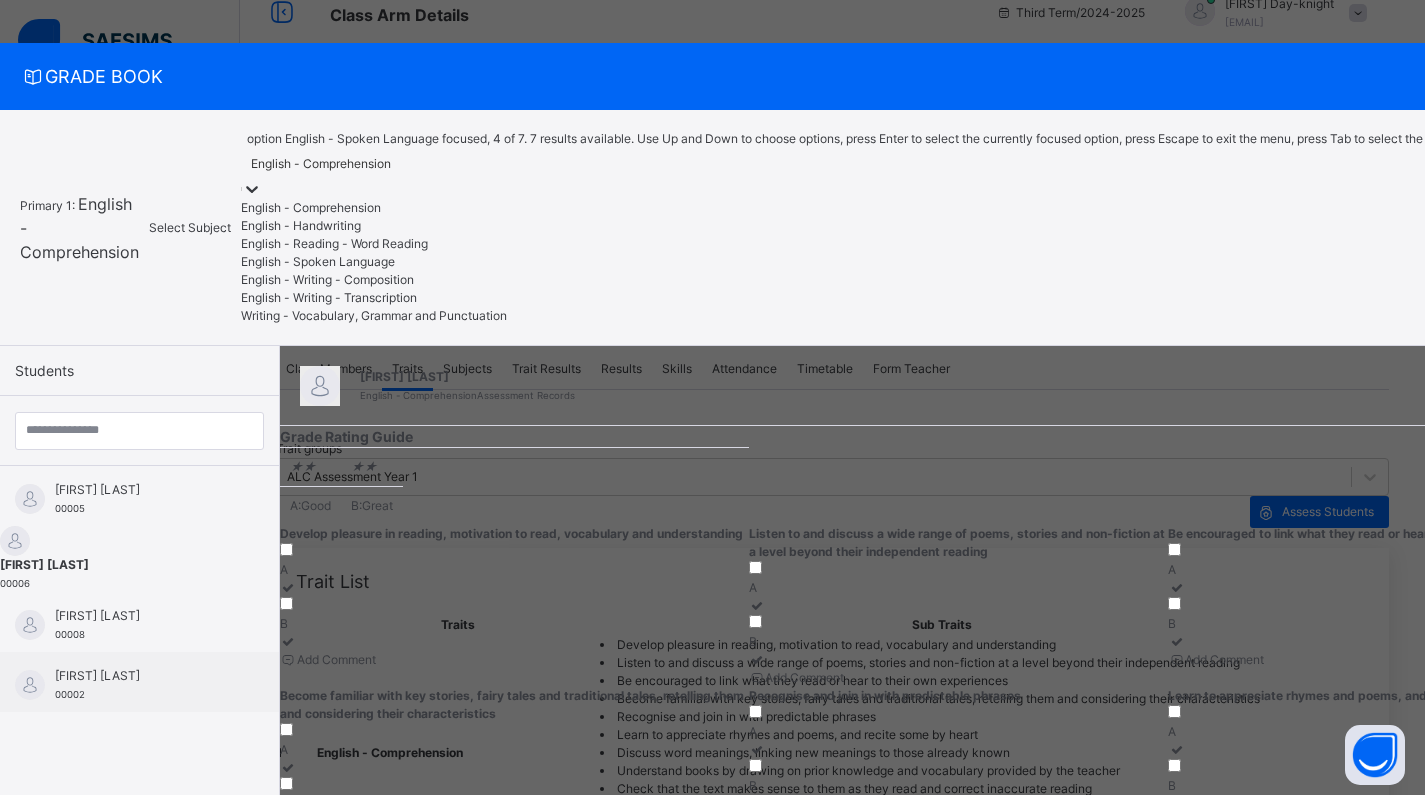 scroll, scrollTop: 64, scrollLeft: 0, axis: vertical 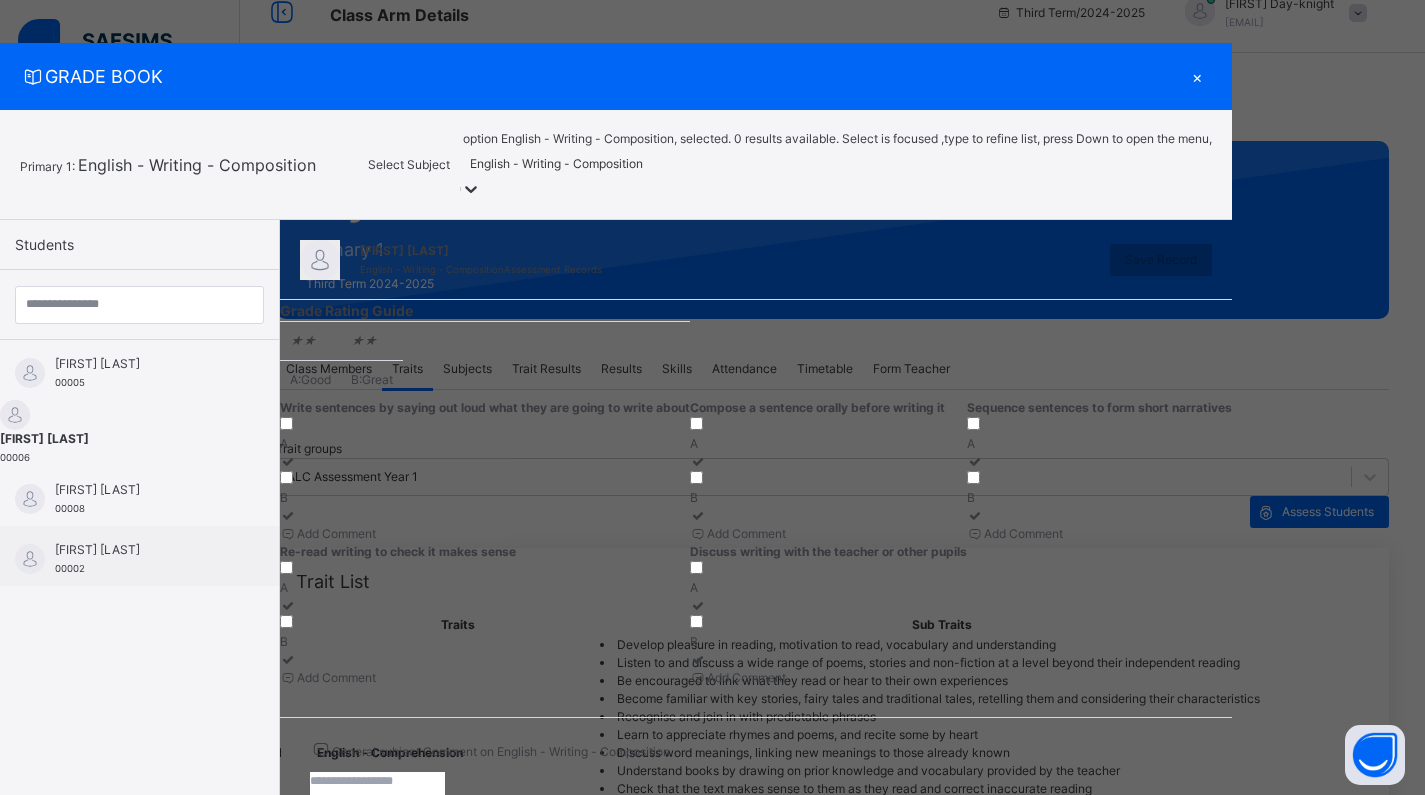 click on "×" at bounding box center [1197, 76] 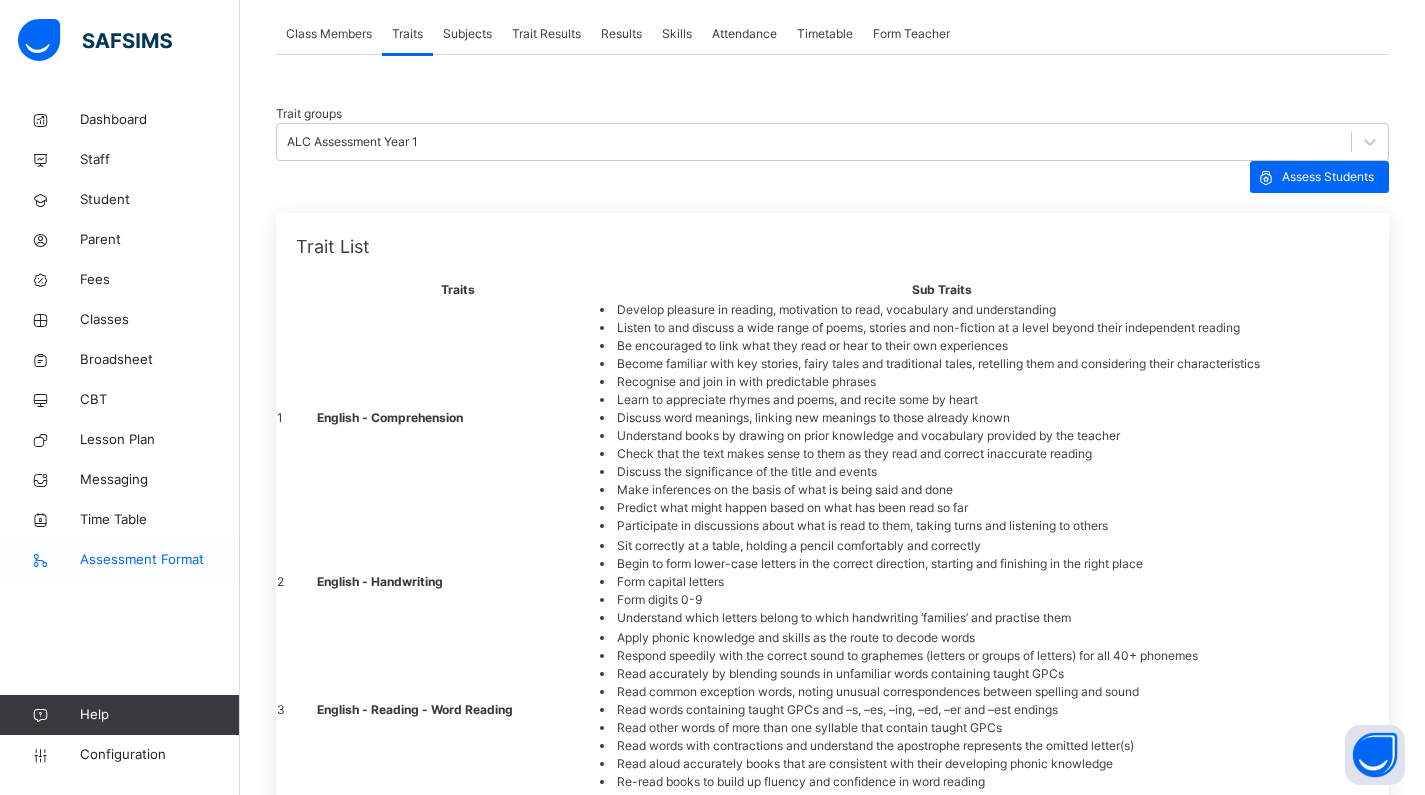 scroll, scrollTop: 439, scrollLeft: 0, axis: vertical 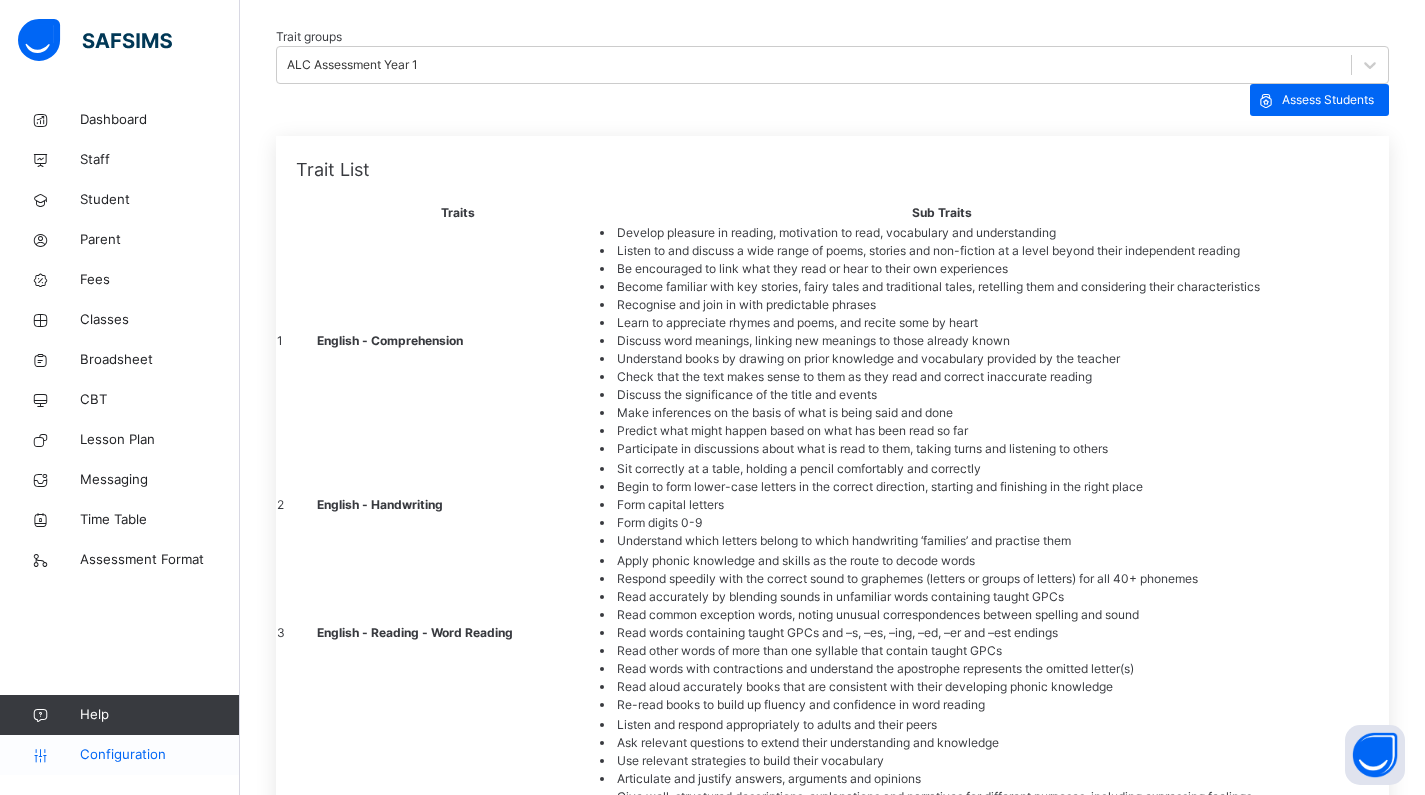 click on "Configuration" at bounding box center [119, 755] 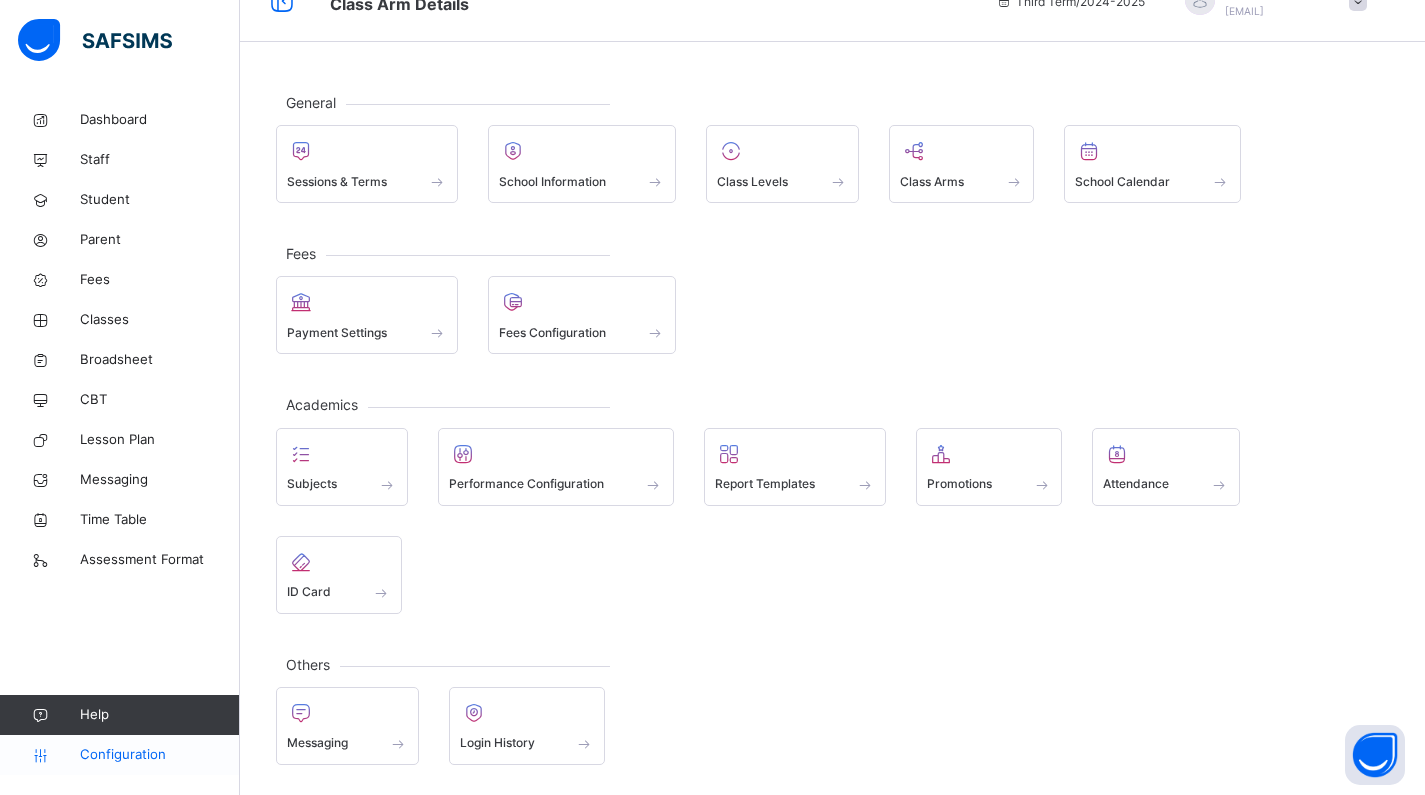 scroll, scrollTop: 0, scrollLeft: 0, axis: both 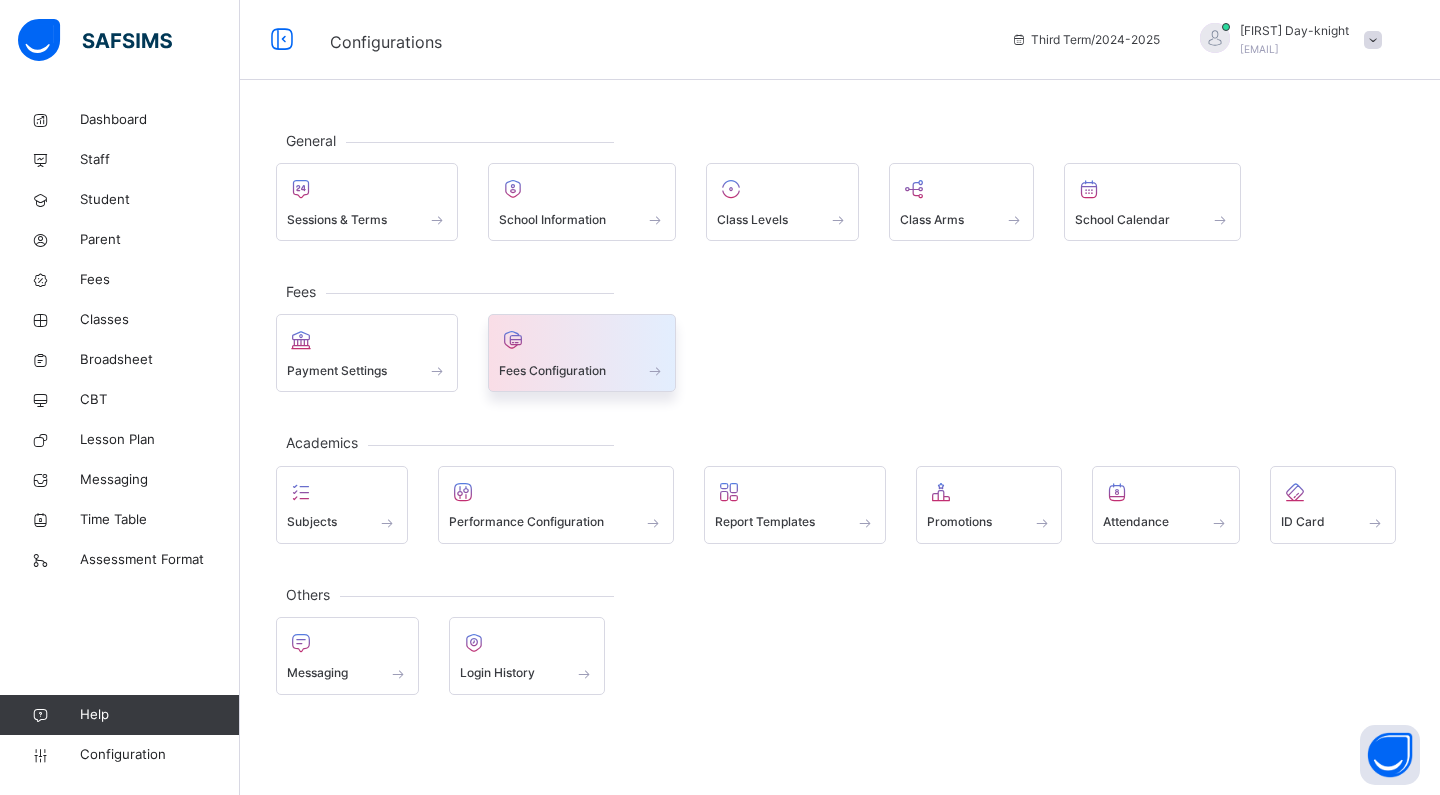 click at bounding box center (582, 340) 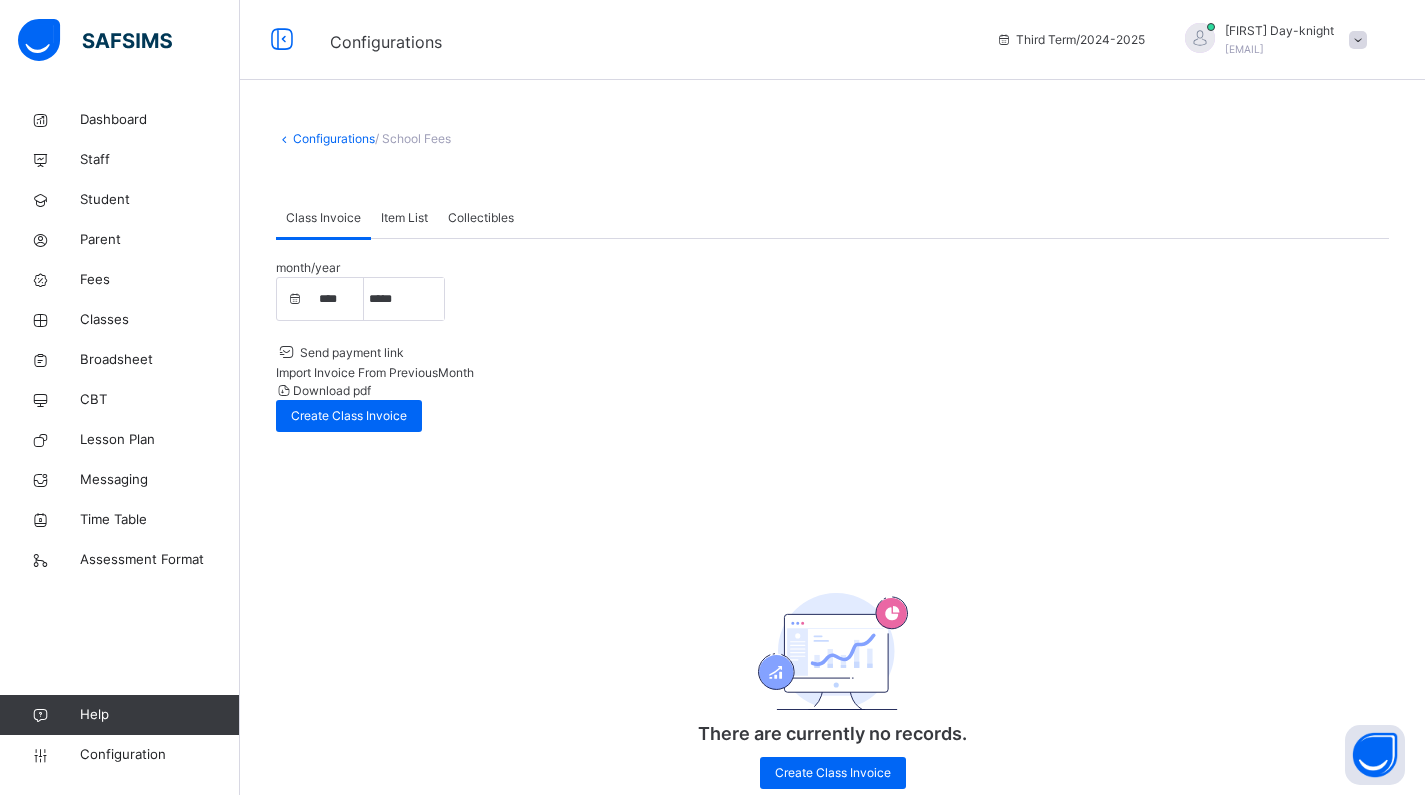 select on "*" 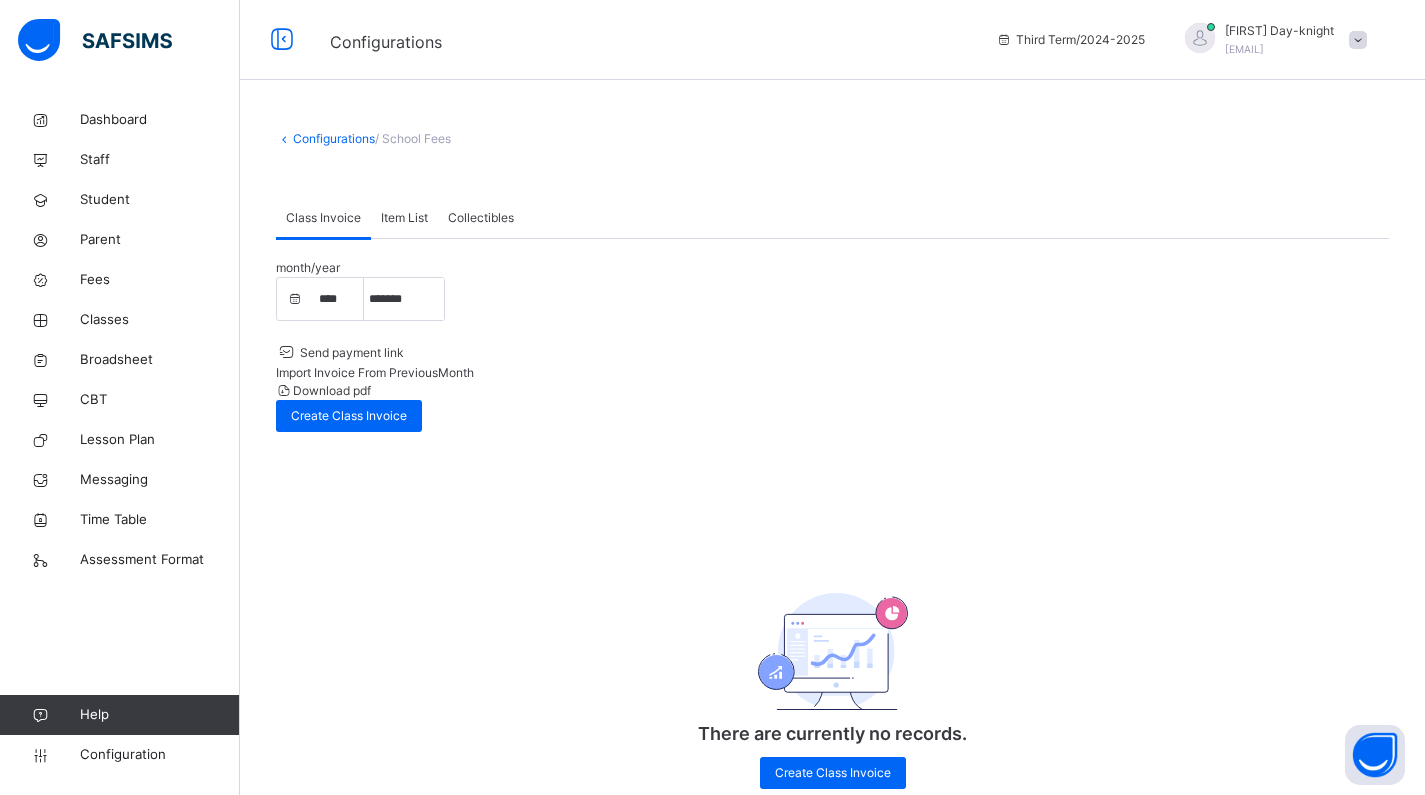select on "****" 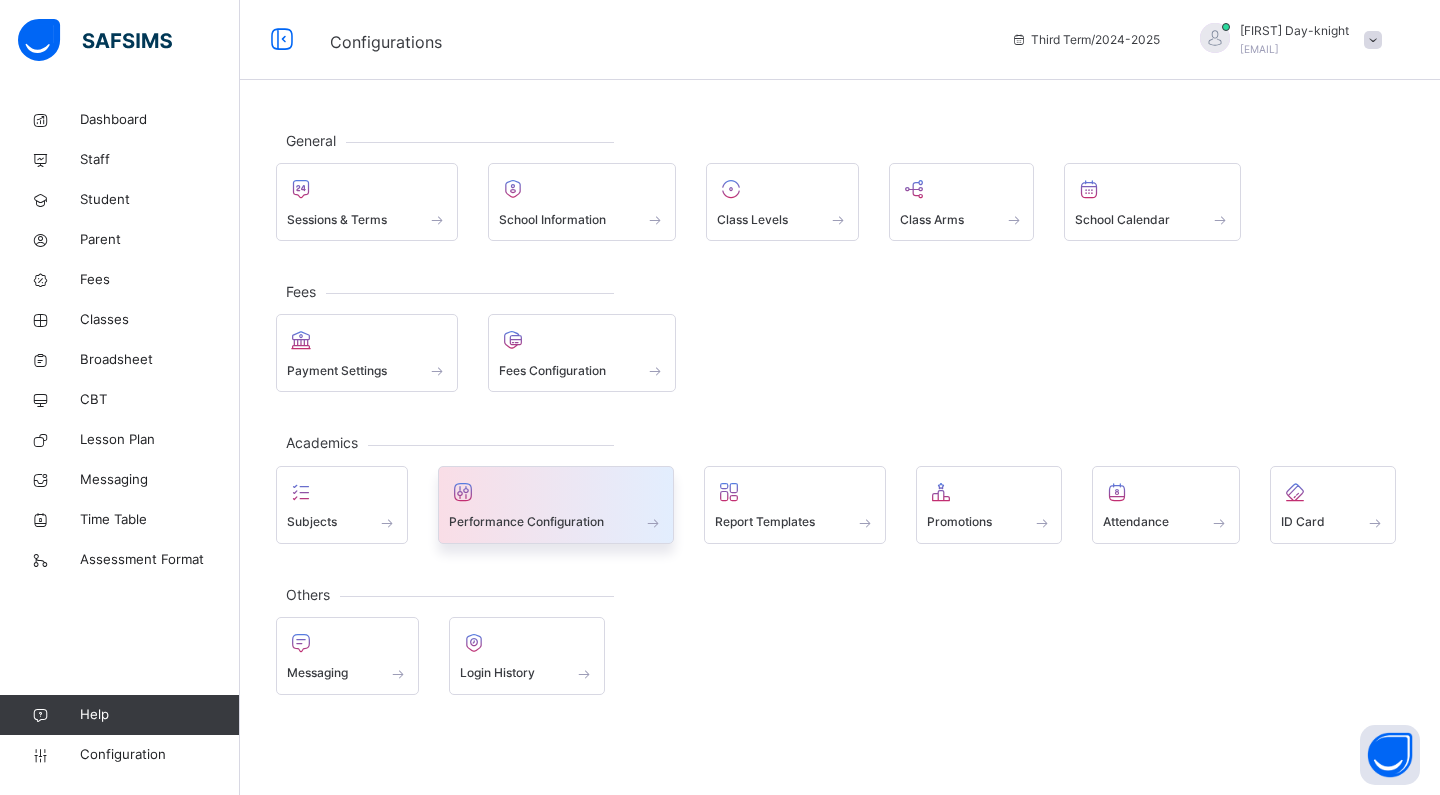 click on "Performance Configuration" at bounding box center [526, 522] 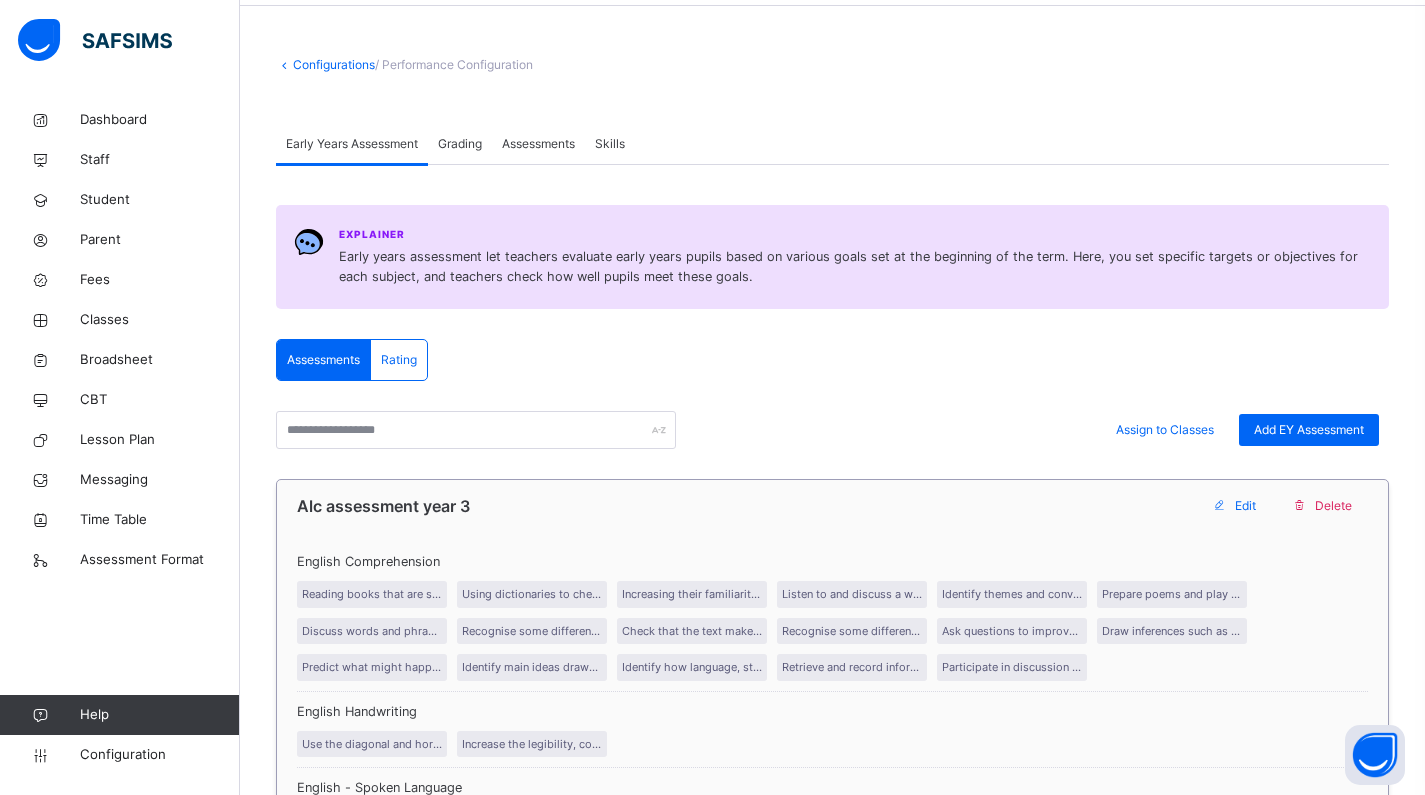 scroll, scrollTop: 993, scrollLeft: 0, axis: vertical 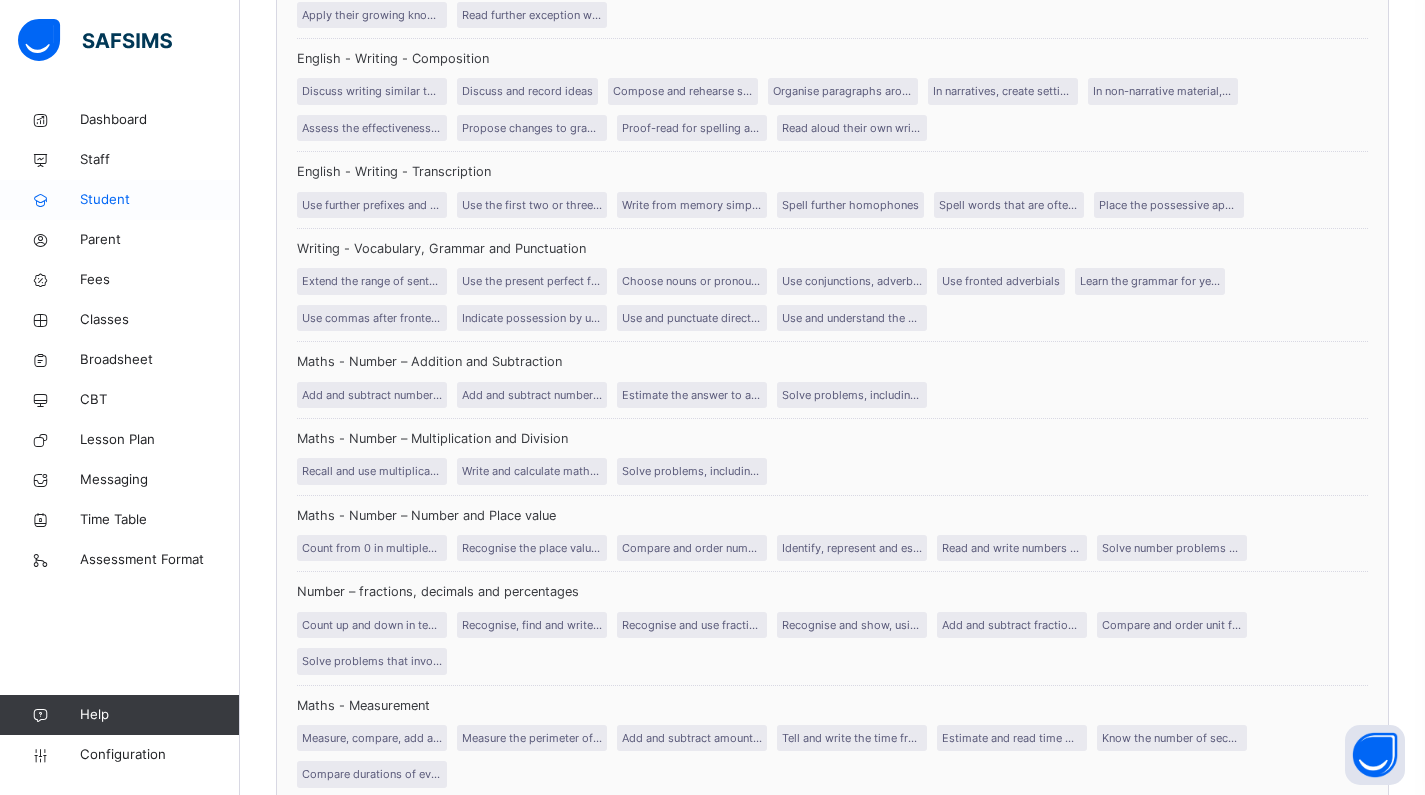click on "Student" at bounding box center [120, 200] 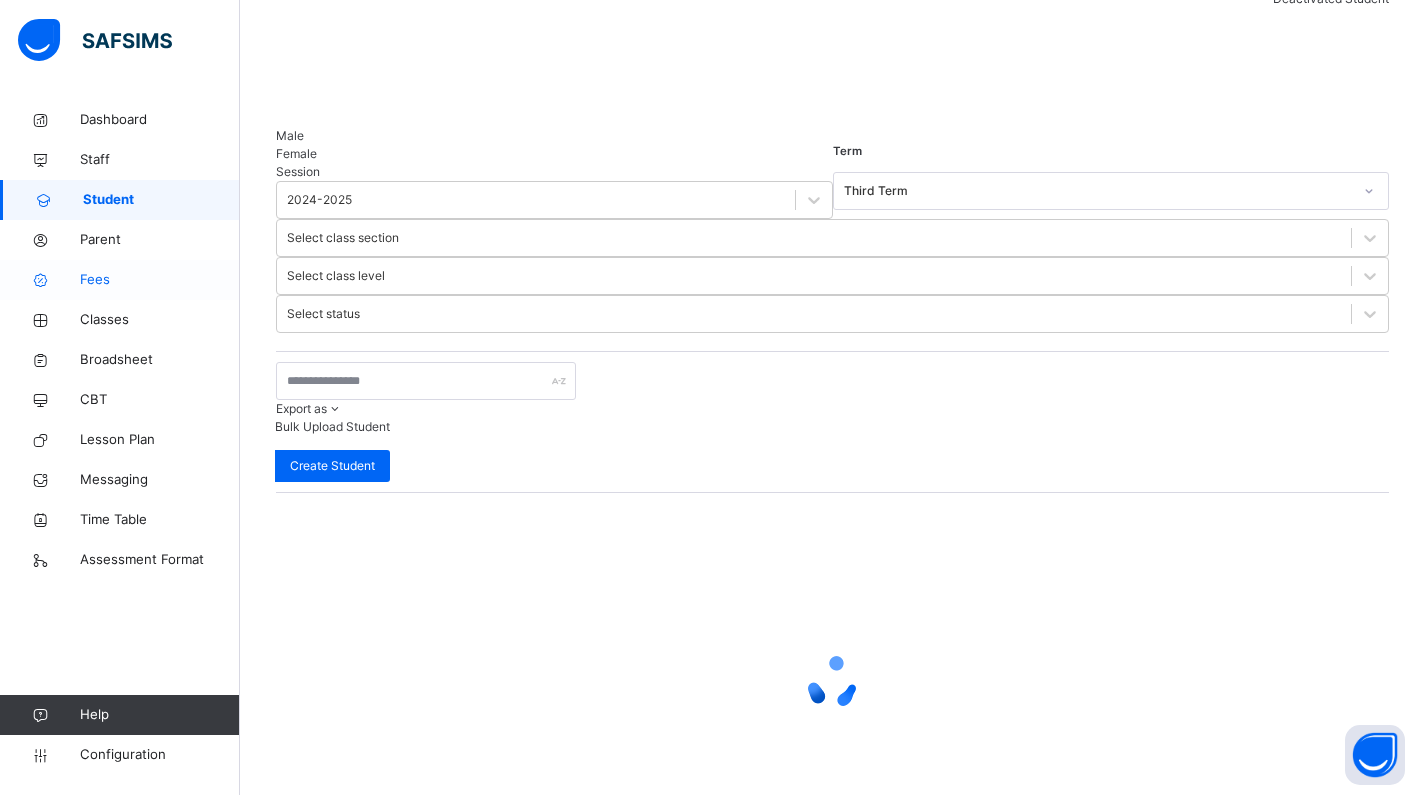 scroll, scrollTop: 95, scrollLeft: 0, axis: vertical 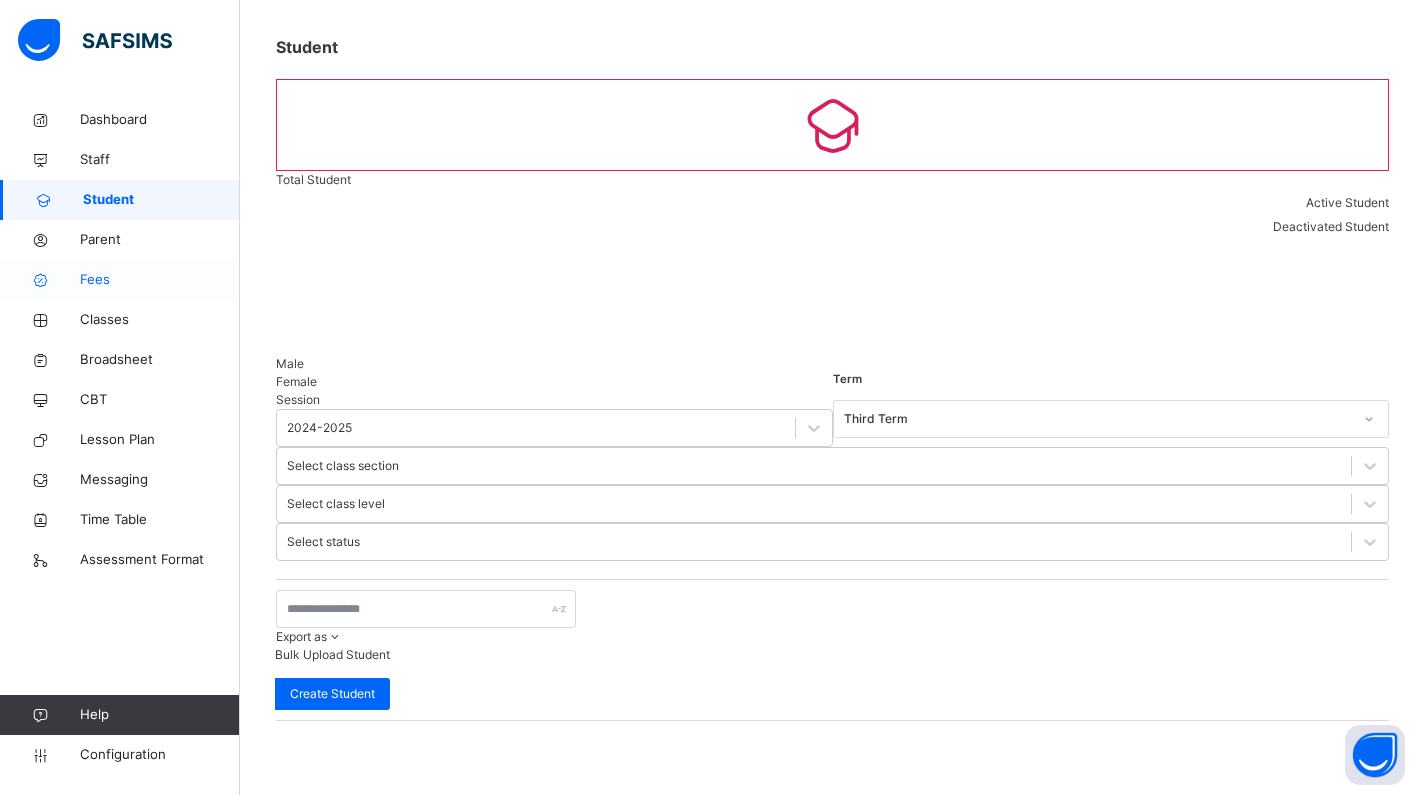 click on "Fees" at bounding box center [160, 280] 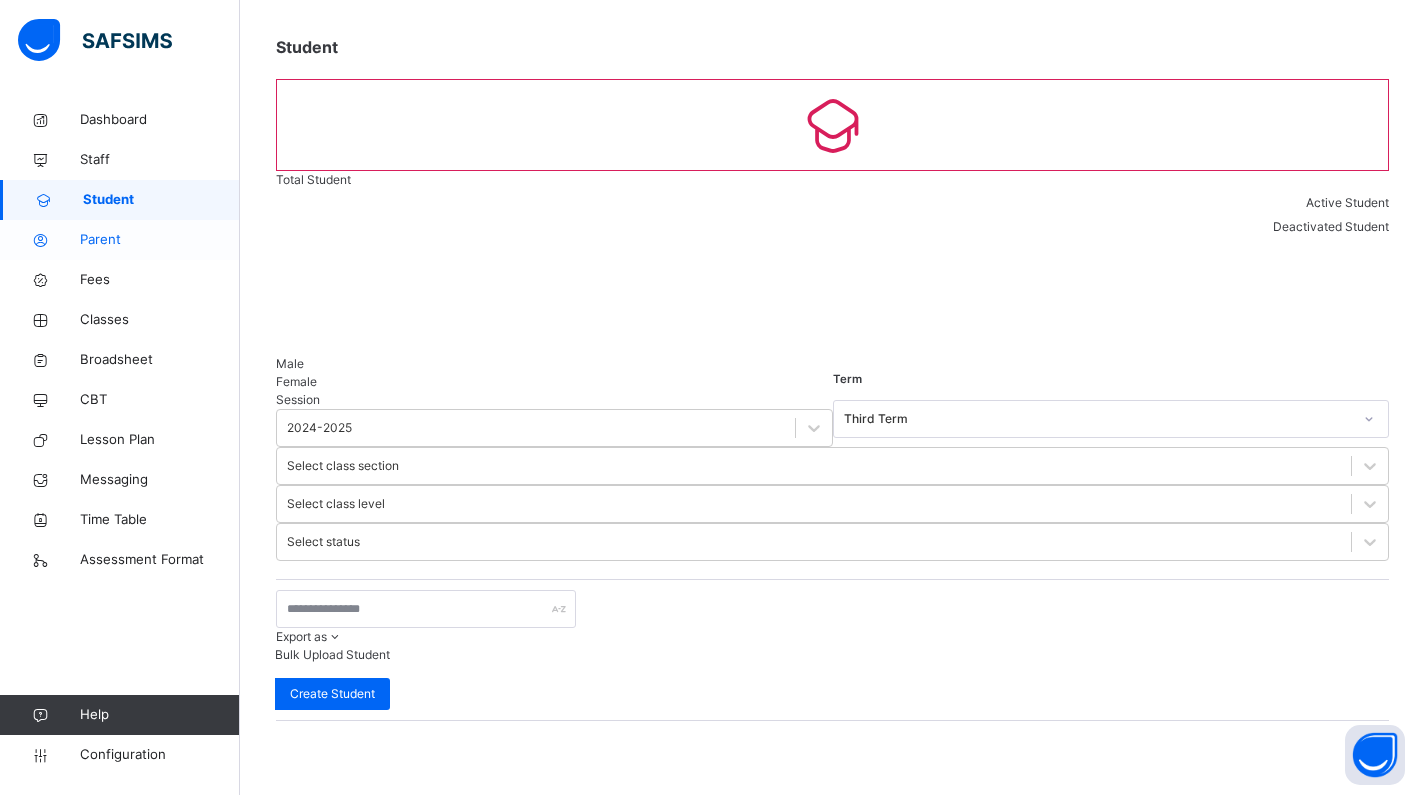 select on "****" 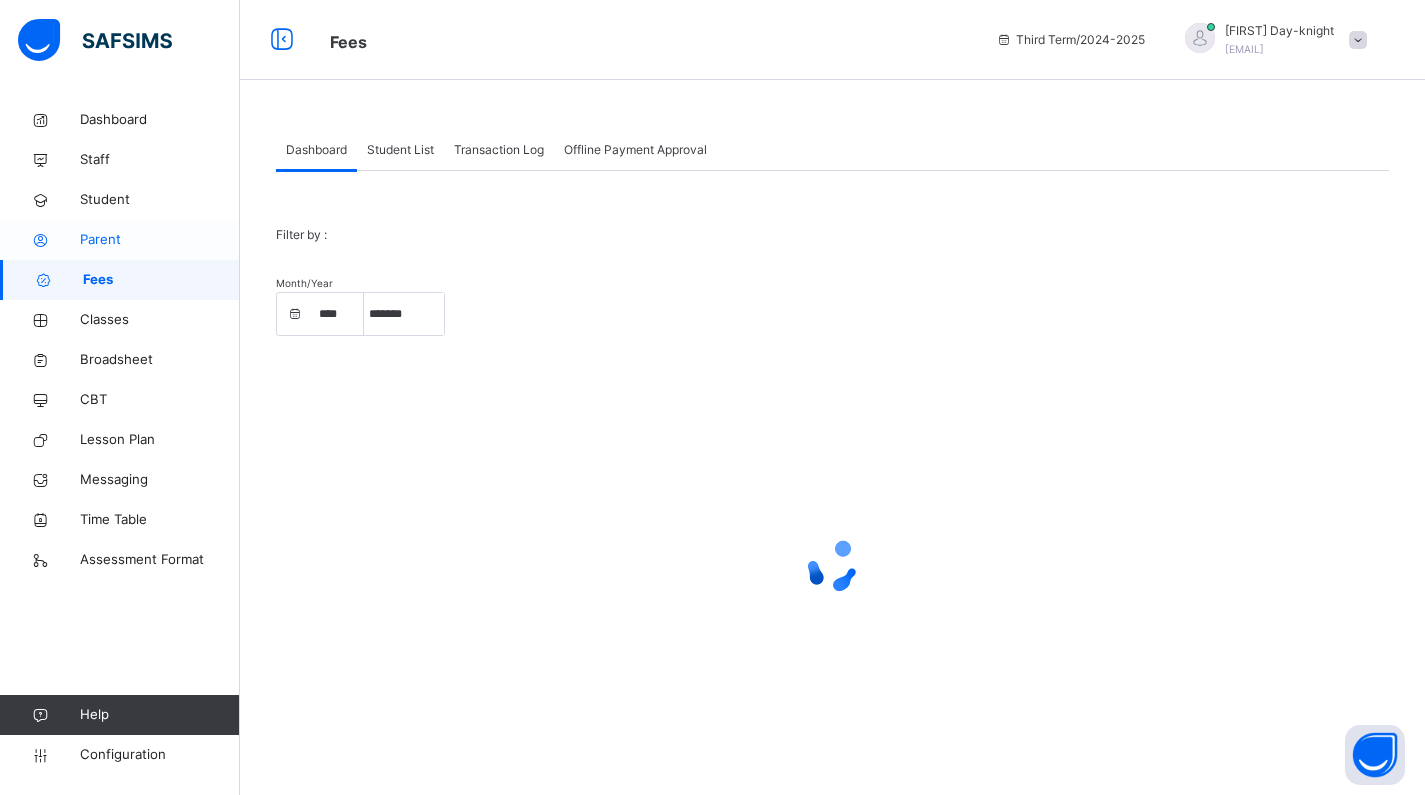 scroll, scrollTop: 0, scrollLeft: 0, axis: both 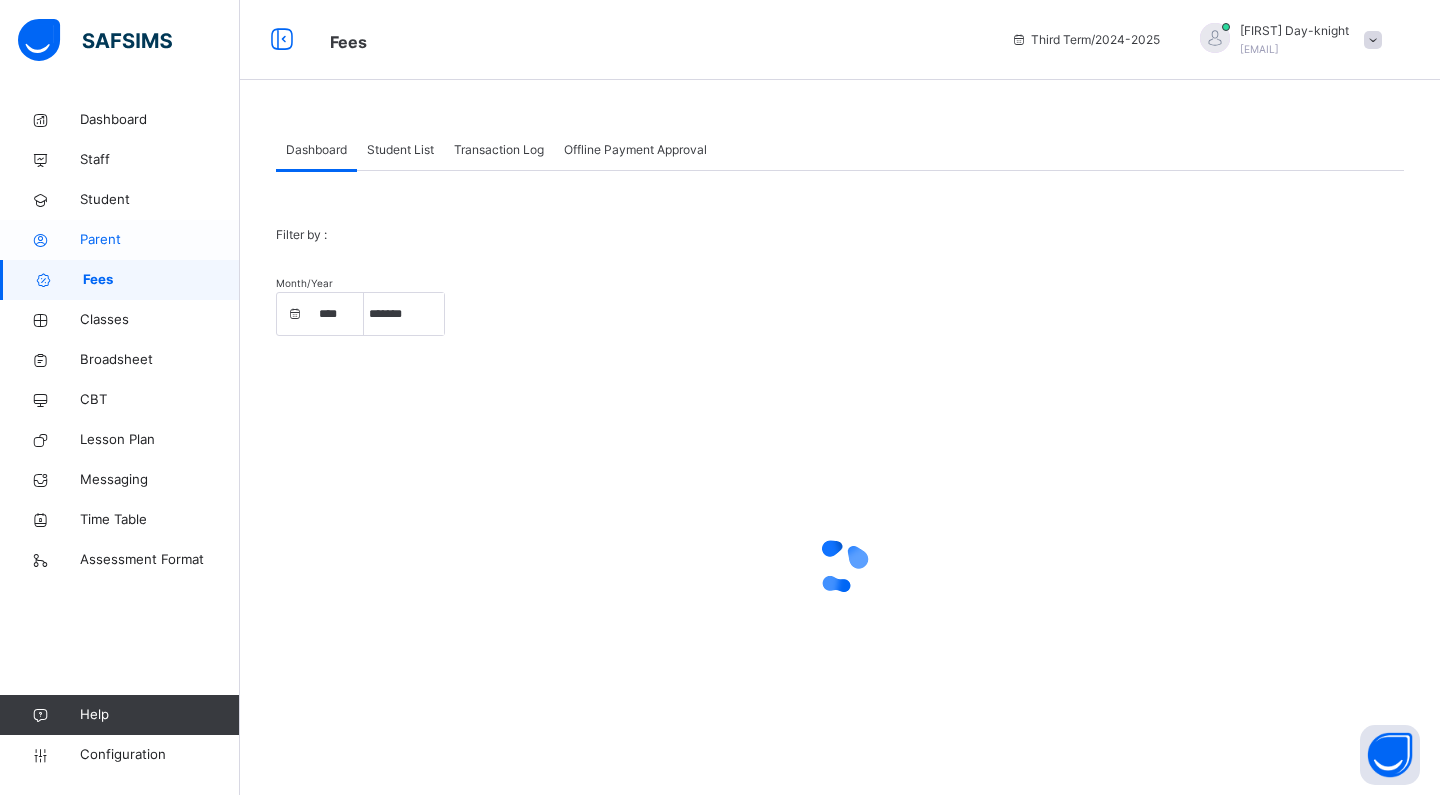 click on "Parent" at bounding box center (120, 240) 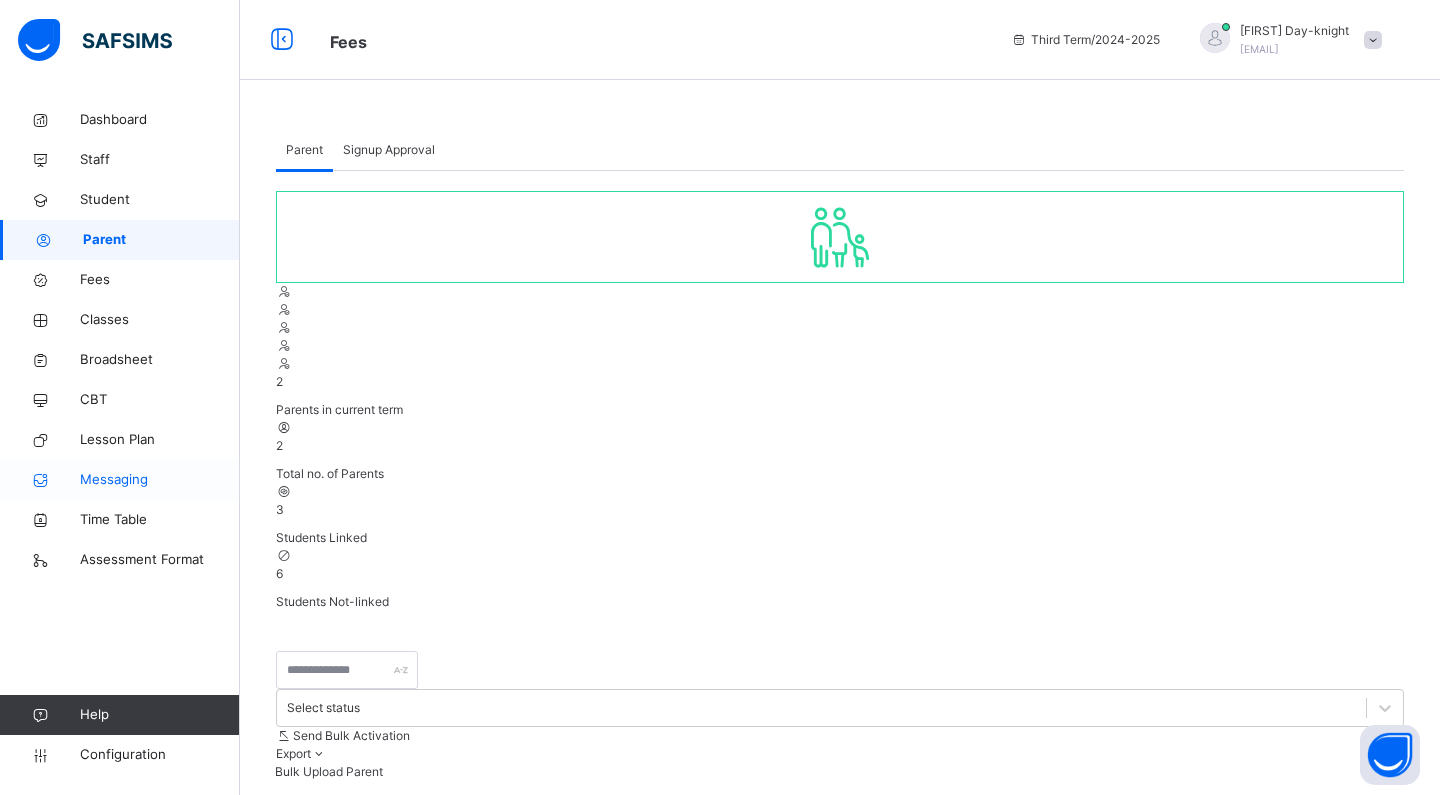 click on "Messaging" at bounding box center [160, 480] 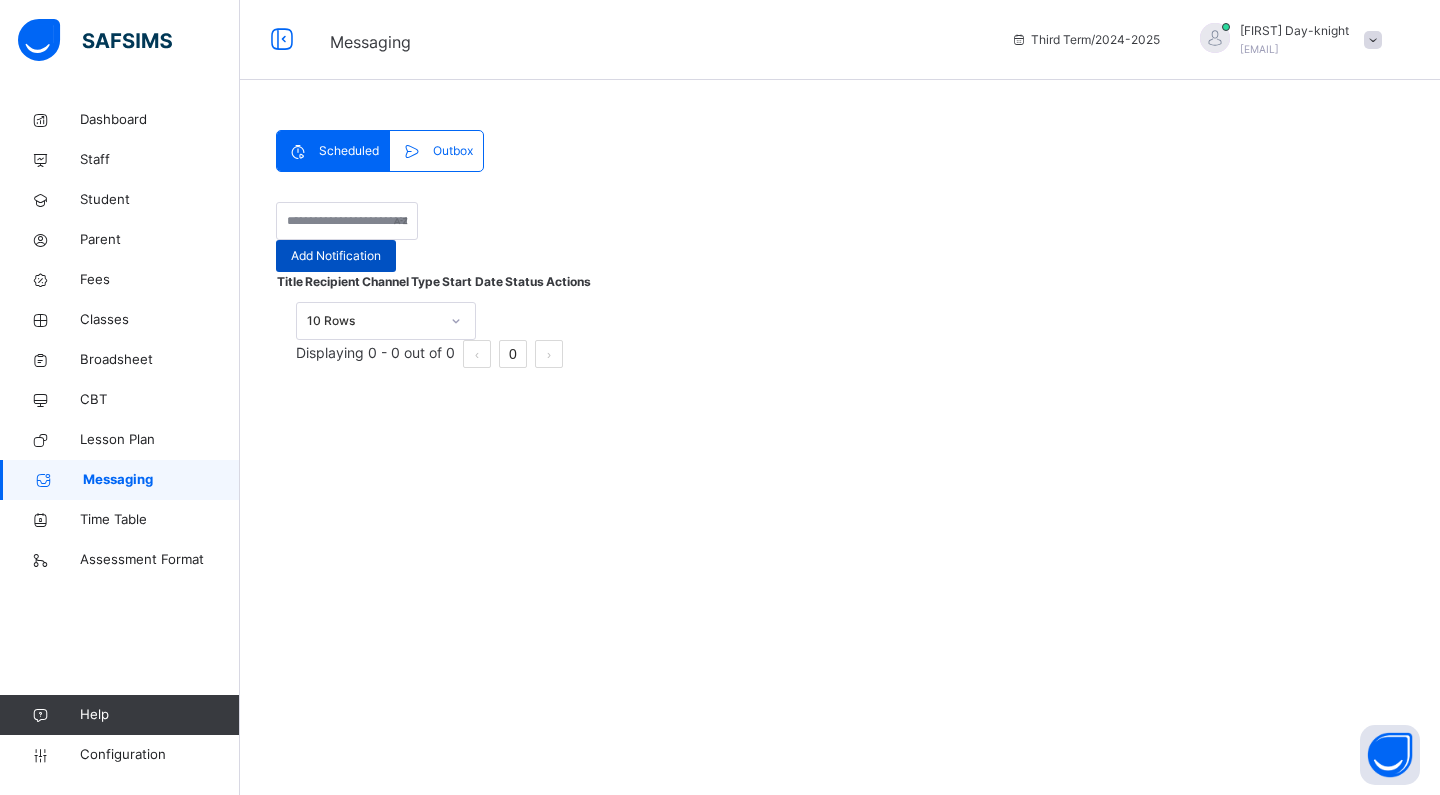 click on "Add Notification" at bounding box center [336, 256] 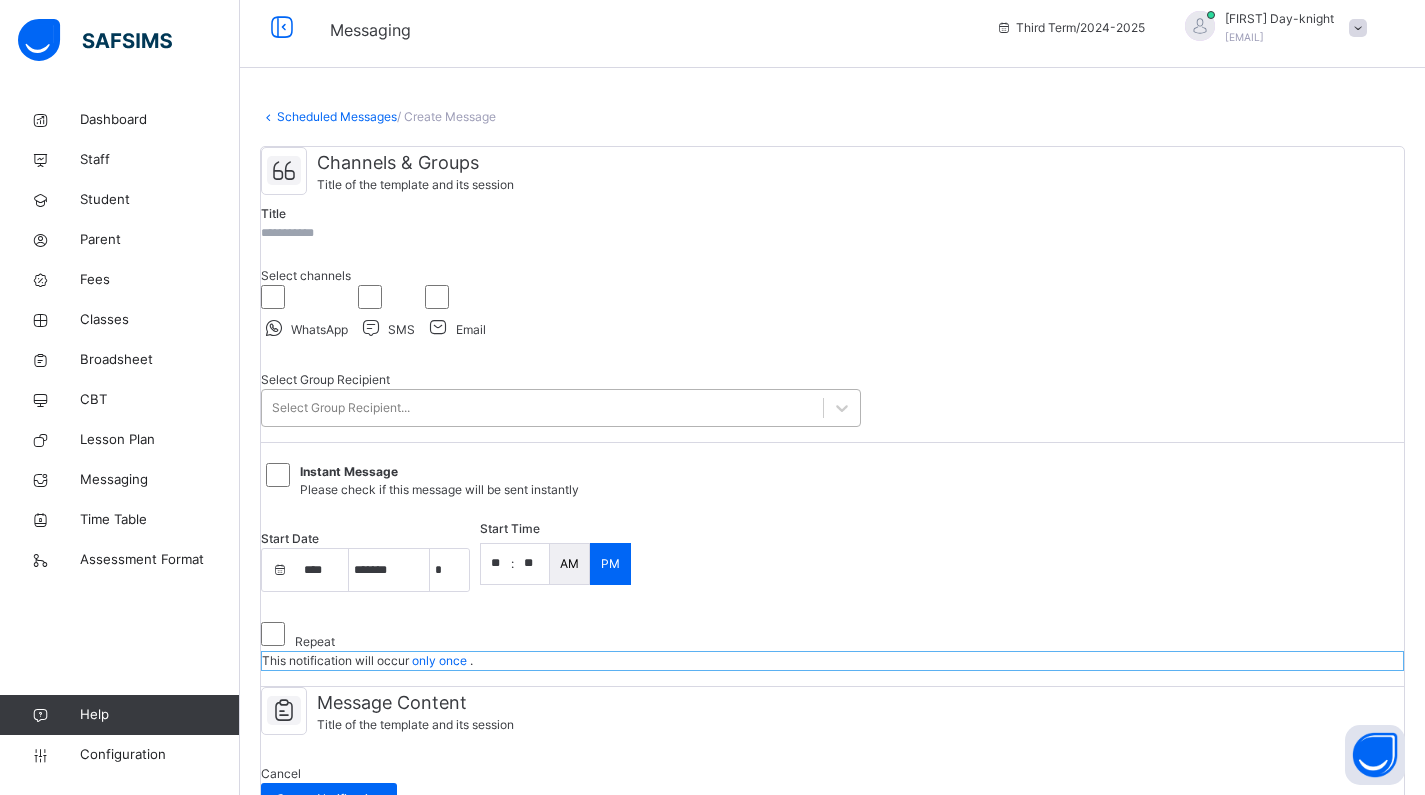 scroll, scrollTop: 11, scrollLeft: 0, axis: vertical 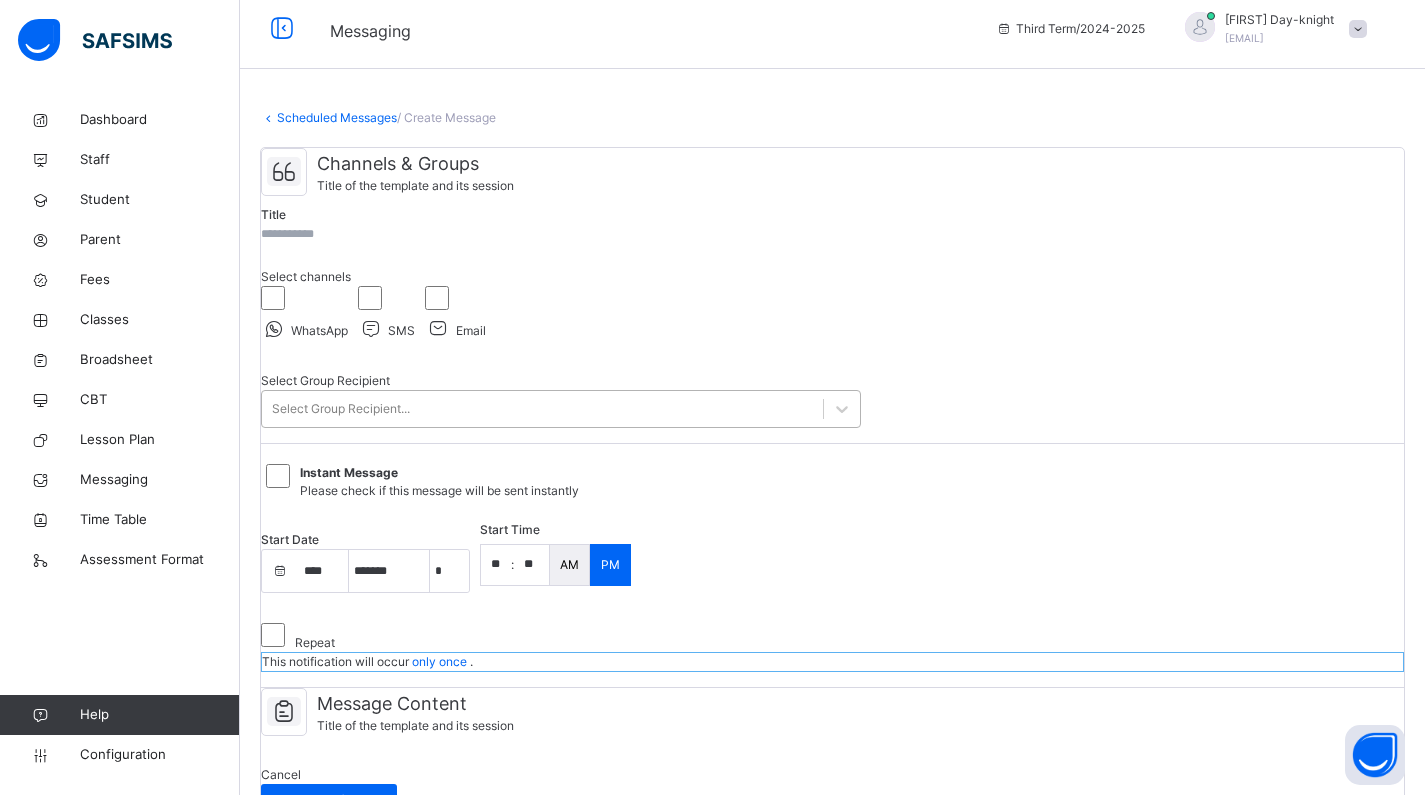 click on "Select Group Recipient..." at bounding box center (542, 409) 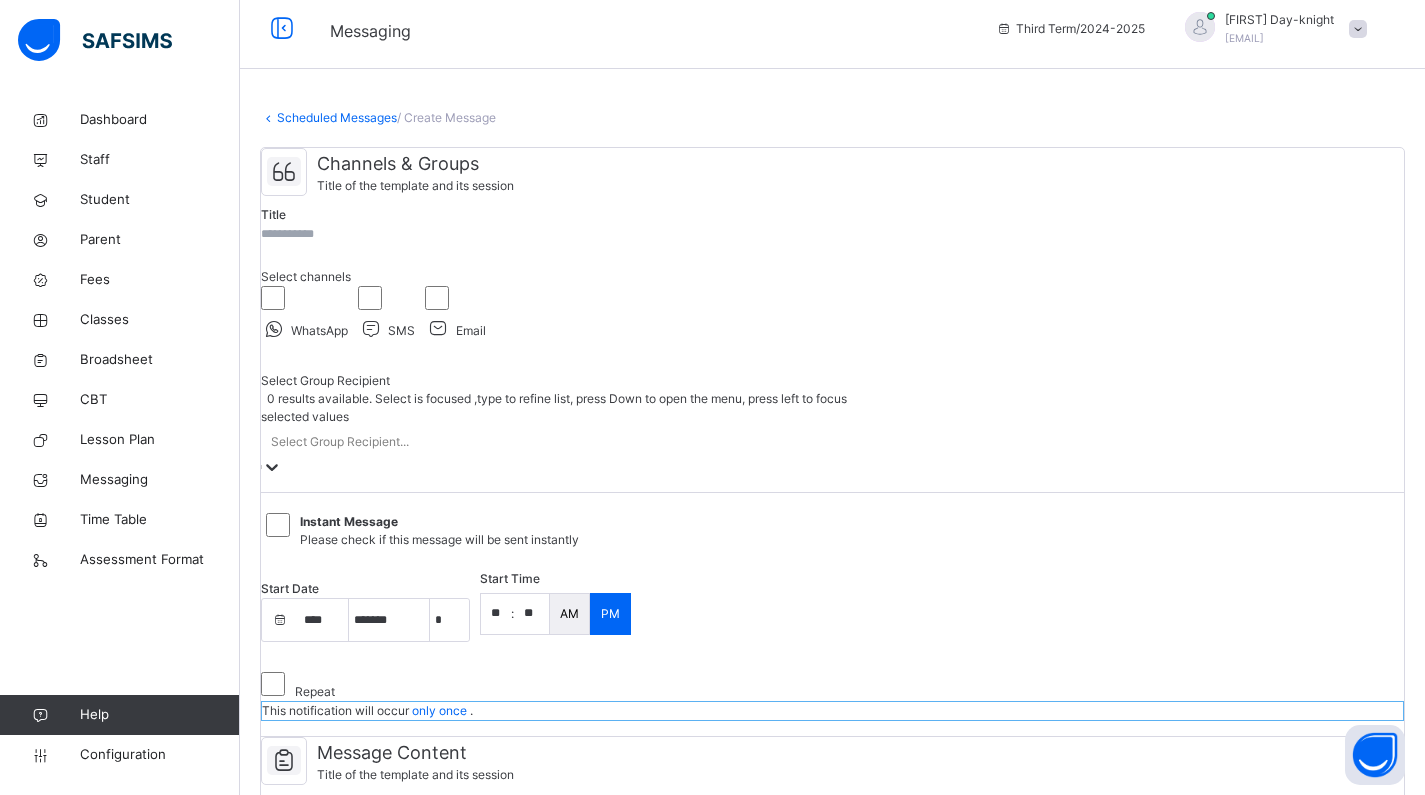 click on "Select Group Recipient..." at bounding box center [561, 441] 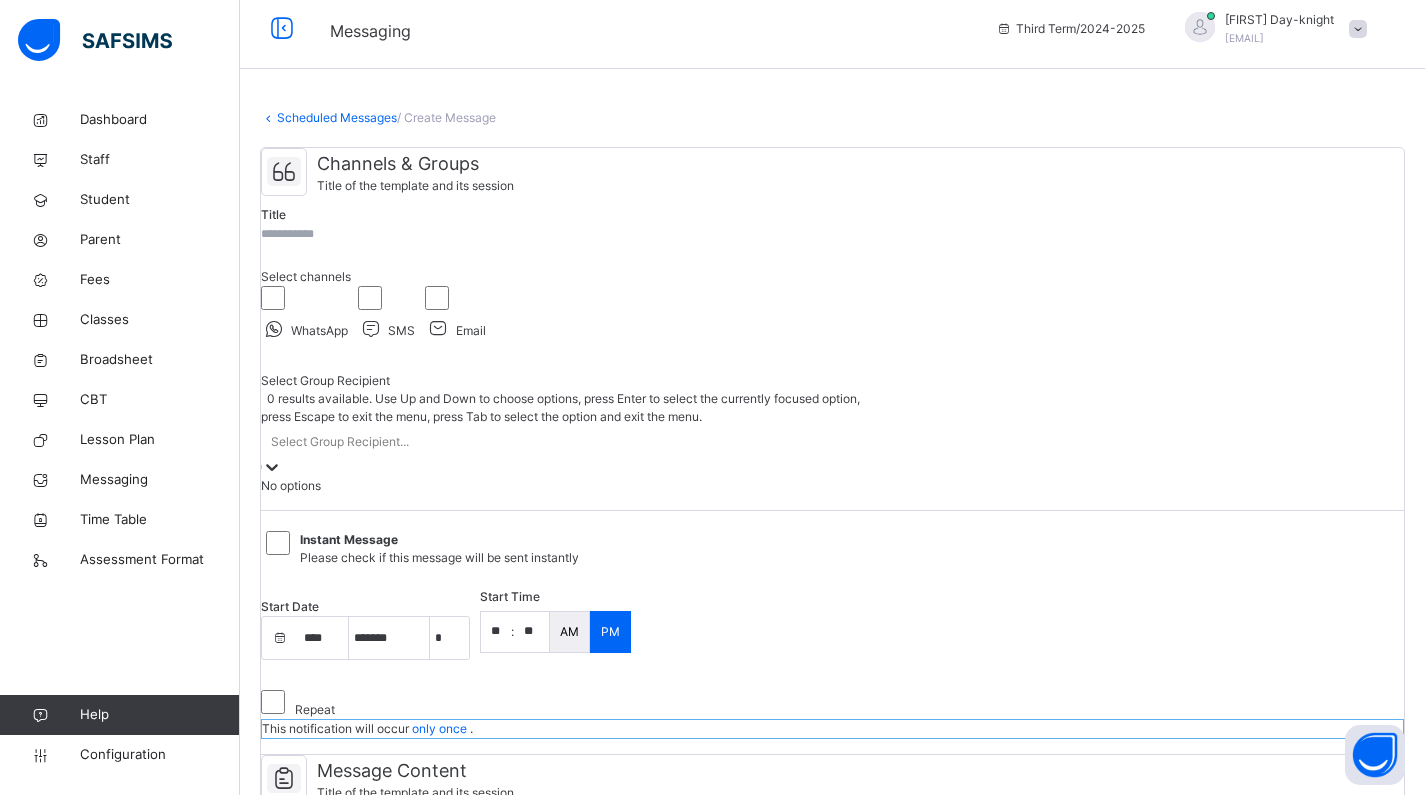 click on "Instant Message   Please check if this message will be sent instantly" at bounding box center [832, 547] 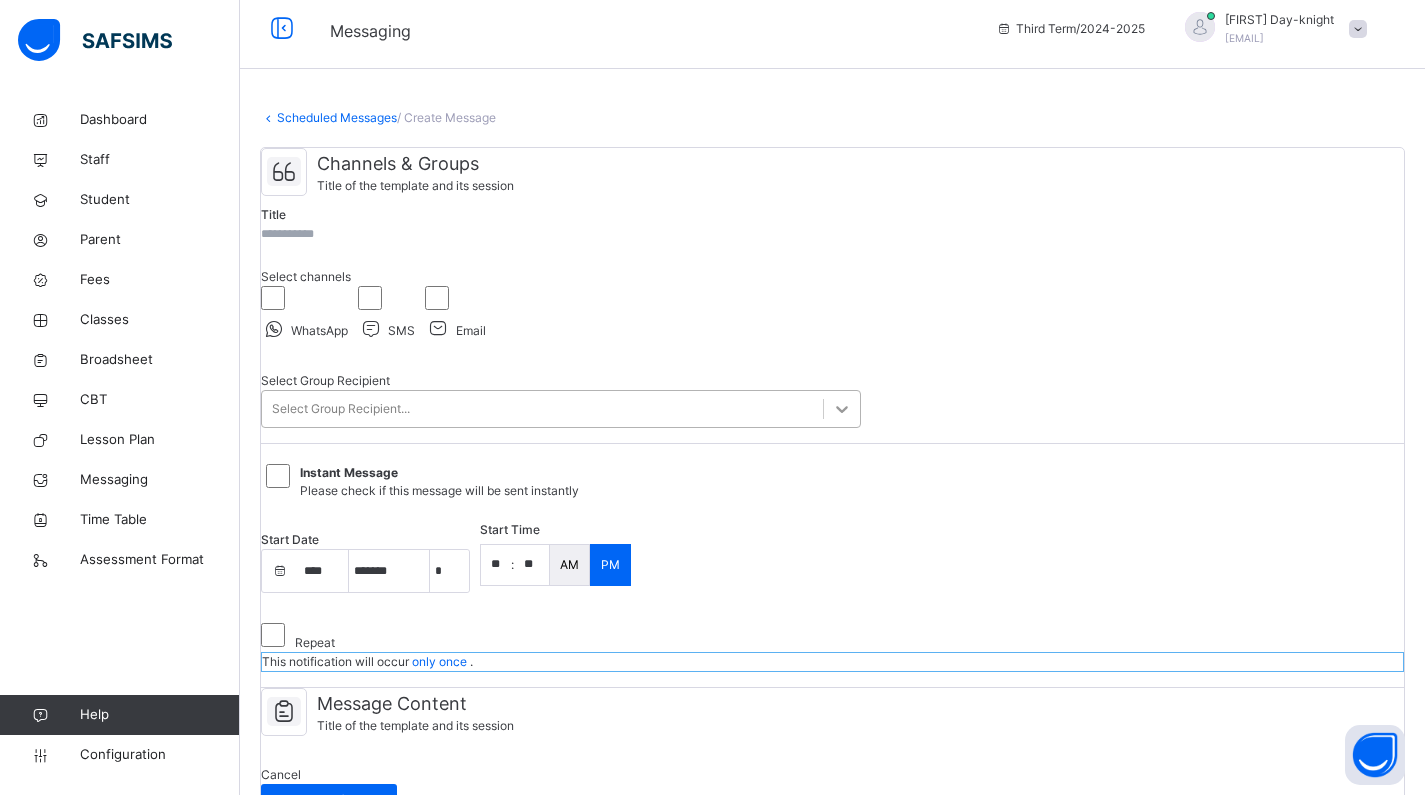 click at bounding box center (842, 409) 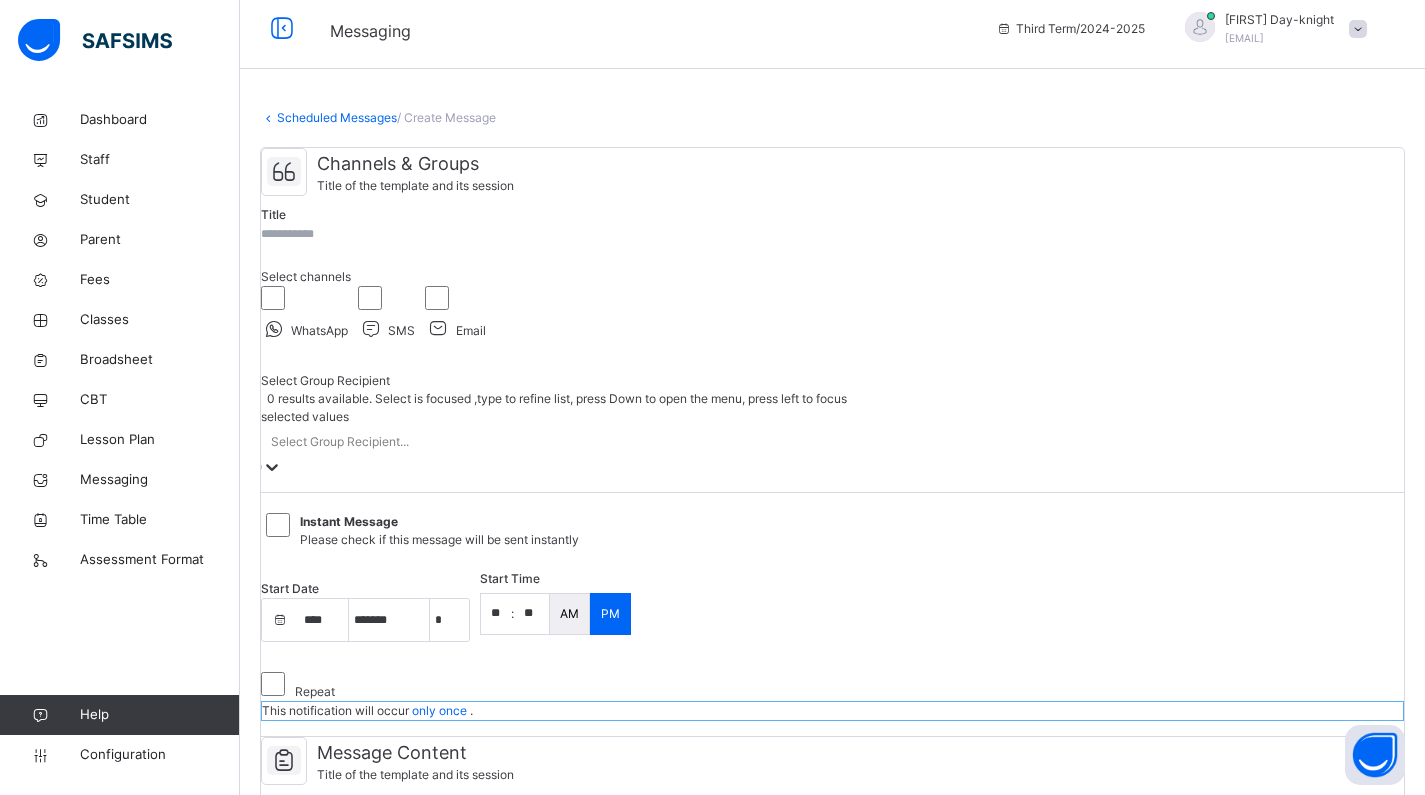 click at bounding box center [272, 467] 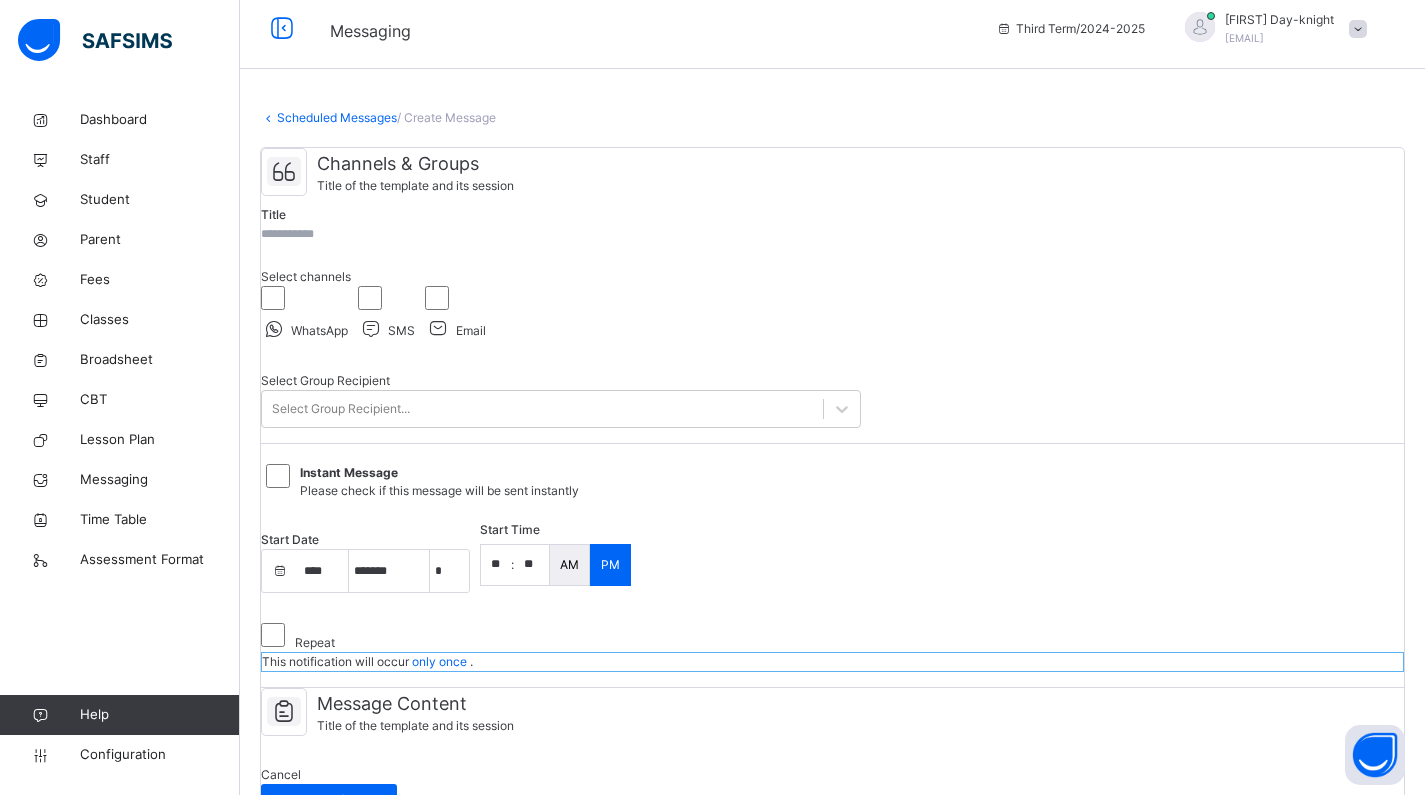 click on "Instant Message   Please check if this message will be sent instantly" at bounding box center (832, 482) 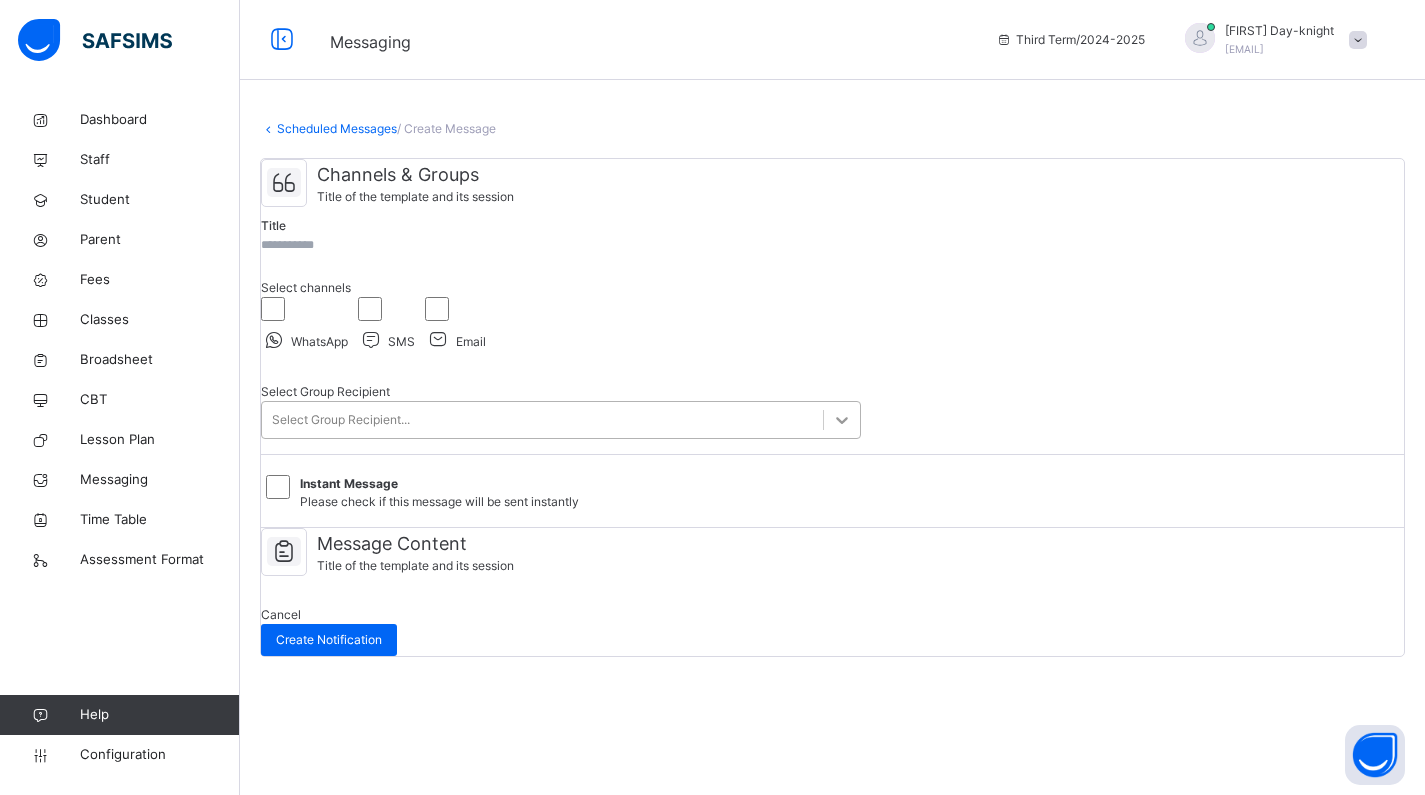 click 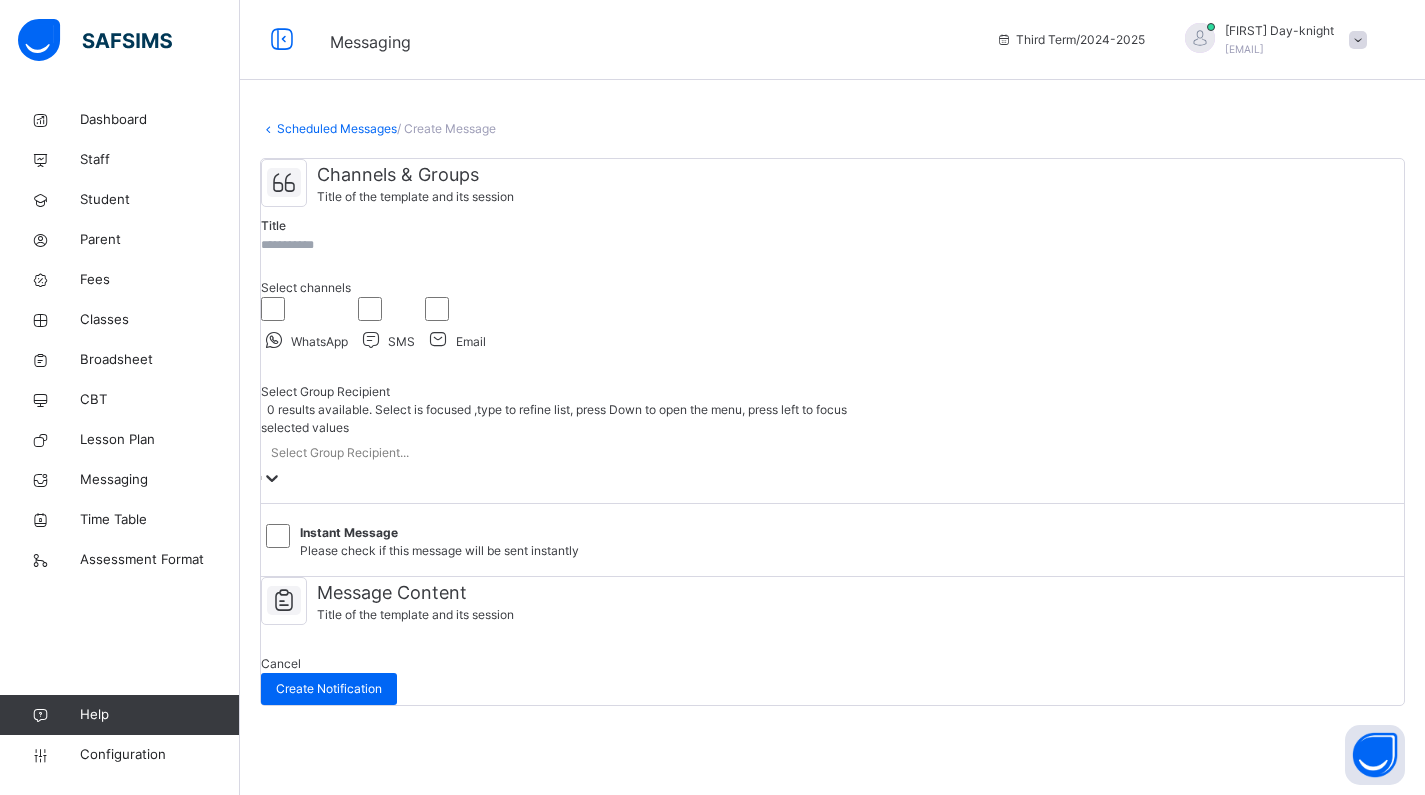 click 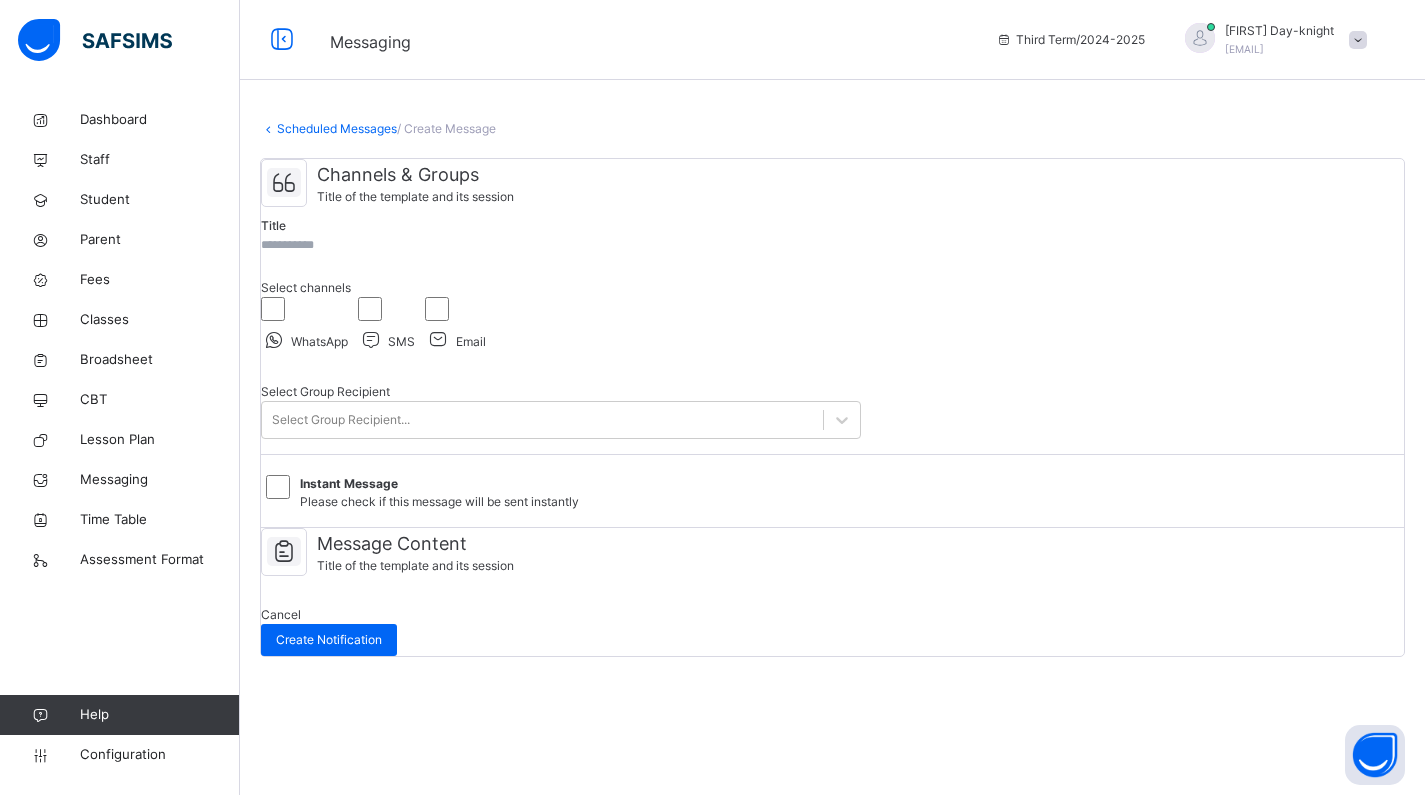 click on "Instant Message   Please check if this message will be sent instantly" at bounding box center (832, 493) 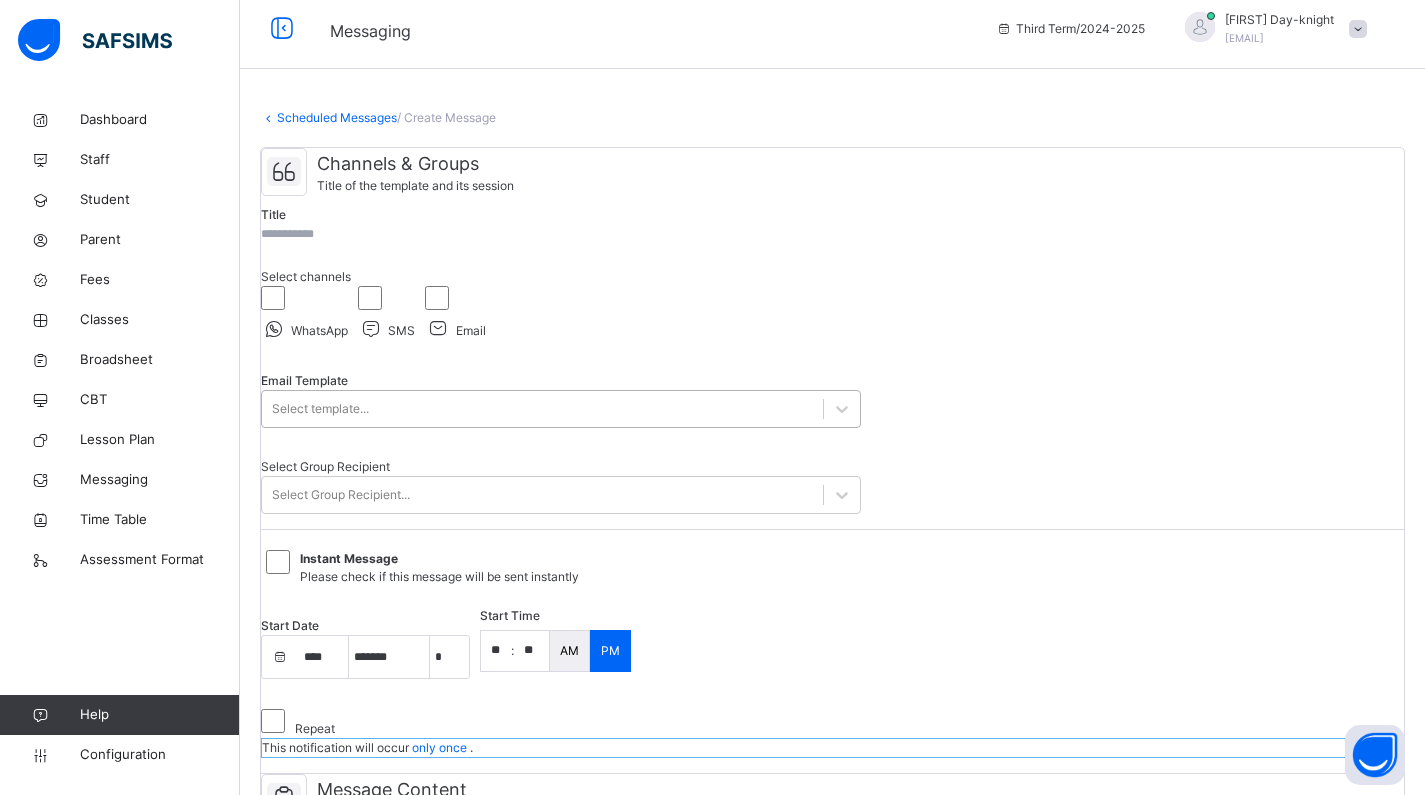 click on "Select template..." at bounding box center (542, 409) 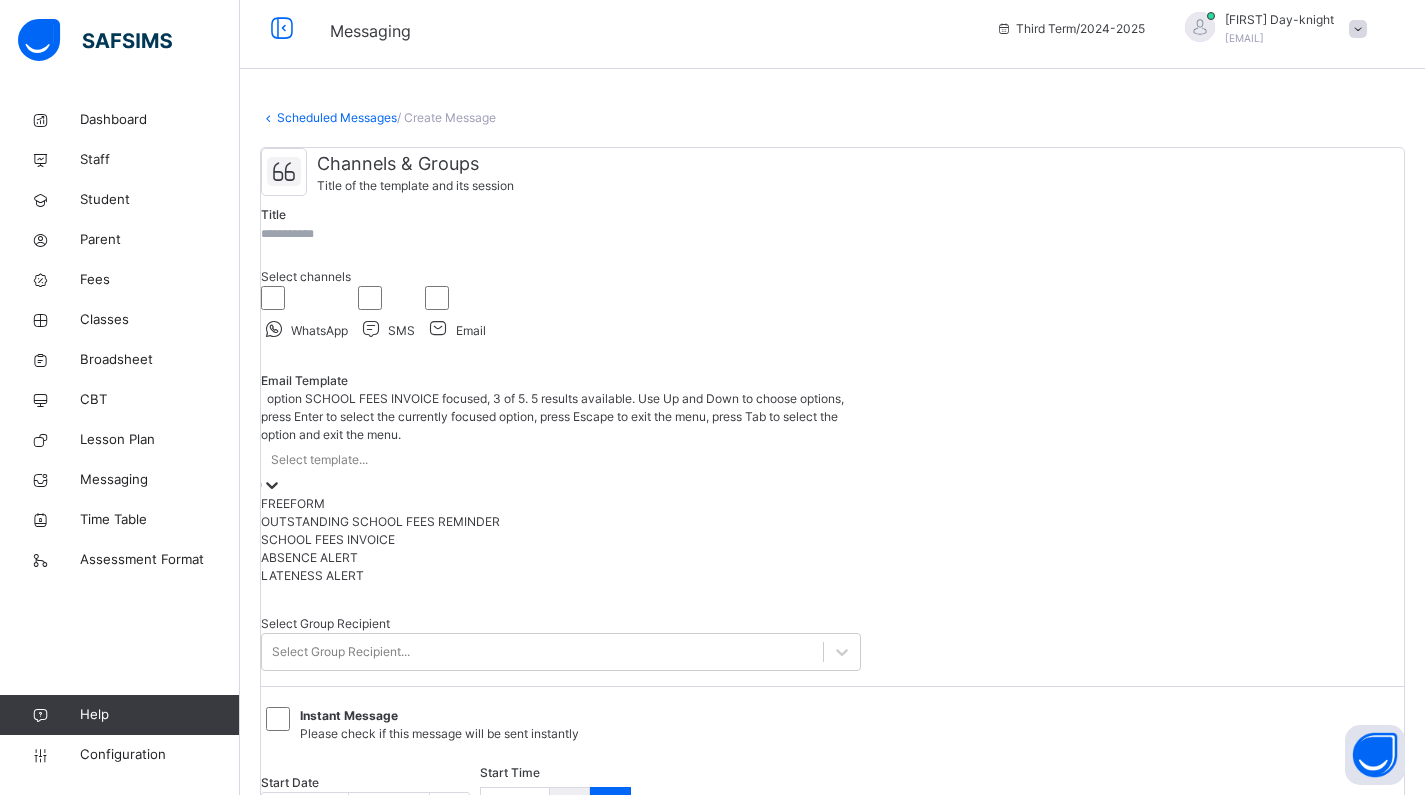 click on "SCHOOL FEES INVOICE" at bounding box center [561, 540] 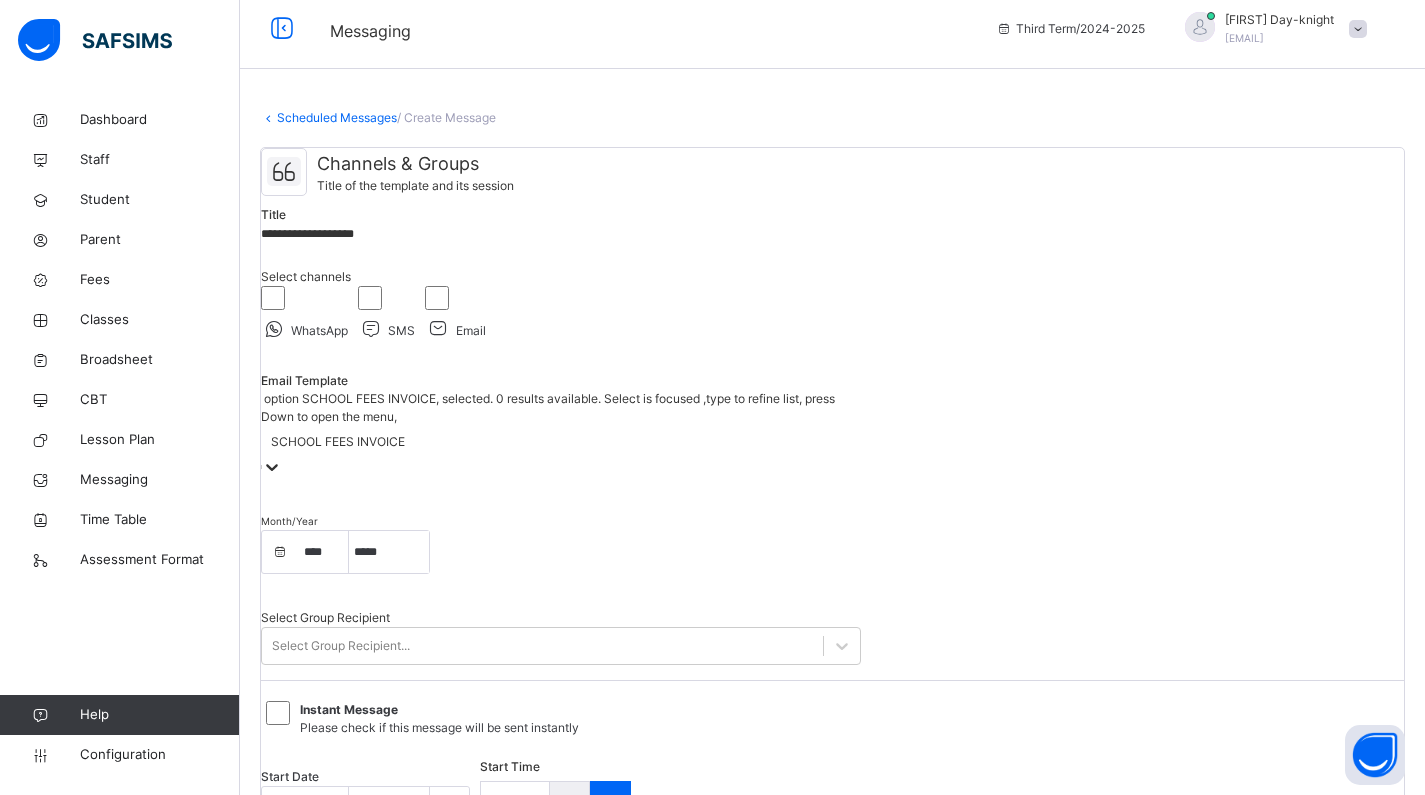 select on "*" 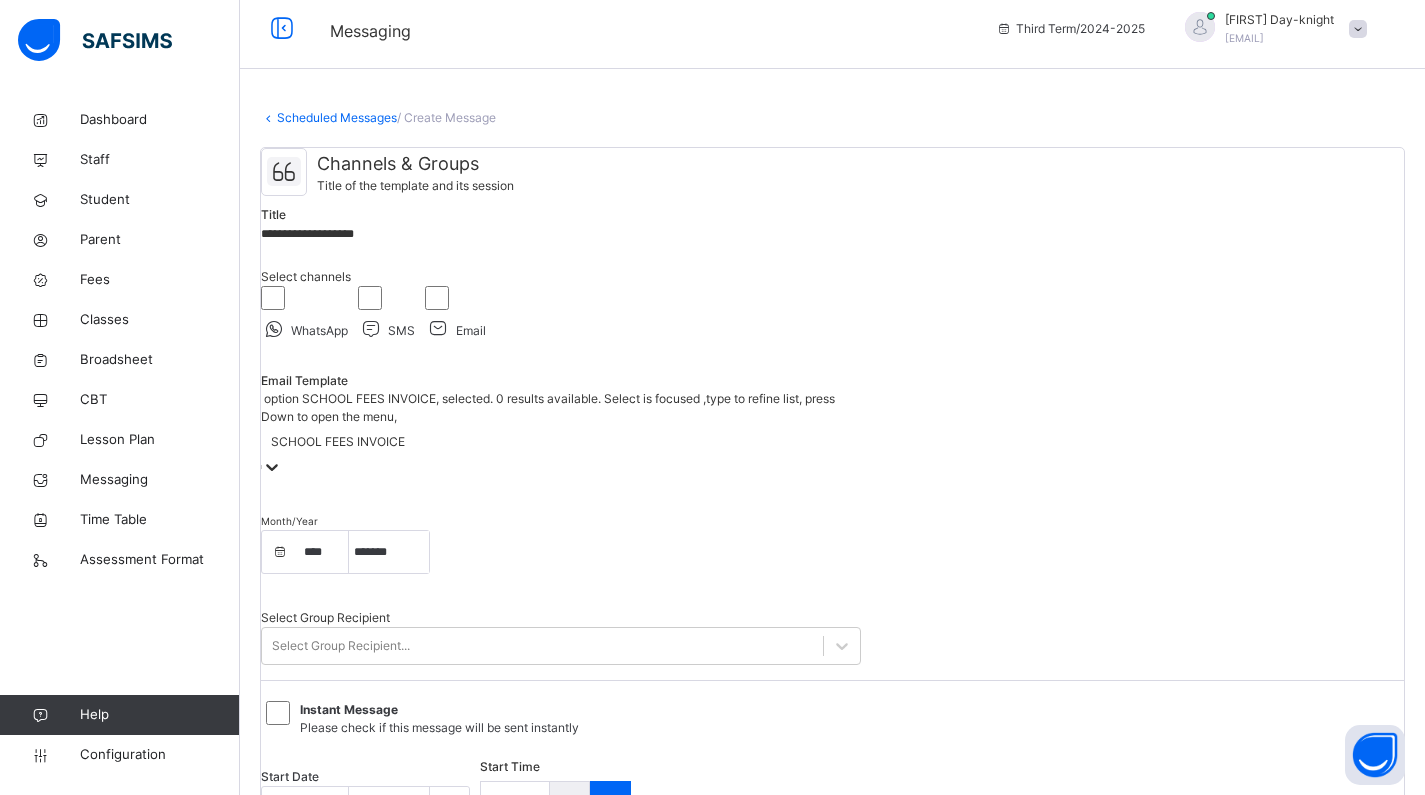 select on "****" 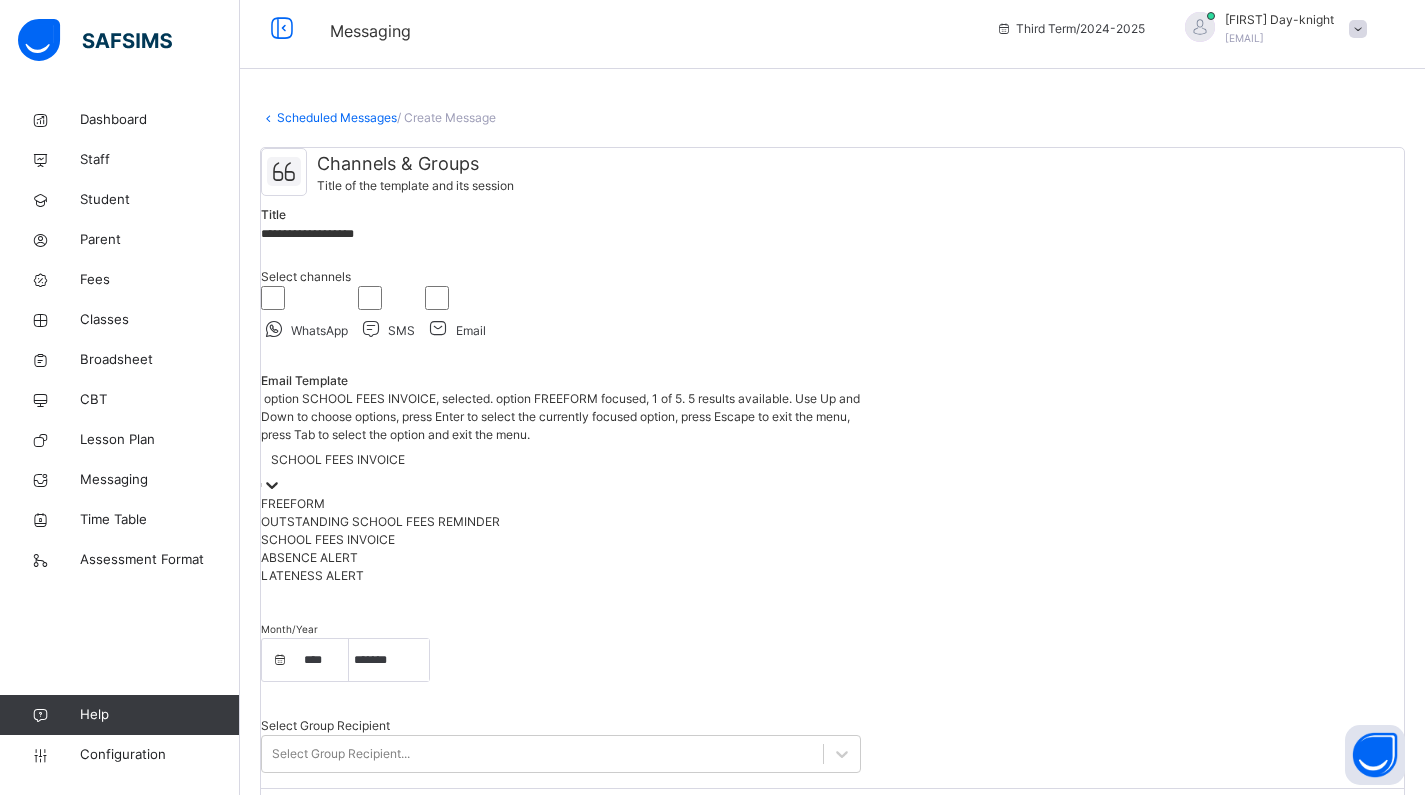 click on "FREEFORM" at bounding box center [561, 504] 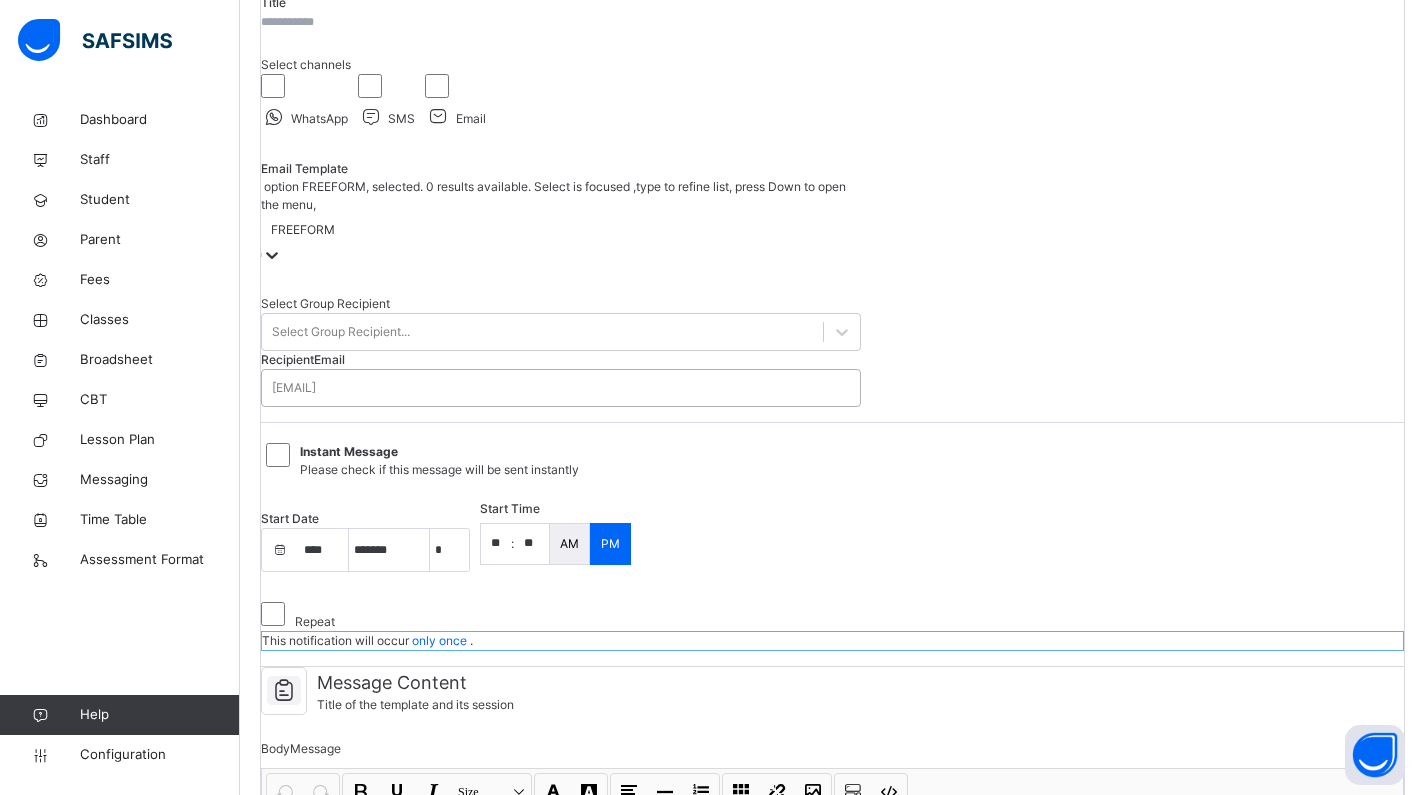 scroll, scrollTop: 230, scrollLeft: 0, axis: vertical 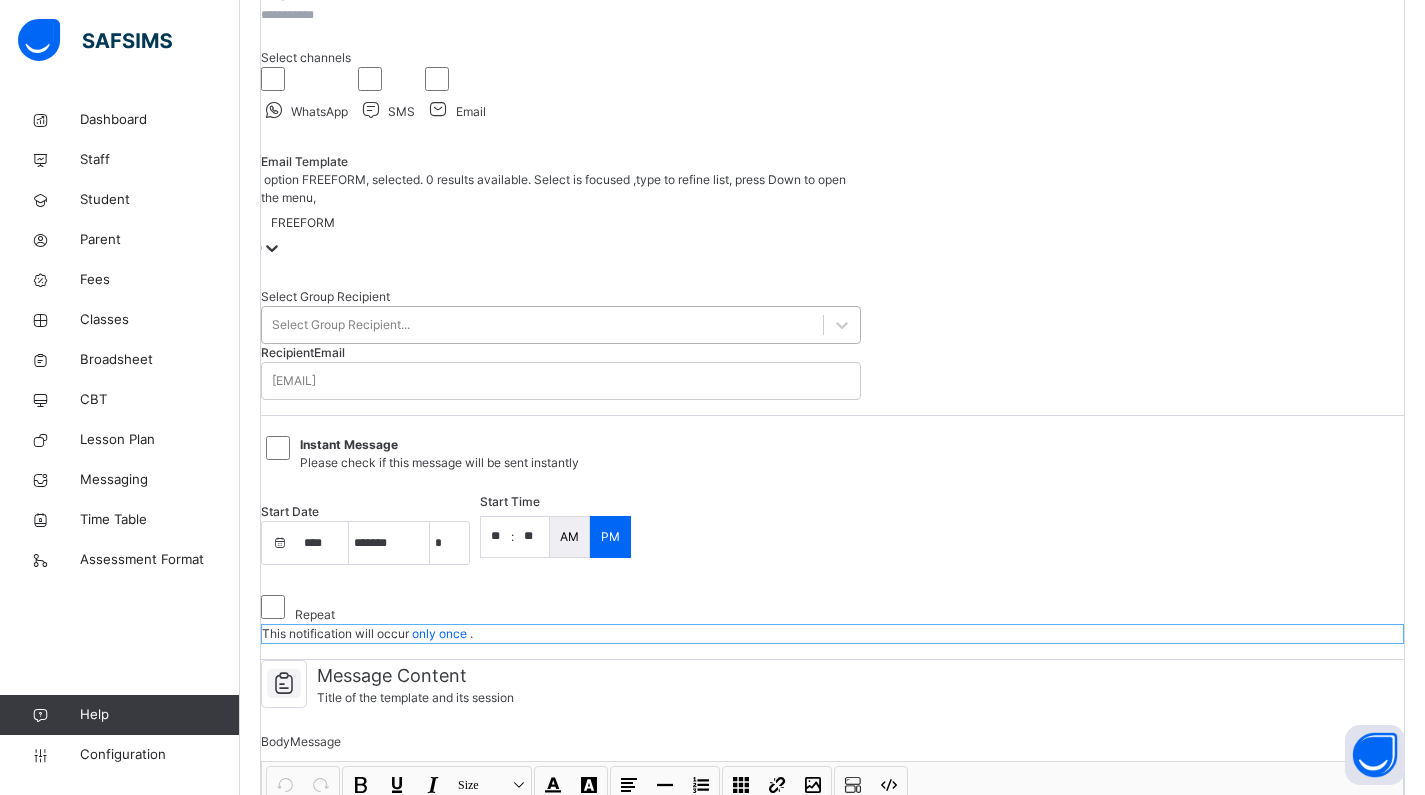 click on "Select Group Recipient..." at bounding box center [542, 325] 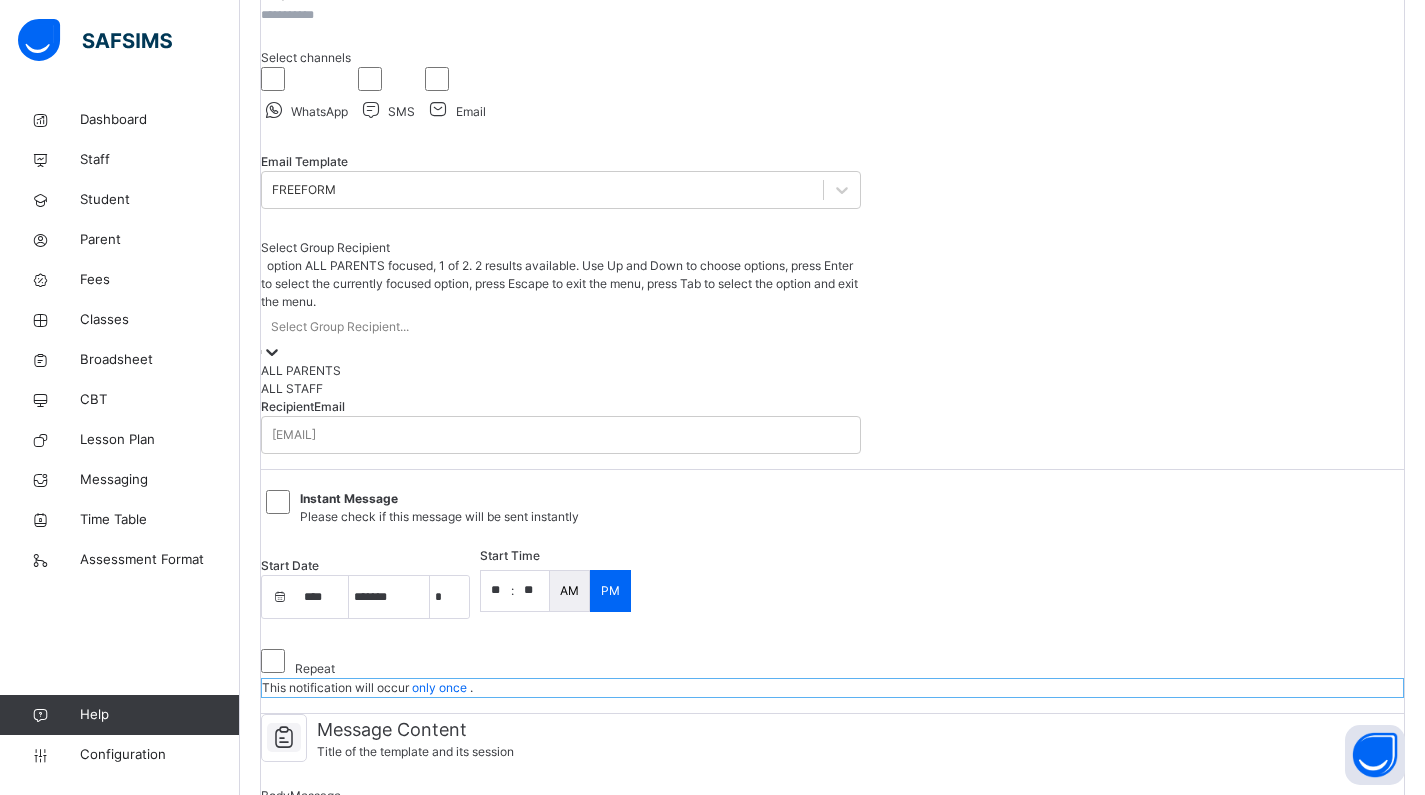 click on "ALL PARENTS" at bounding box center [561, 371] 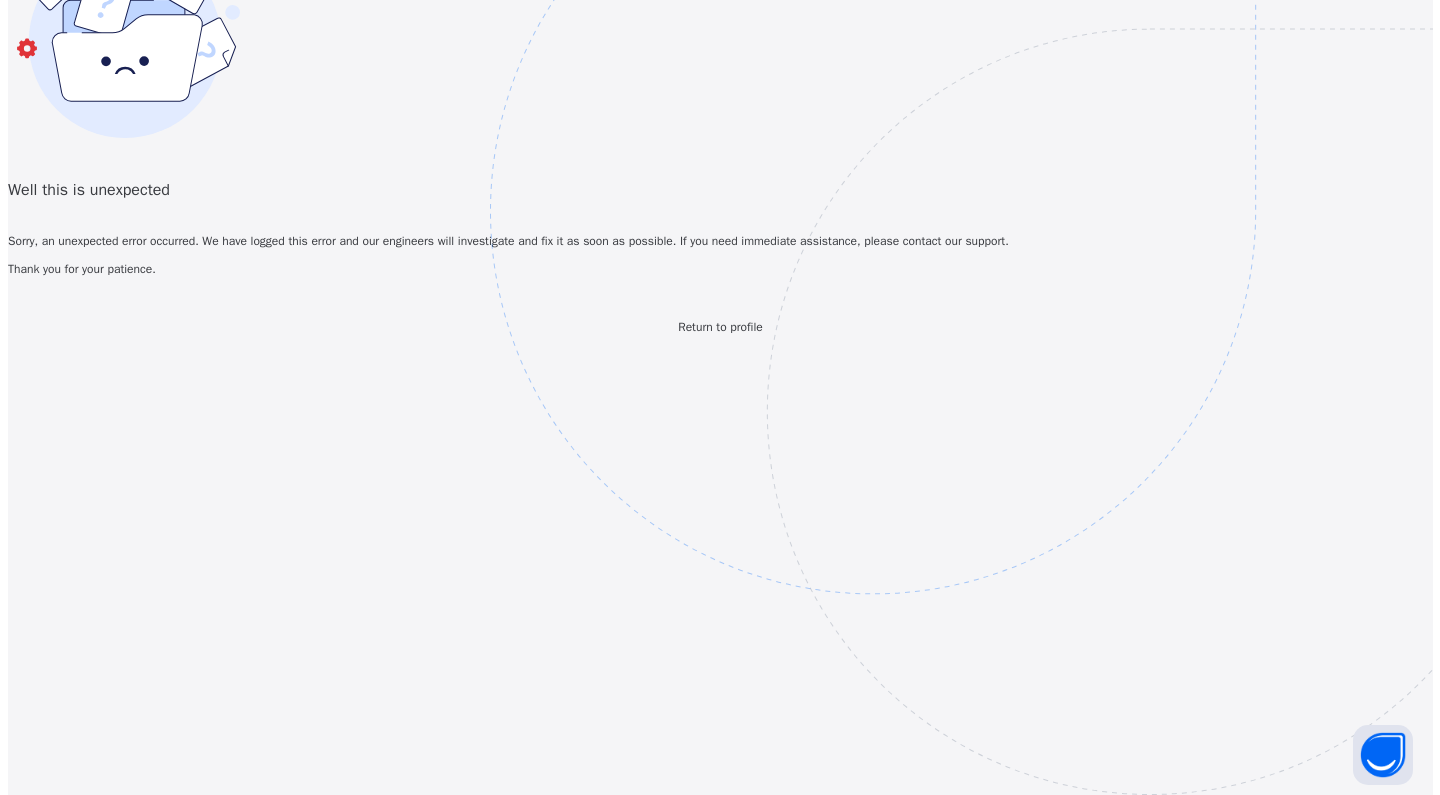 scroll, scrollTop: 0, scrollLeft: 0, axis: both 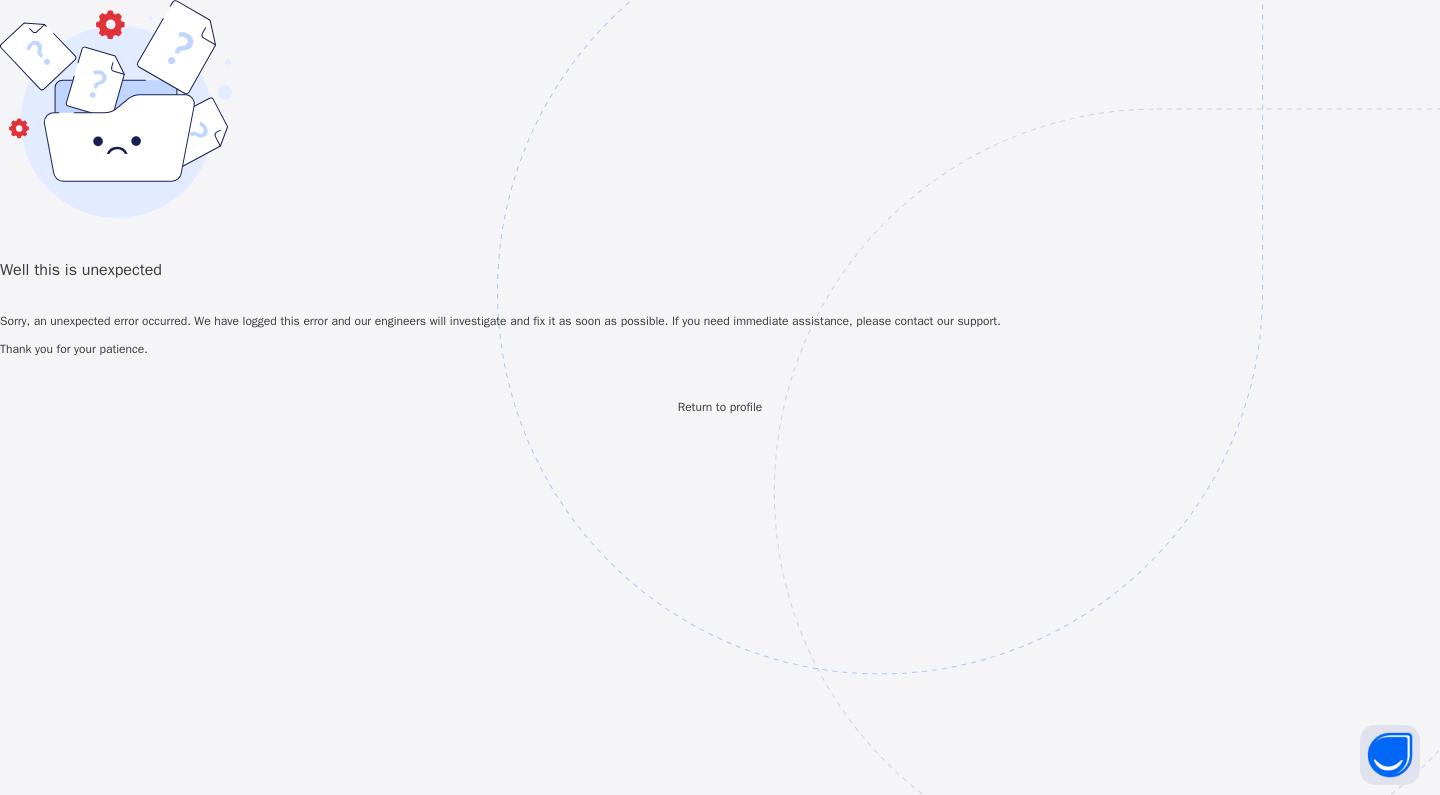 click at bounding box center (1018, 391) 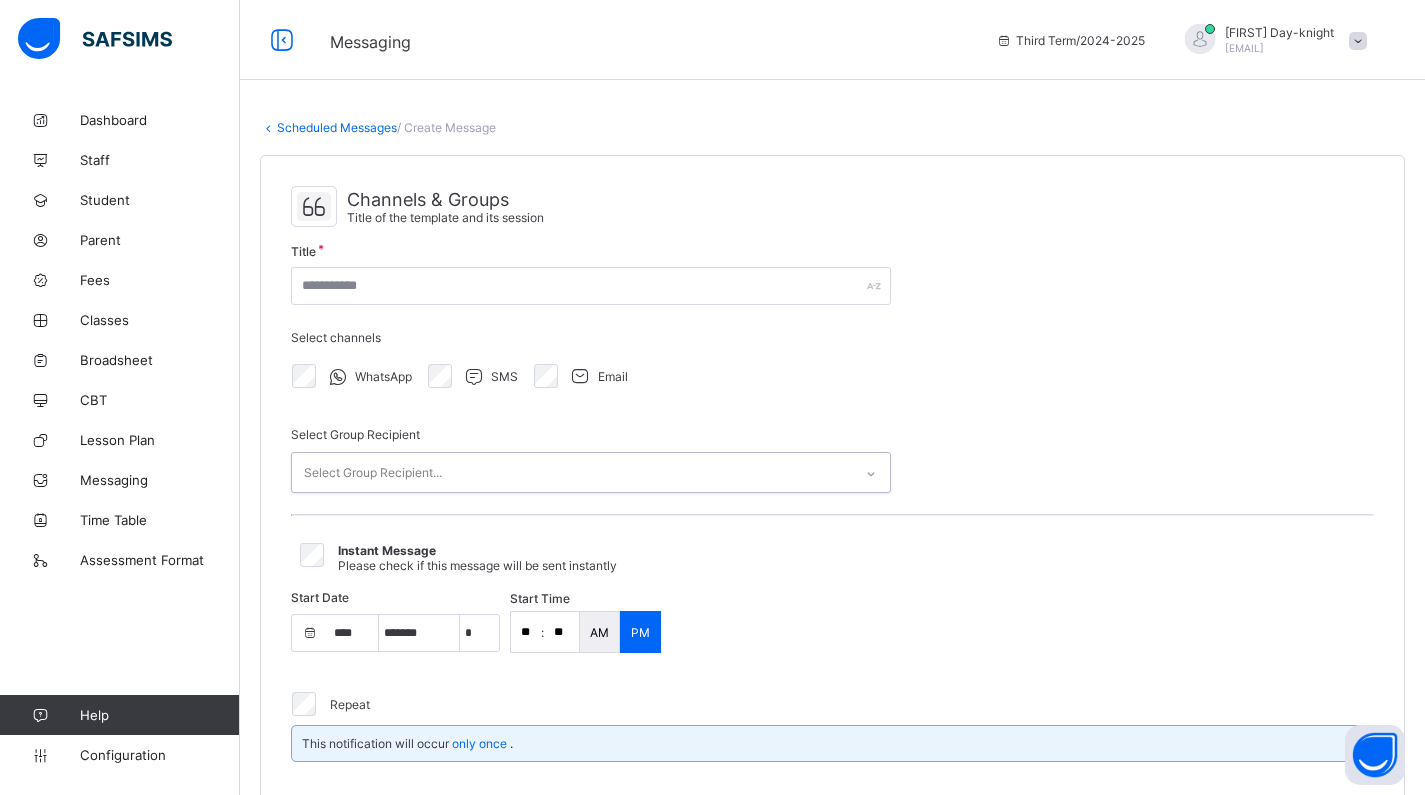 select on "****" 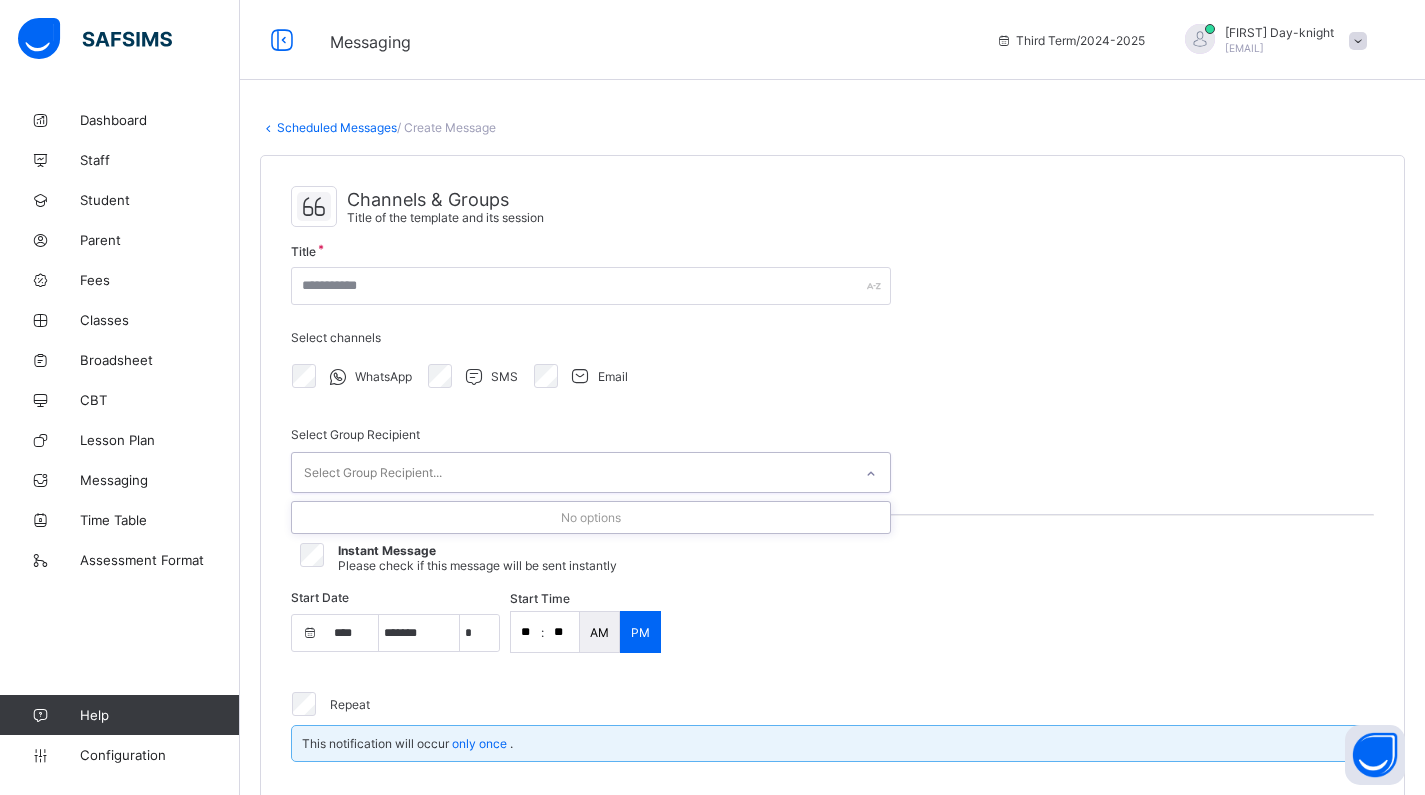 click on "Select Group Recipient..." at bounding box center [572, 472] 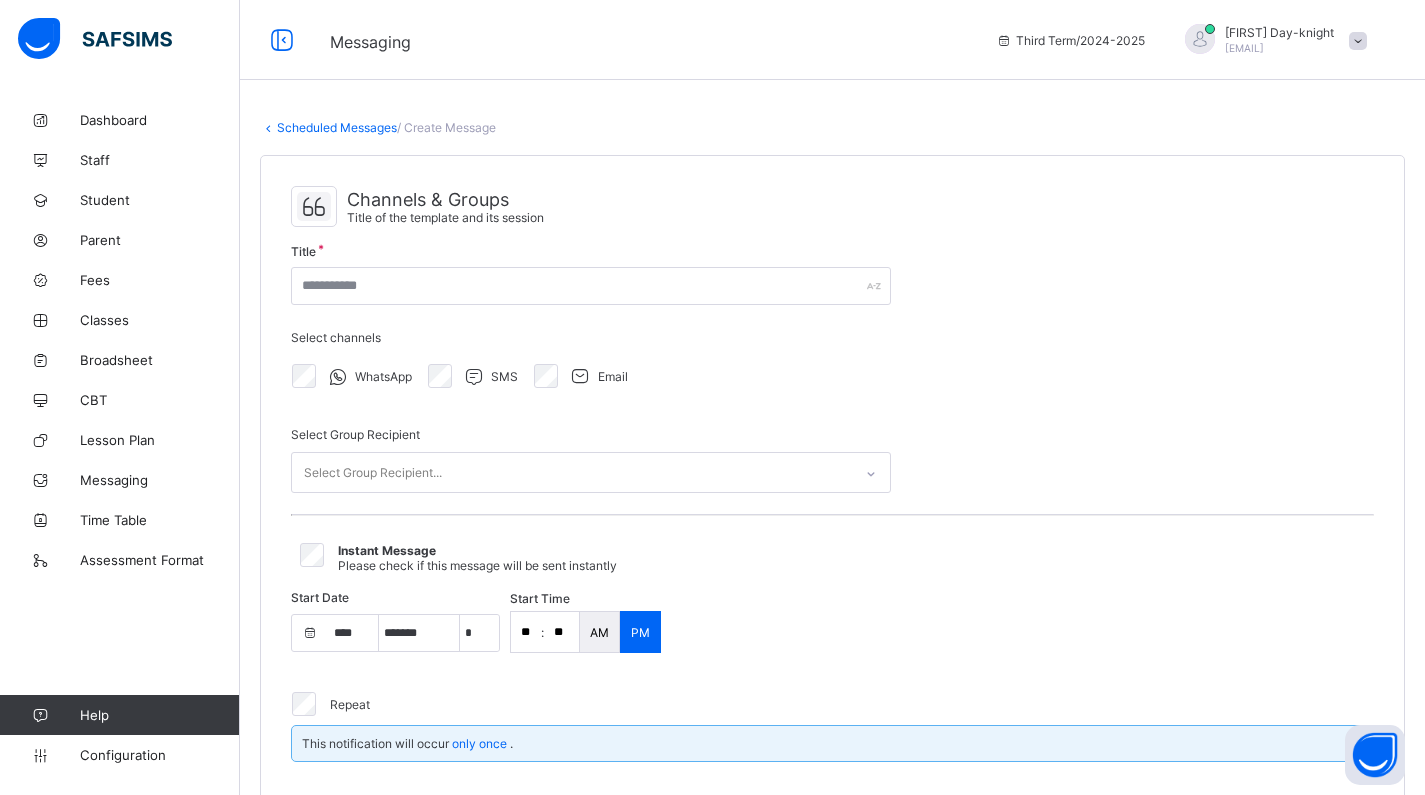 click on "Select Group Recipient..." at bounding box center (572, 472) 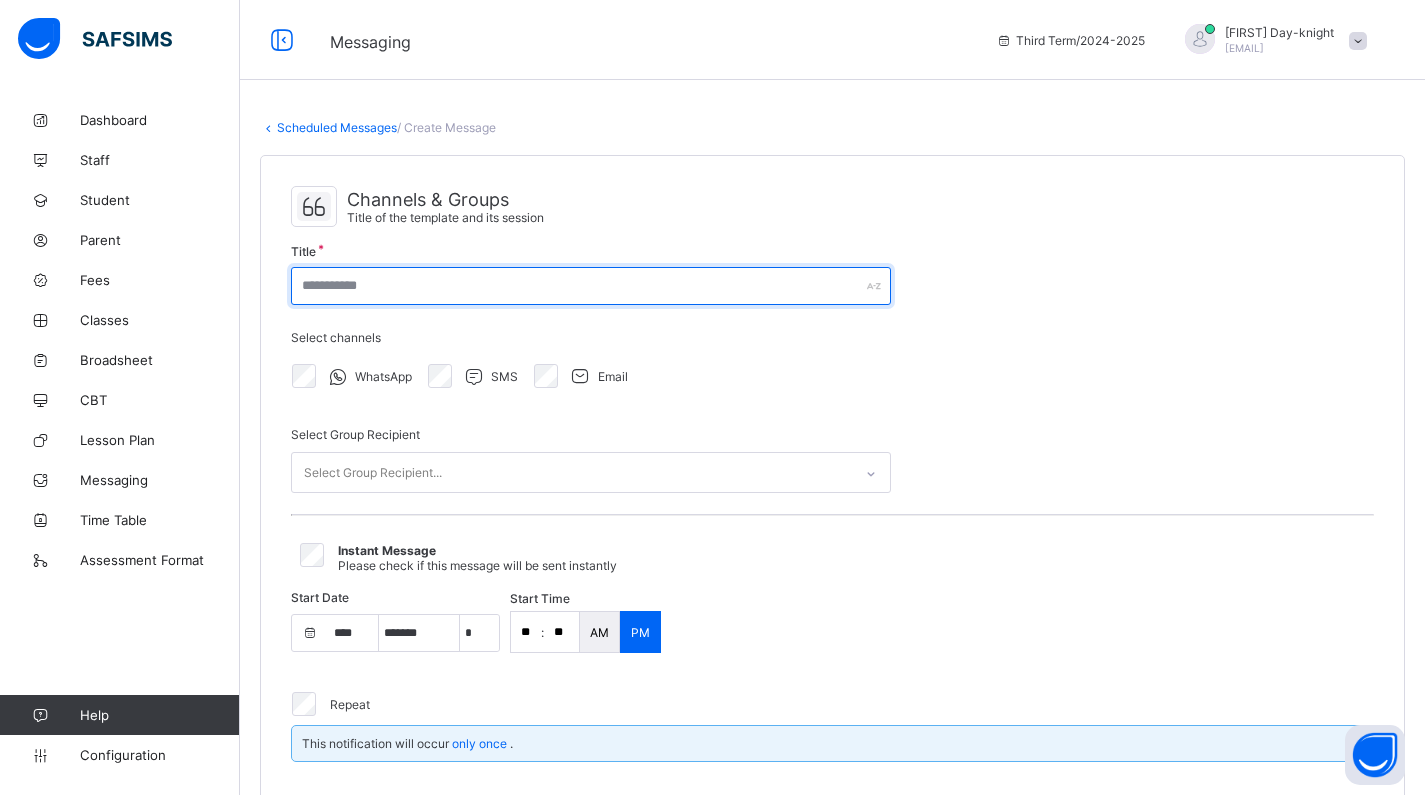 click at bounding box center [591, 286] 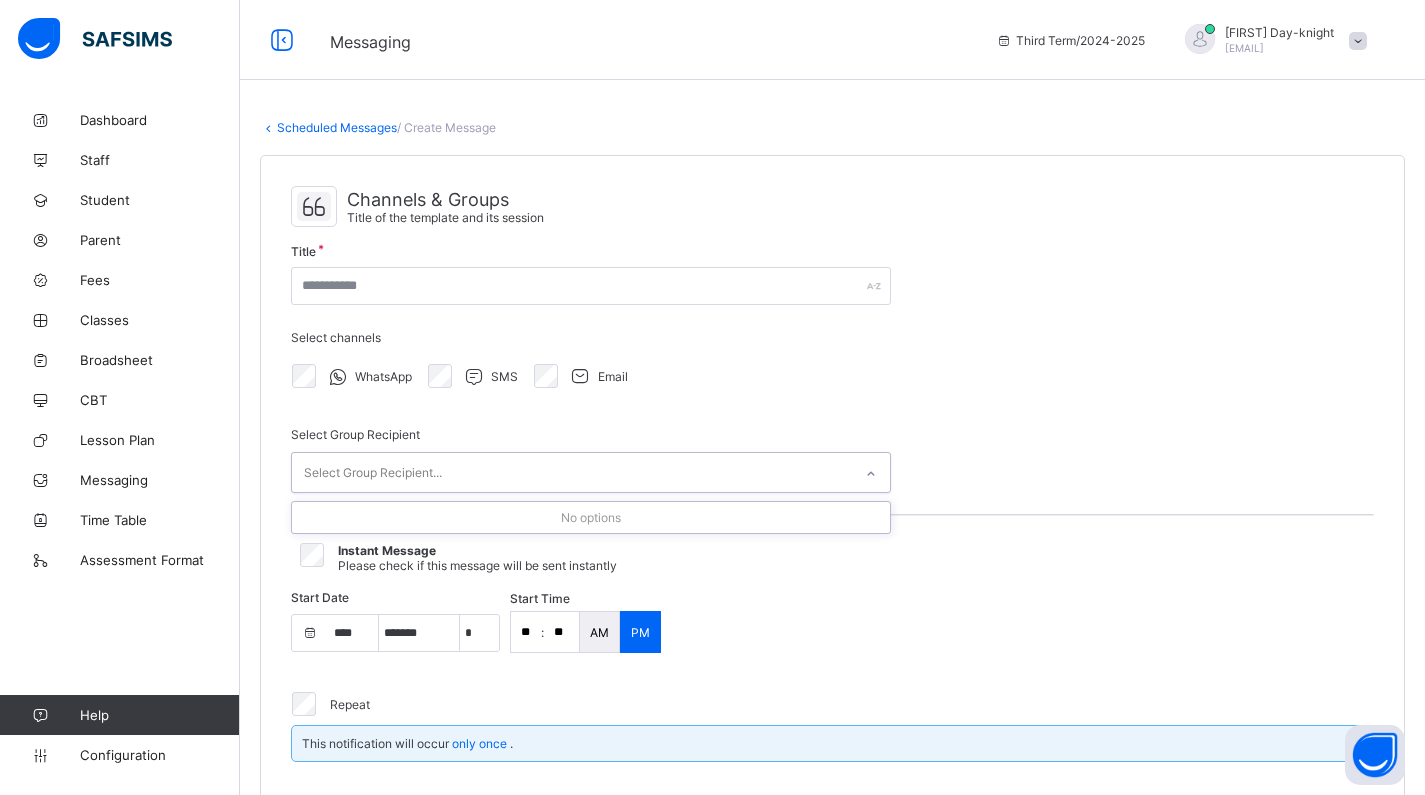 click on "Select Group Recipient..." at bounding box center (373, 473) 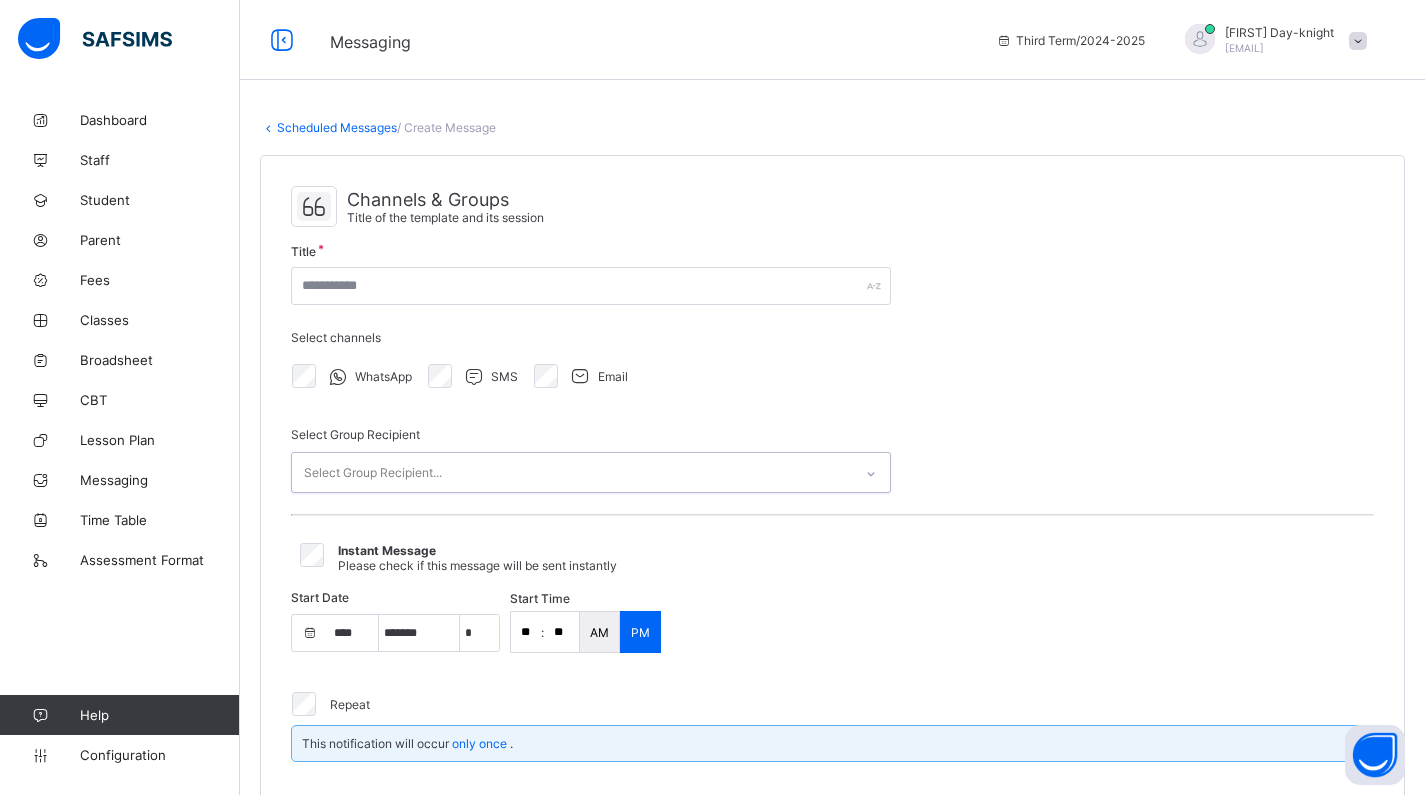 type on "**********" 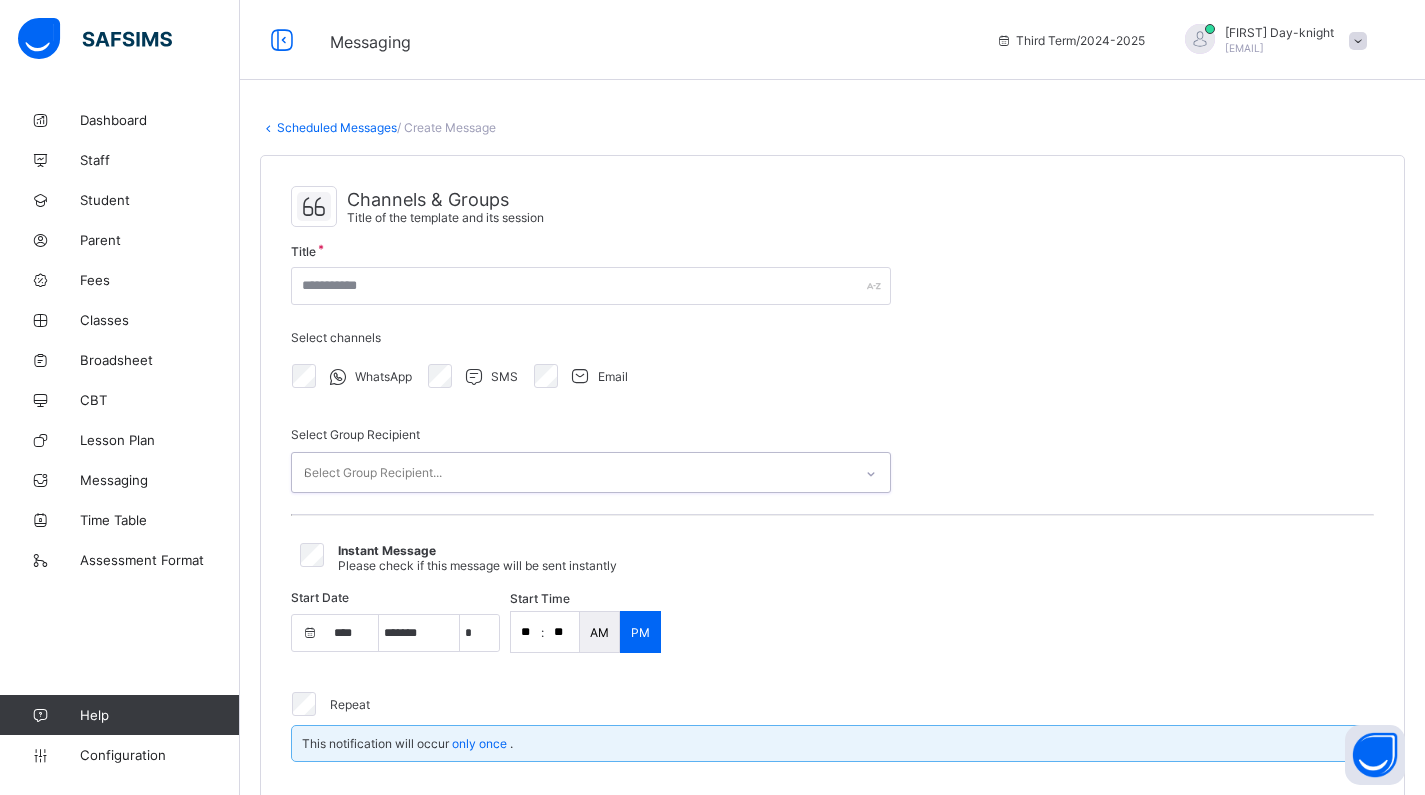 type 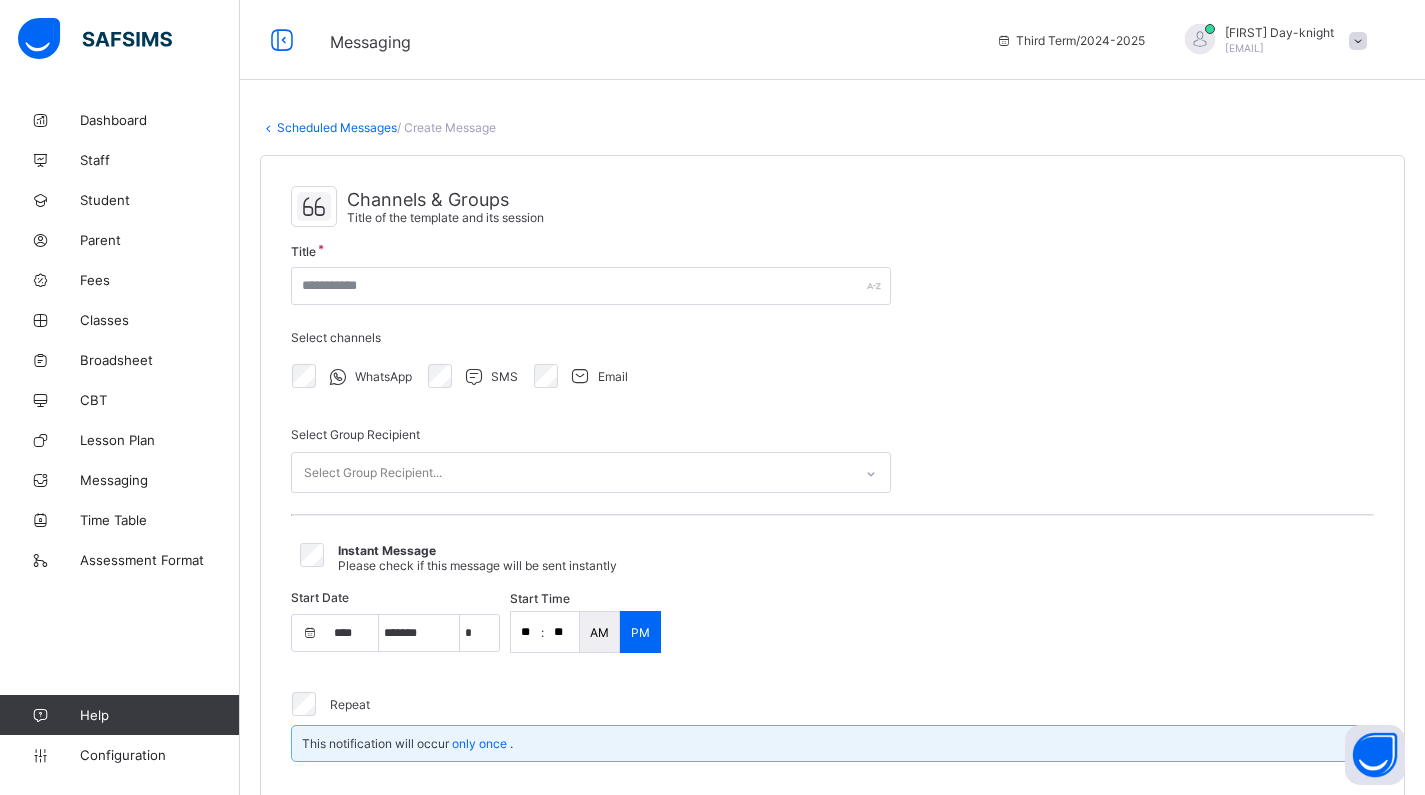 click on "Select Group Recipient..." at bounding box center (572, 472) 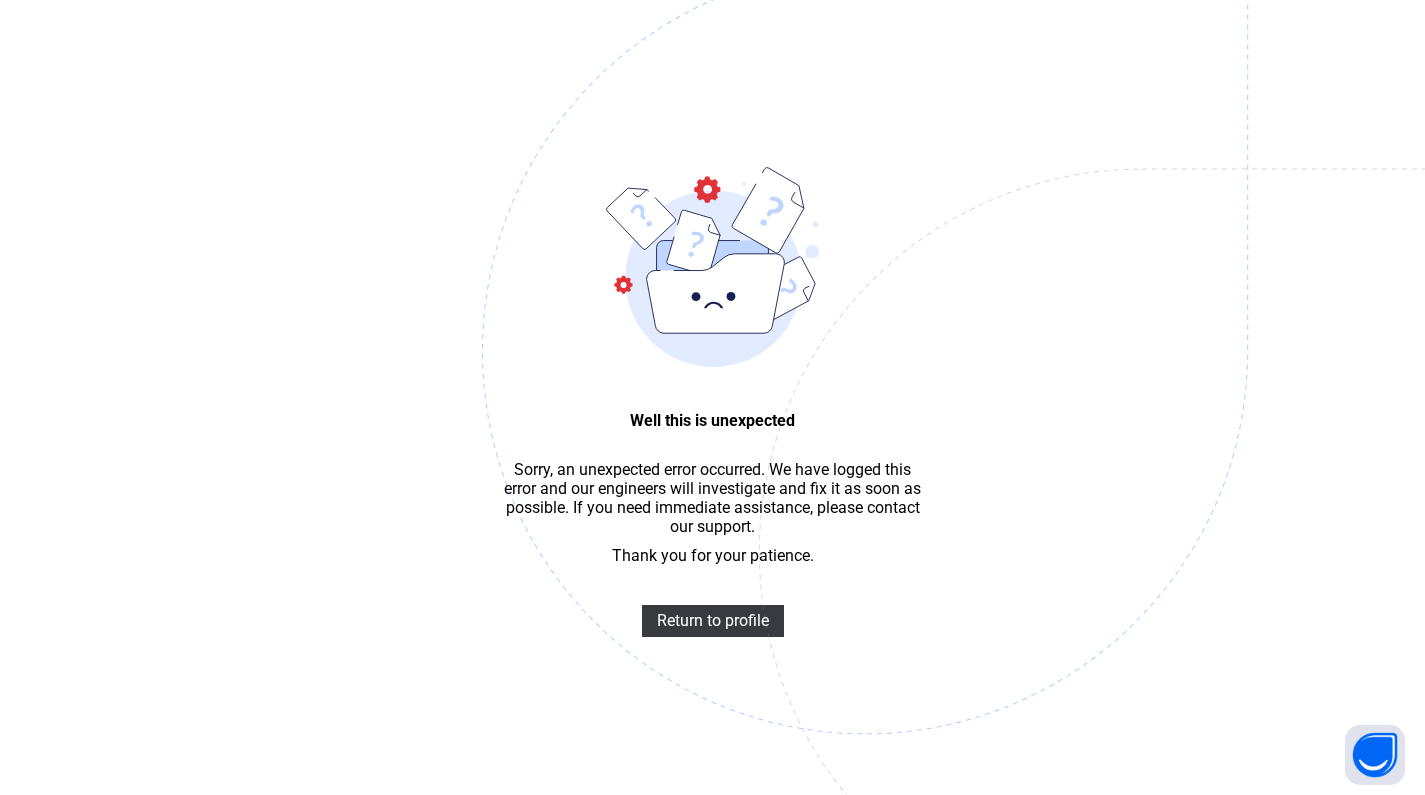click at bounding box center (1003, 451) 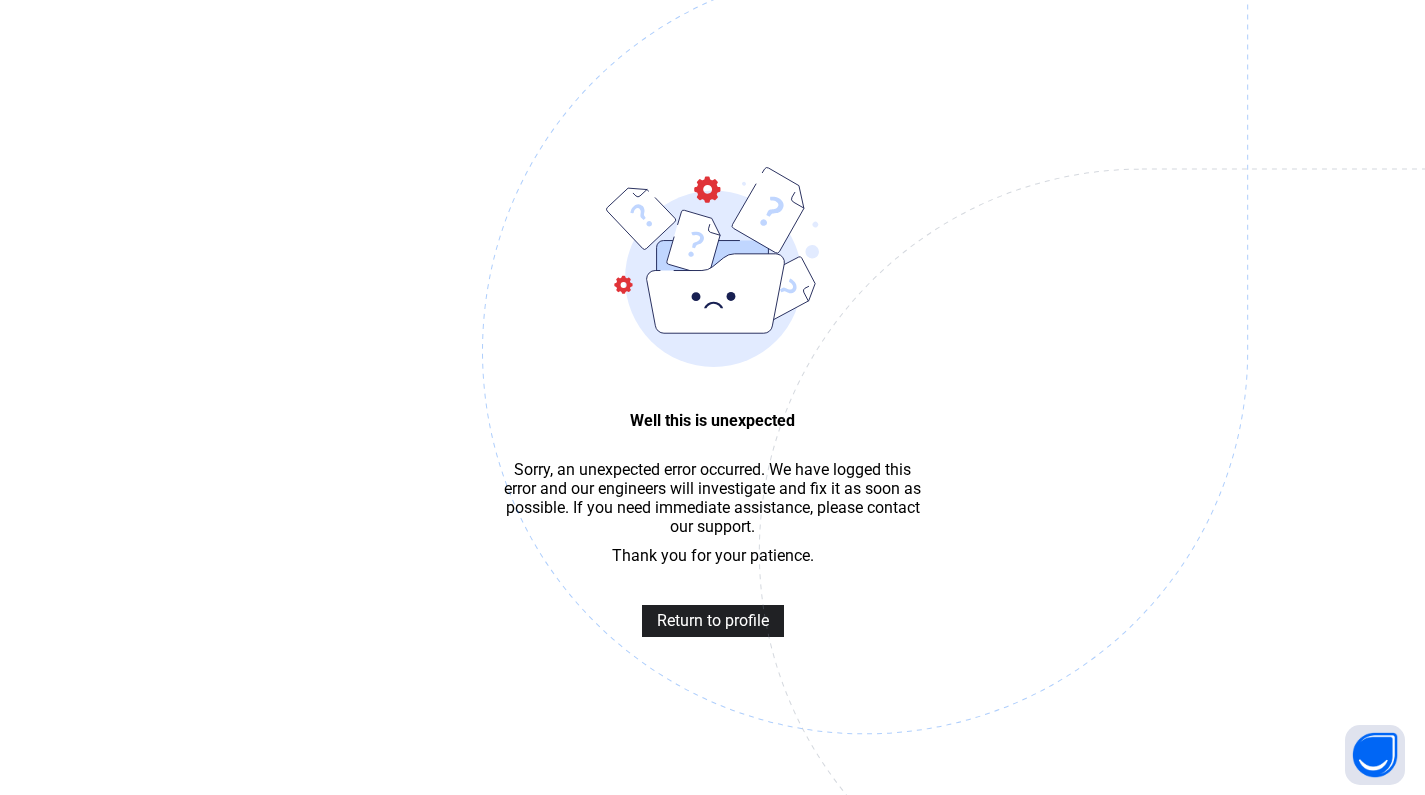 click on "Return to profile" at bounding box center [713, 620] 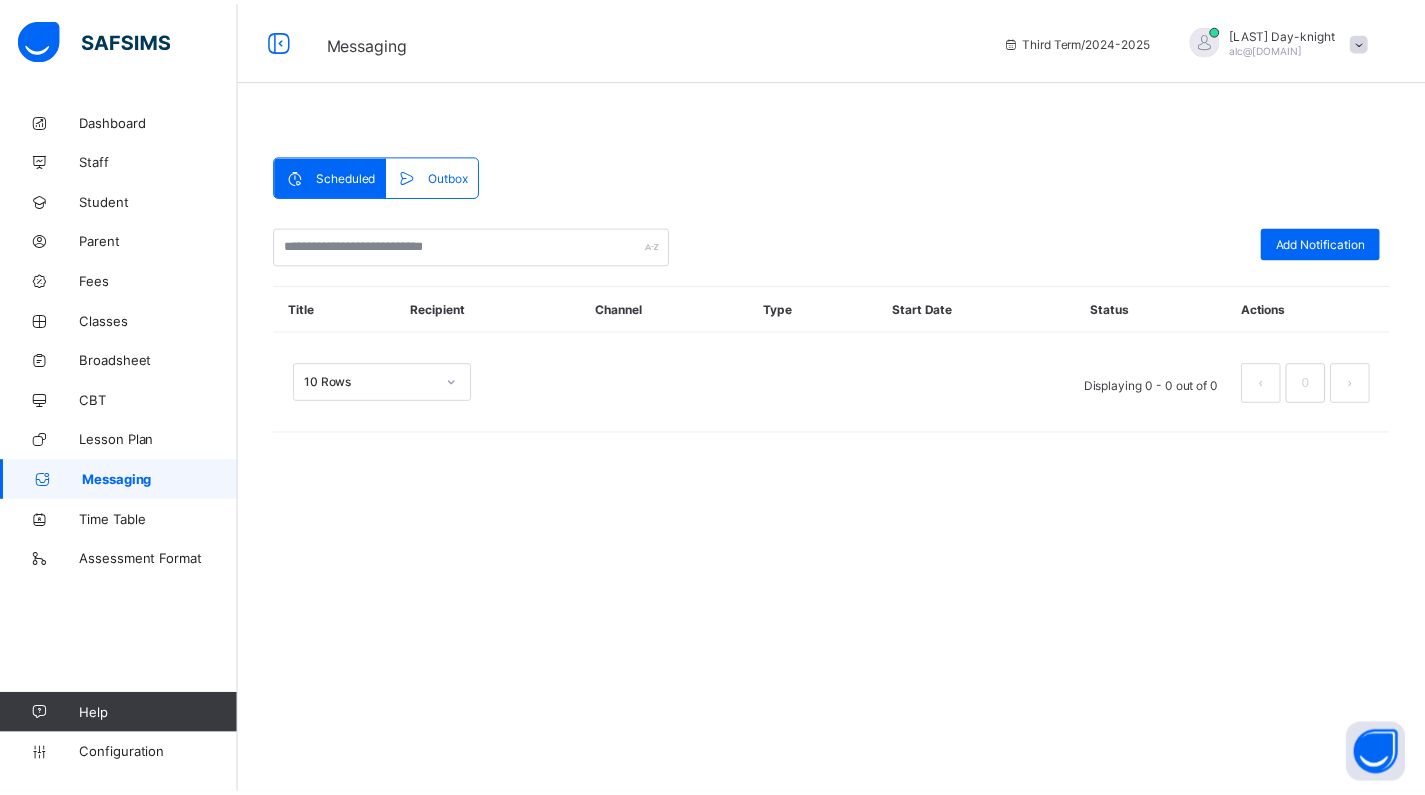 scroll, scrollTop: 0, scrollLeft: 0, axis: both 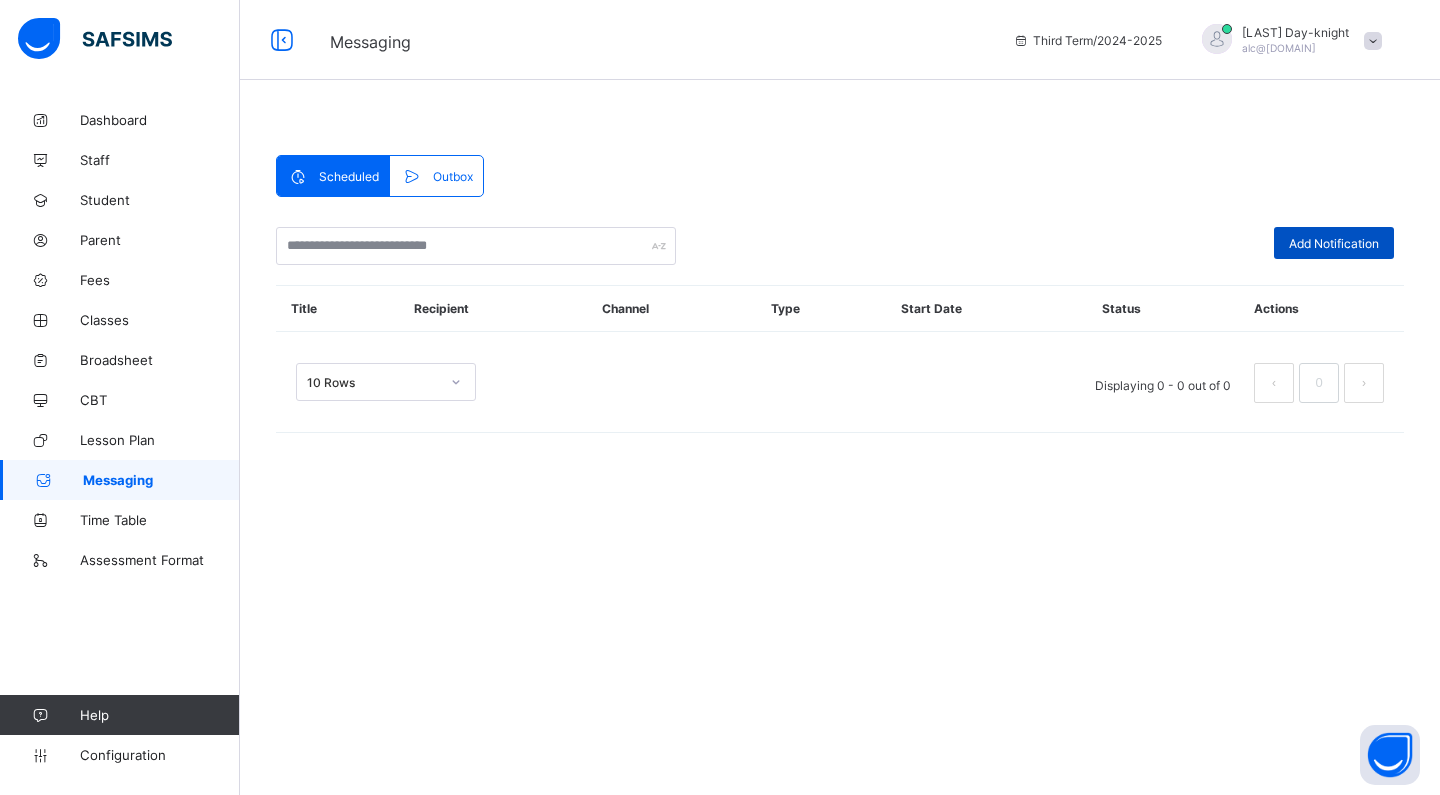 click on "Add Notification" at bounding box center (1334, 243) 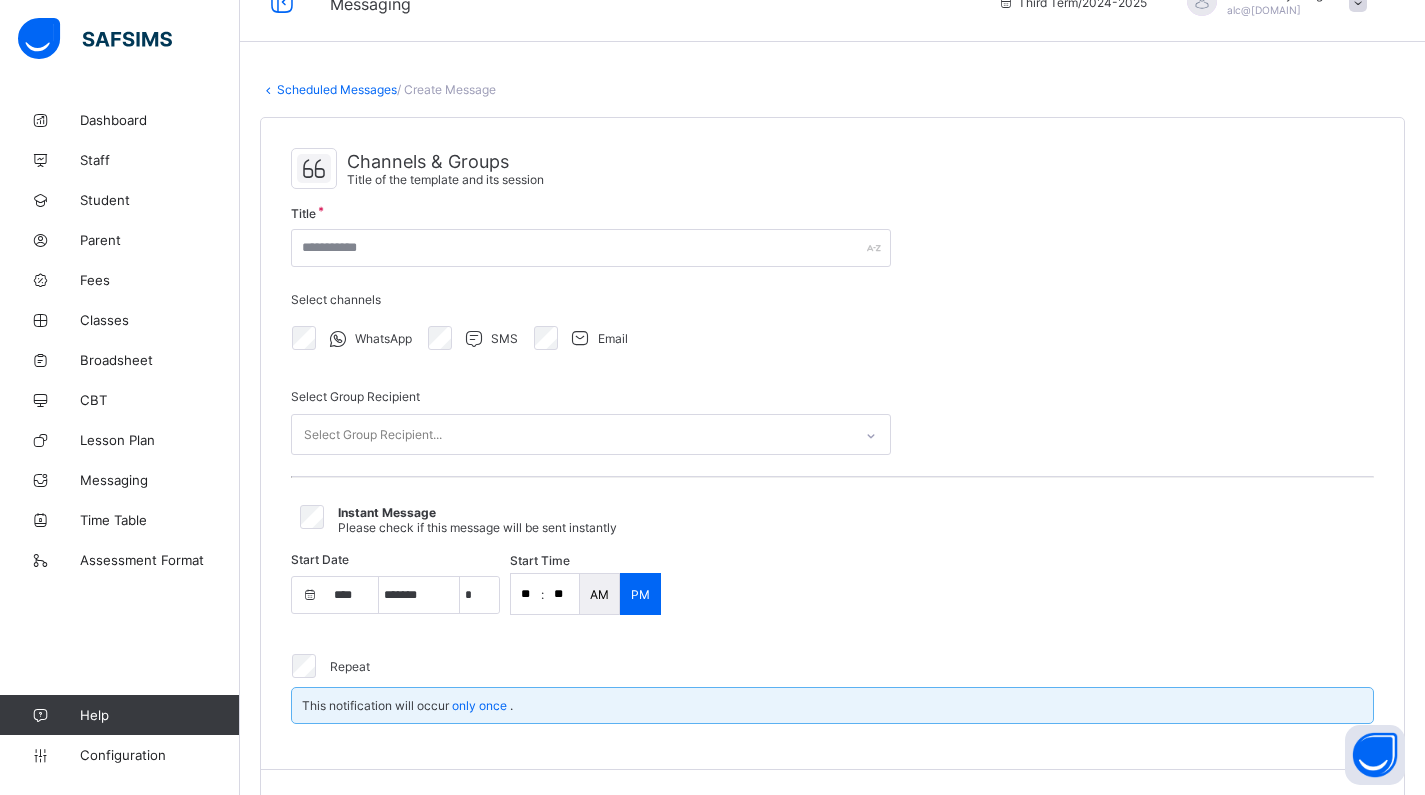 scroll, scrollTop: 47, scrollLeft: 0, axis: vertical 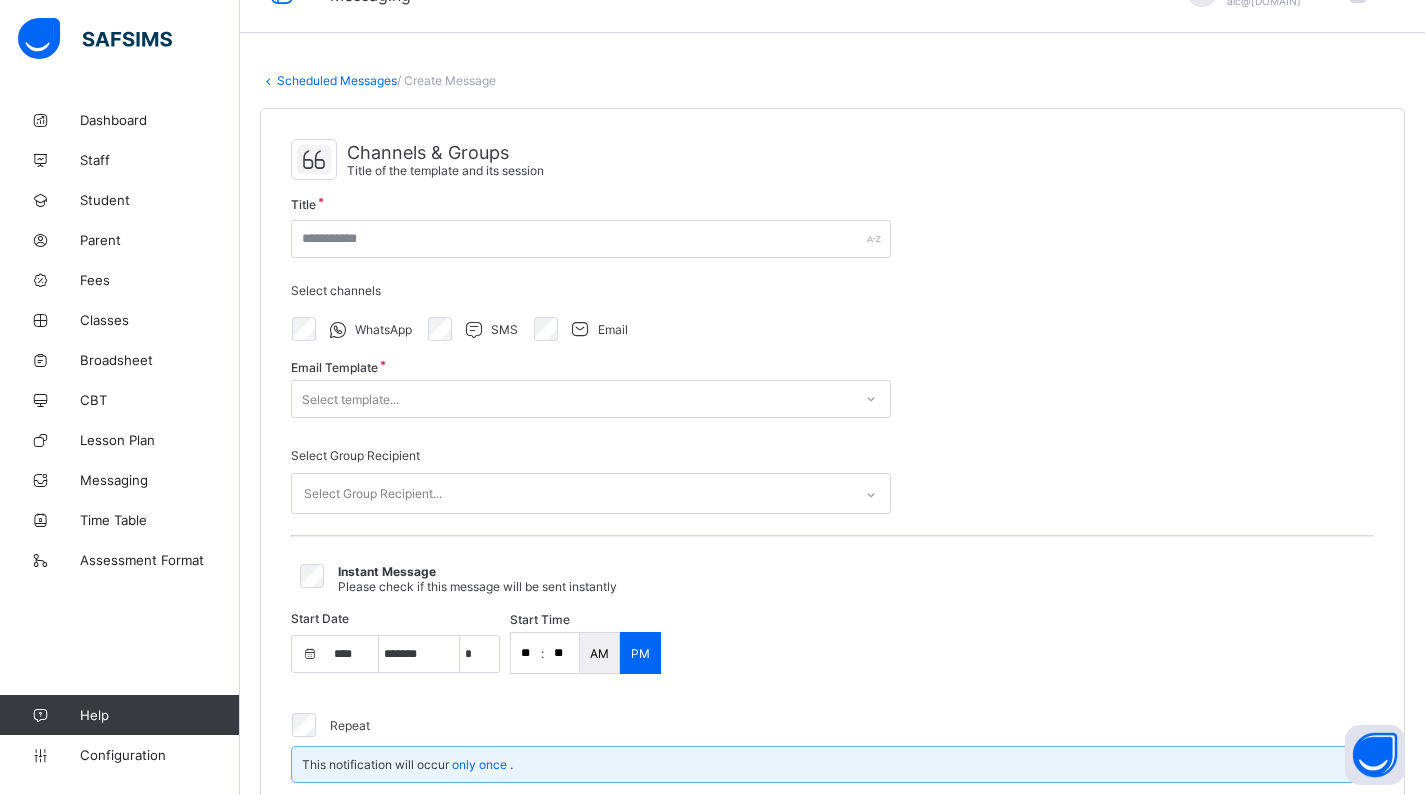 click at bounding box center [871, 399] 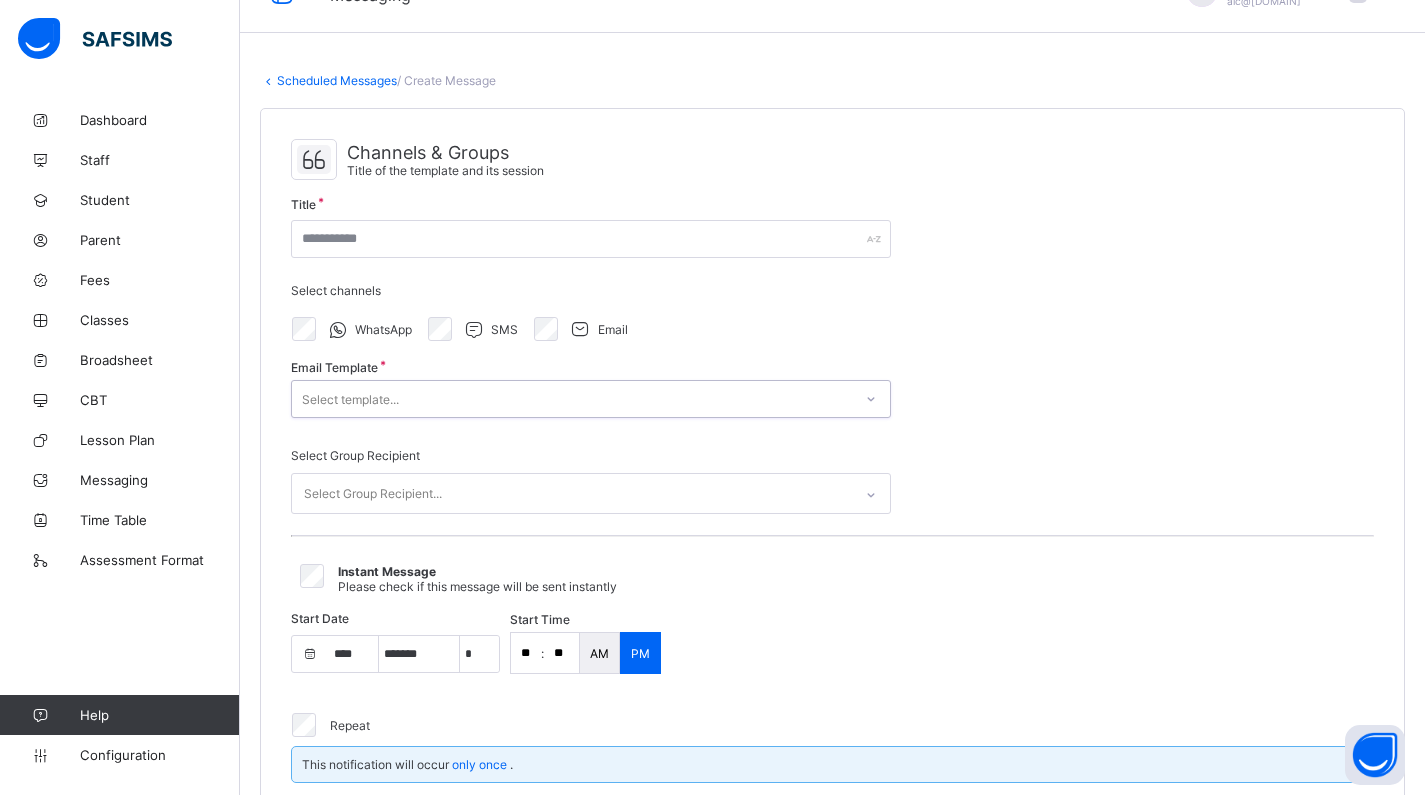 click on "Select template..." at bounding box center (572, 399) 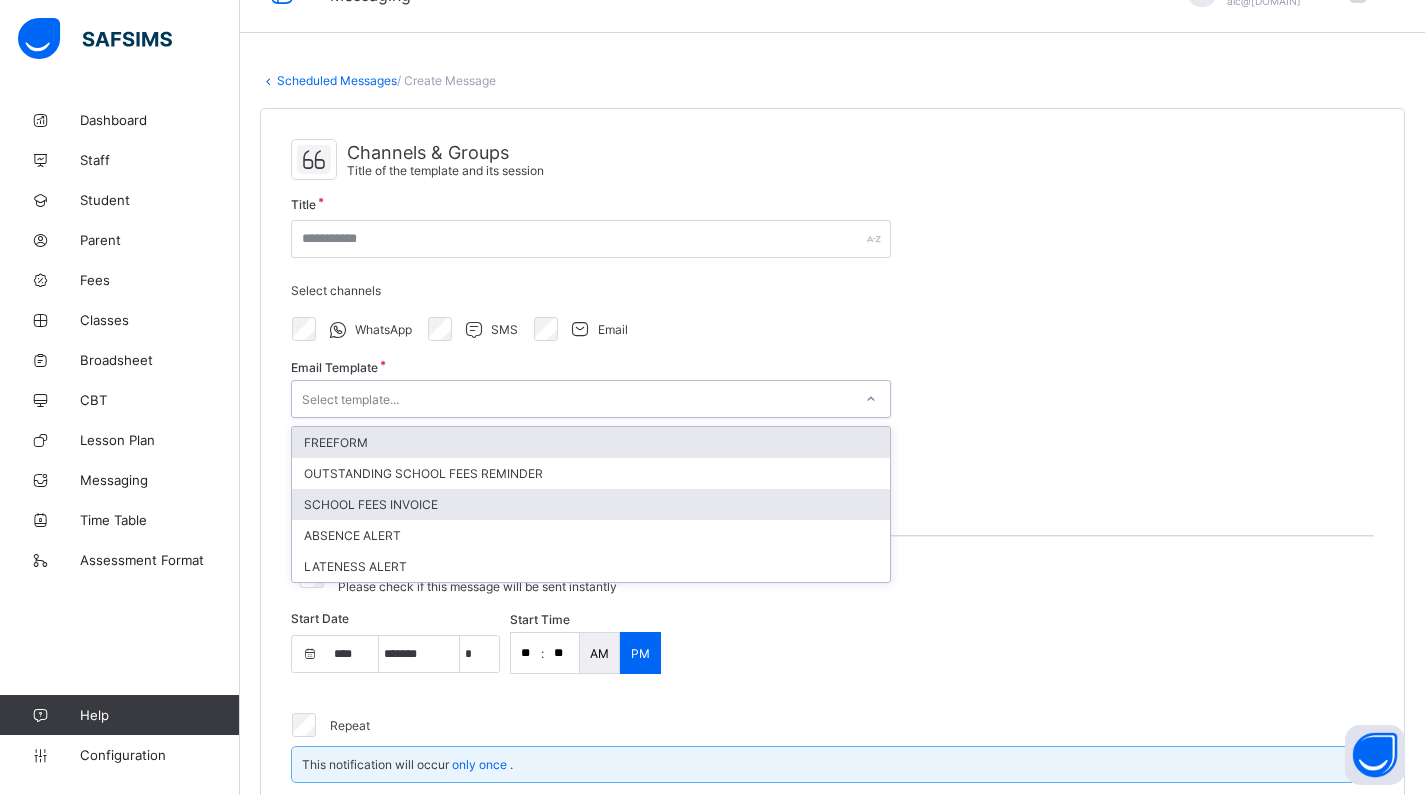 type on "**********" 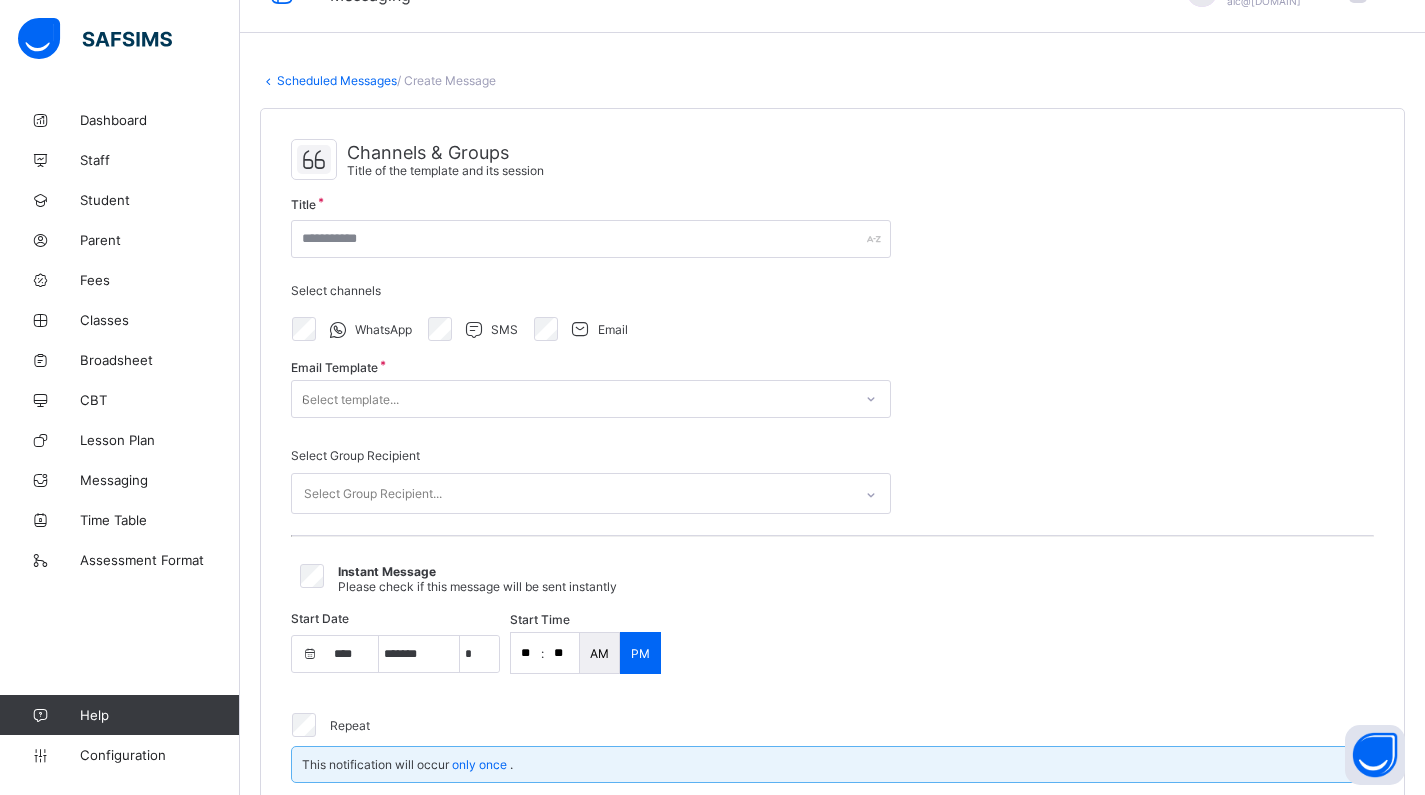 type 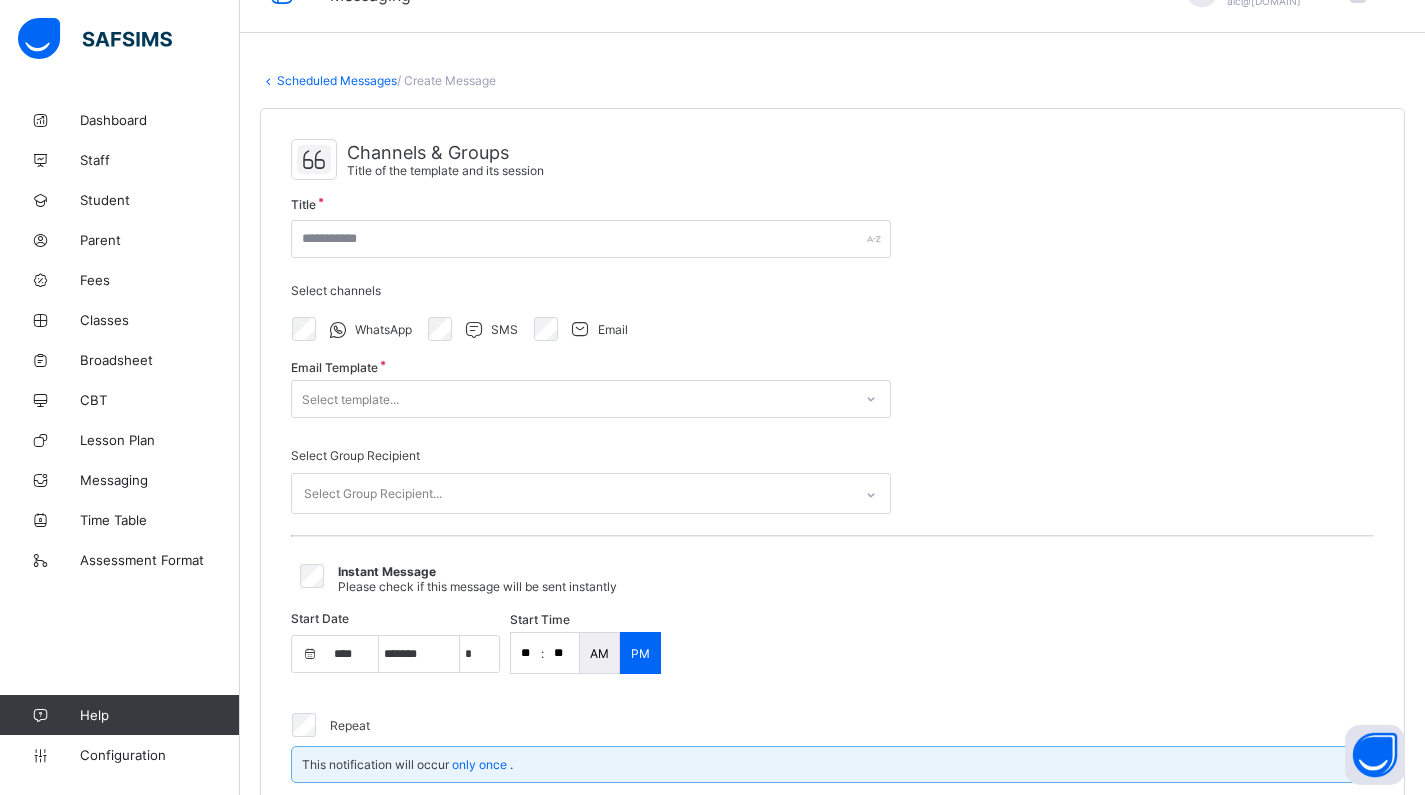 click on "Select template..." at bounding box center [572, 399] 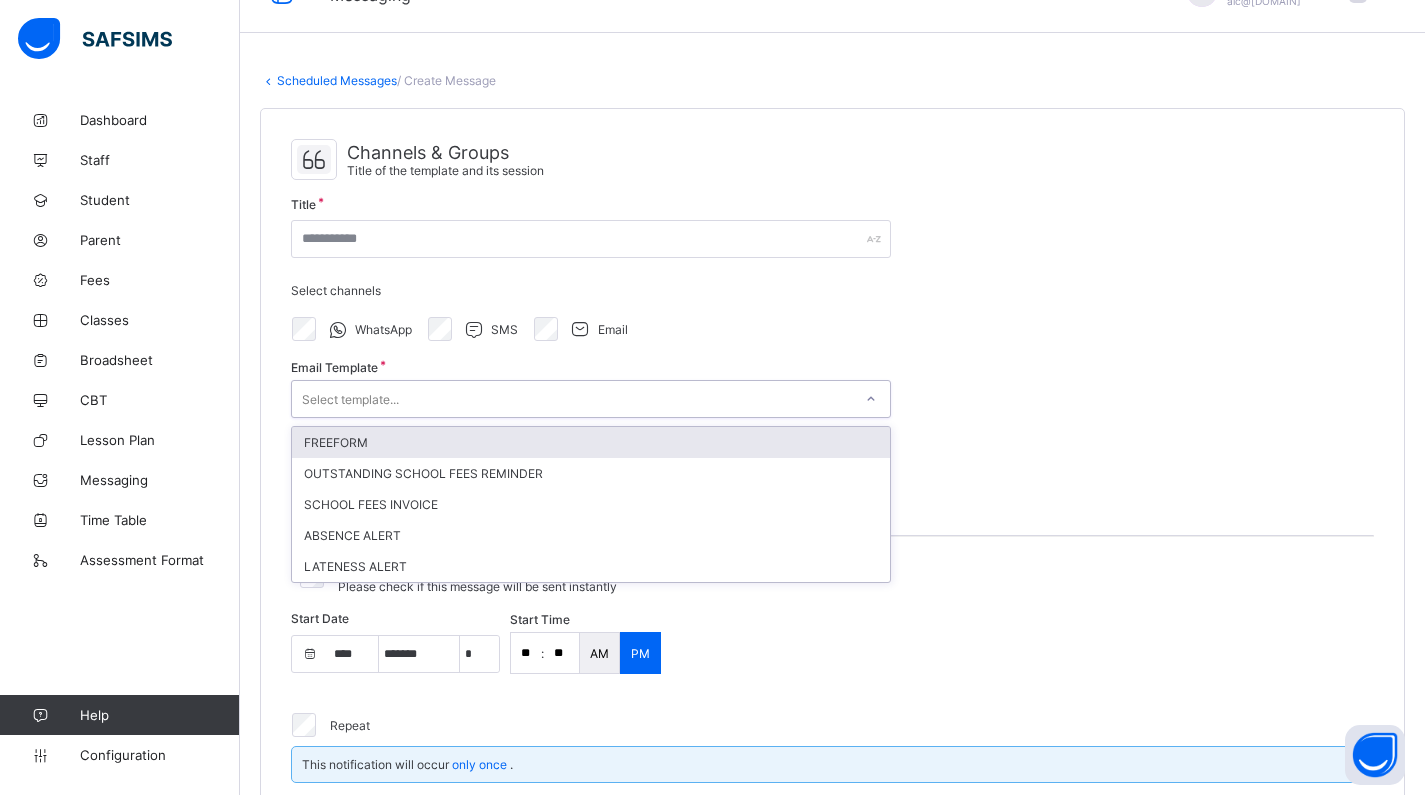 click 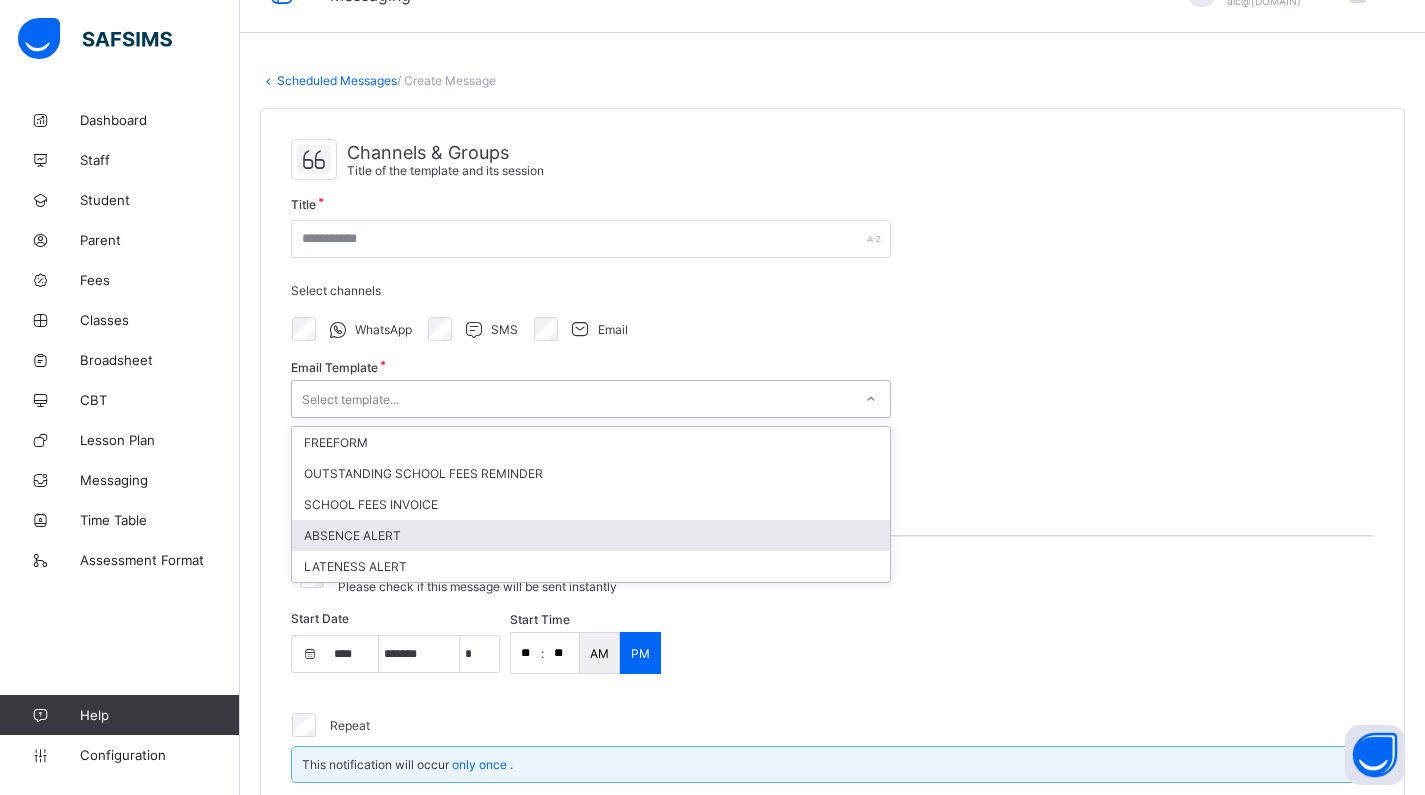 click on "ABSENCE ALERT" at bounding box center [591, 535] 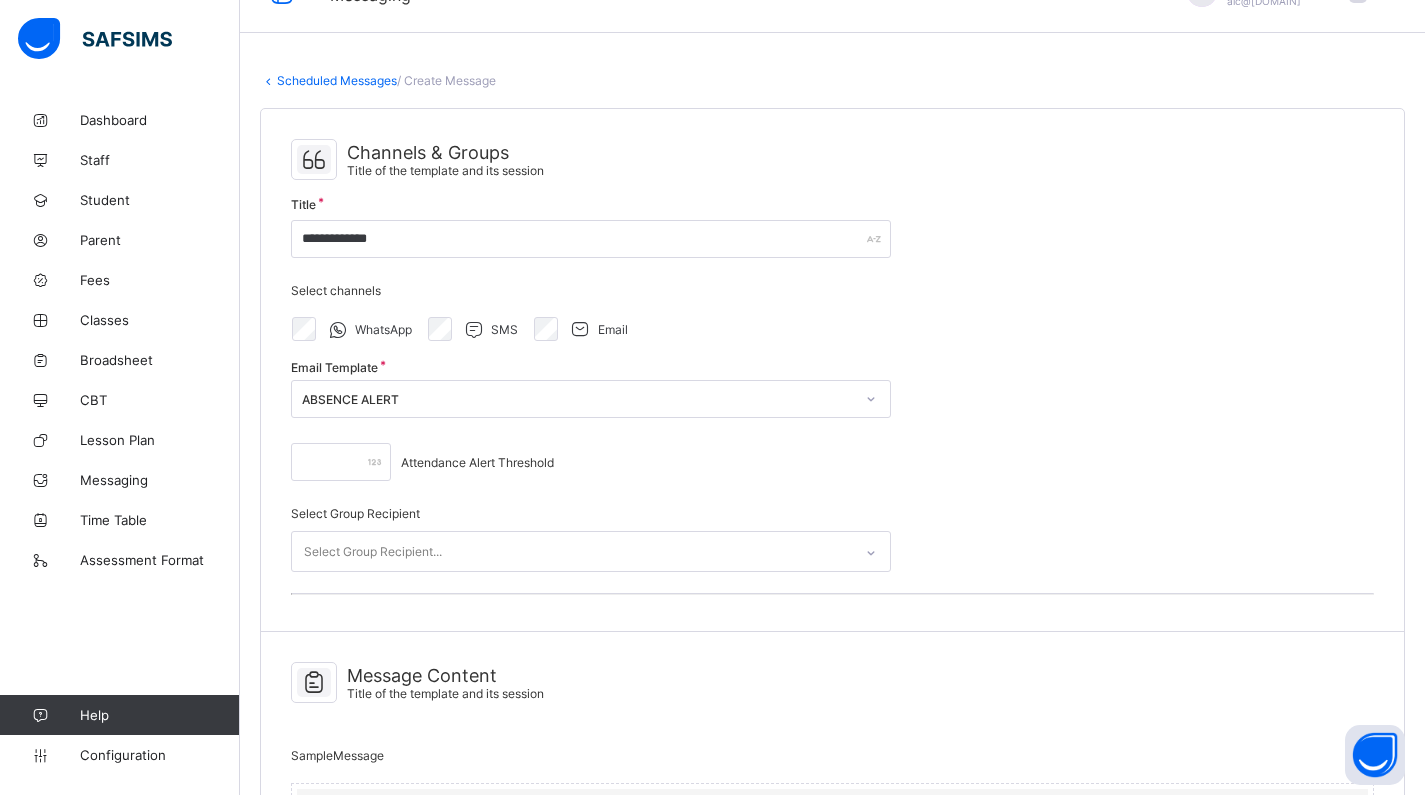 click on "*   Attendance Alert Threshold" at bounding box center (591, 462) 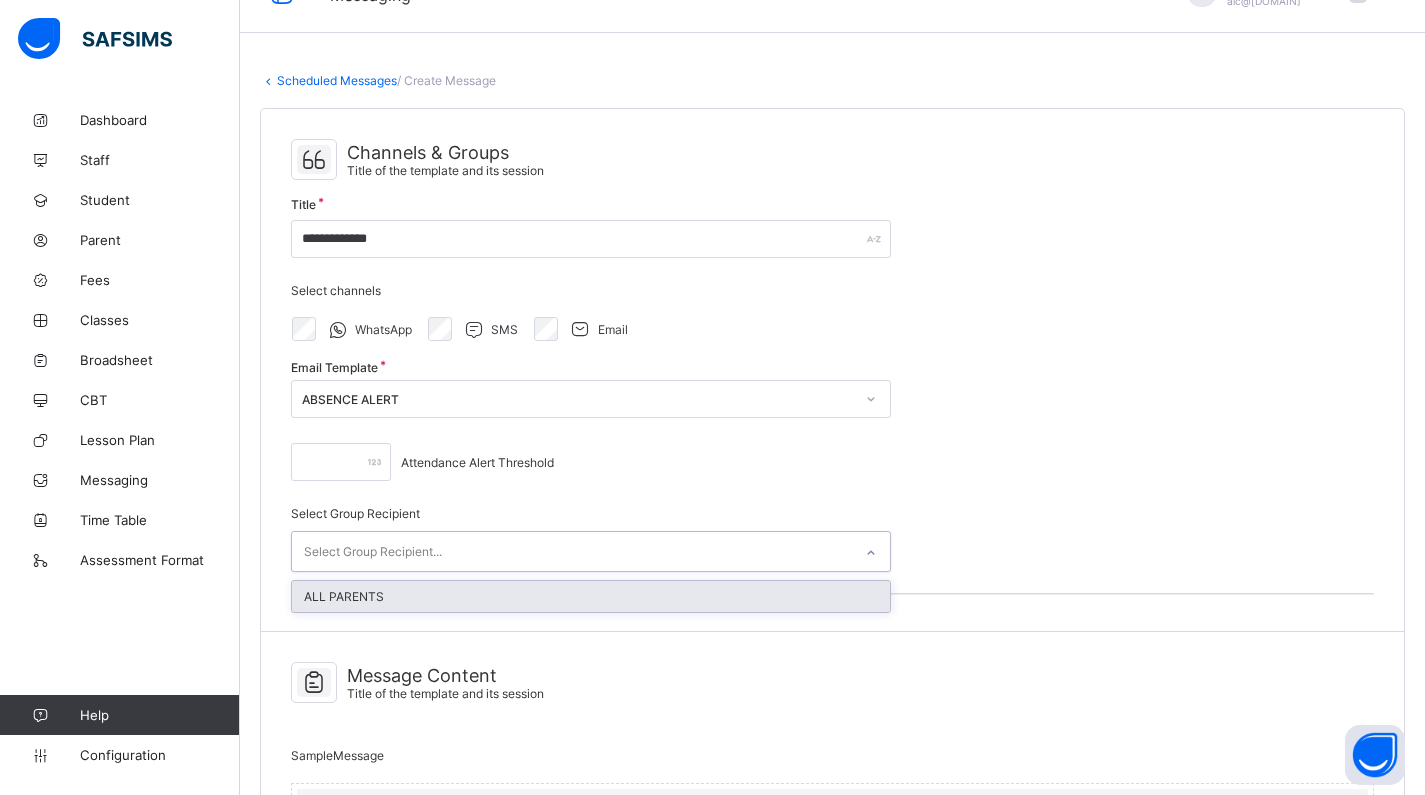 click on "Select Group Recipient..." at bounding box center (373, 552) 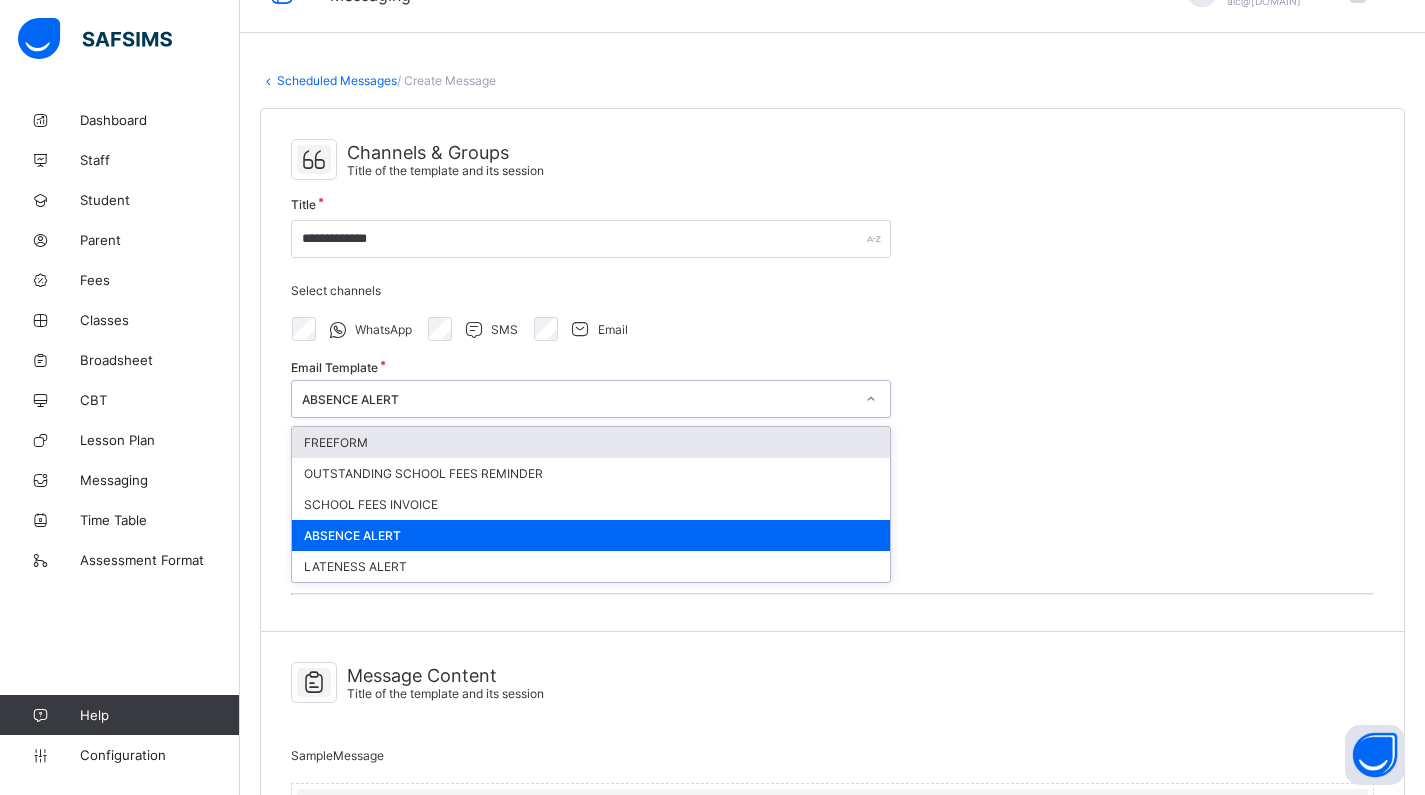 click on "FREEFORM" at bounding box center [591, 442] 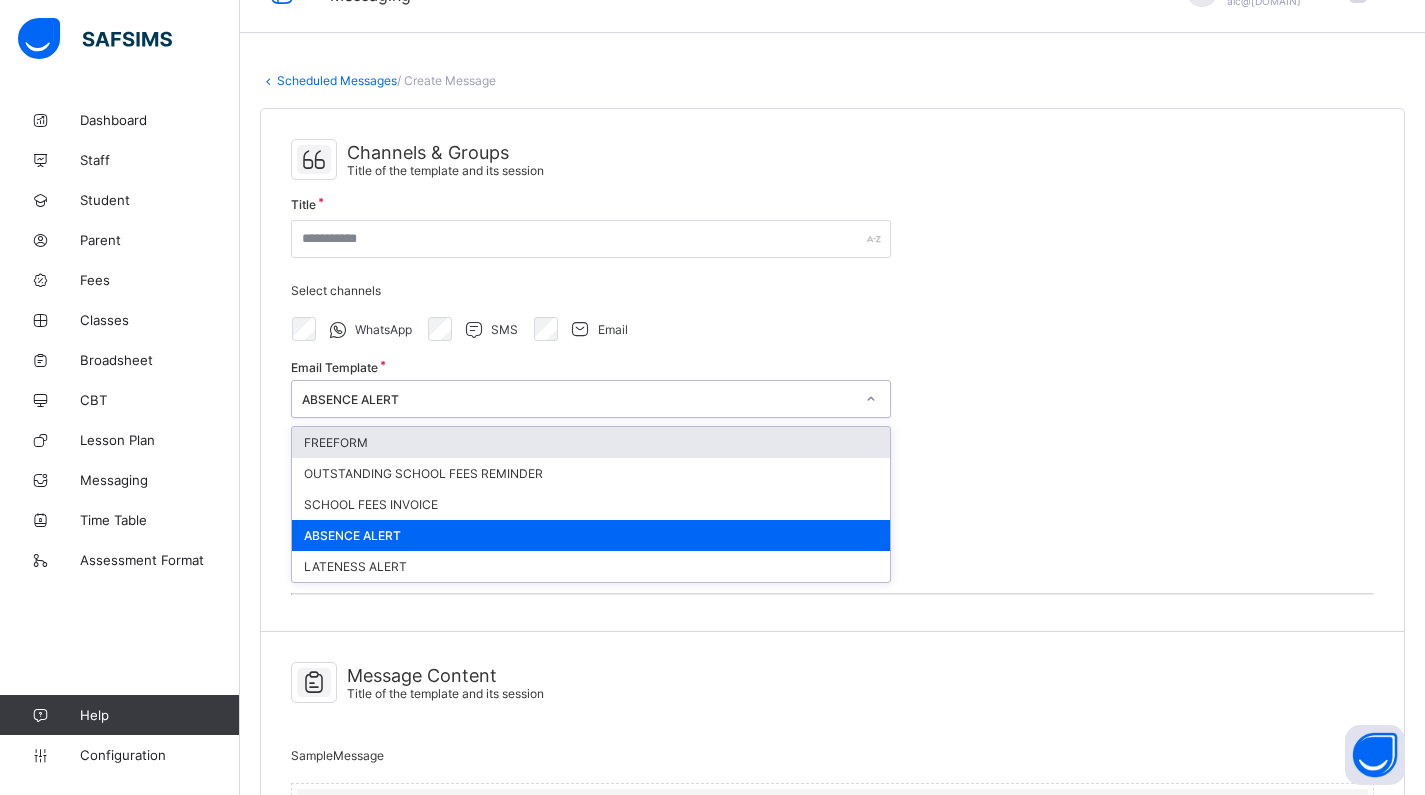 select on "****" 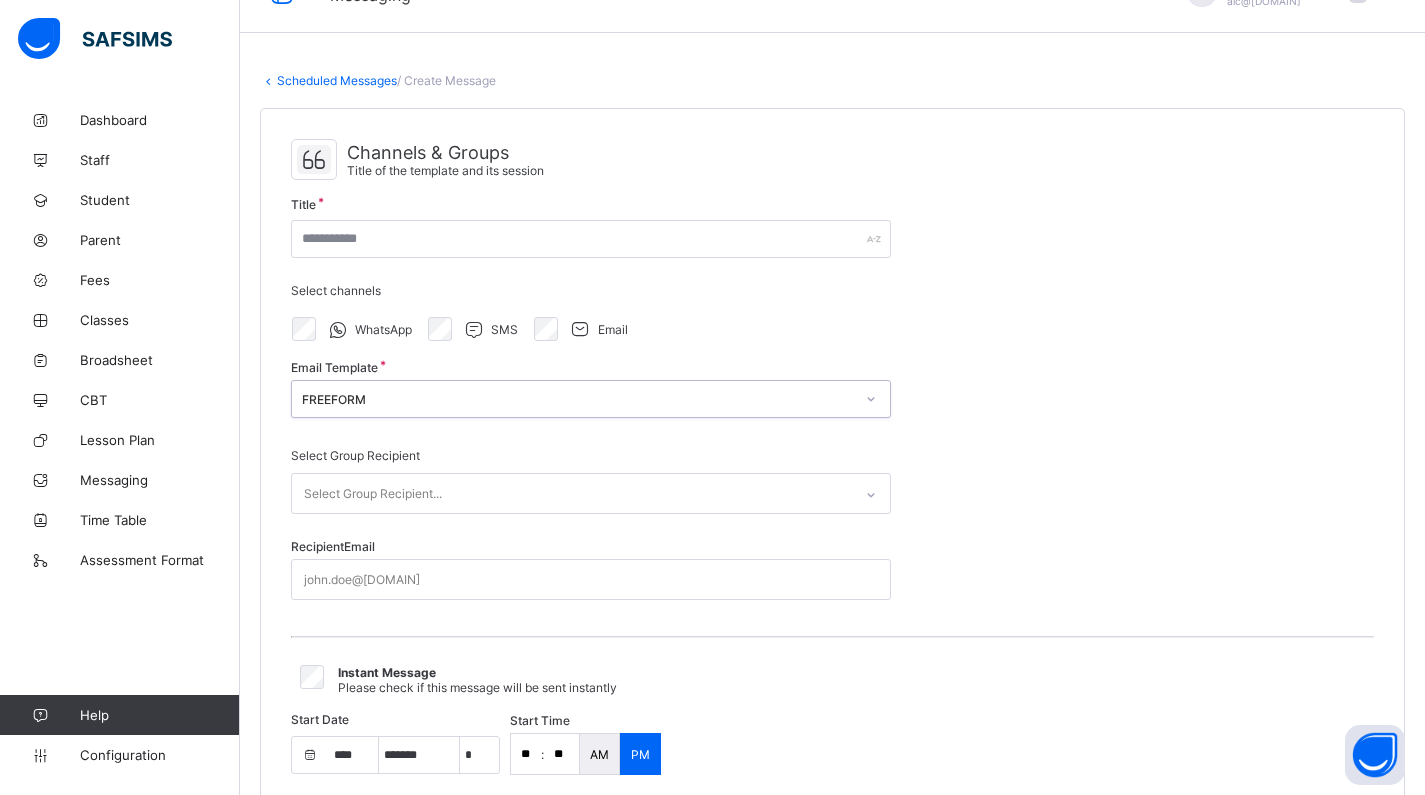 click on "Select Group Recipient..." at bounding box center (572, 493) 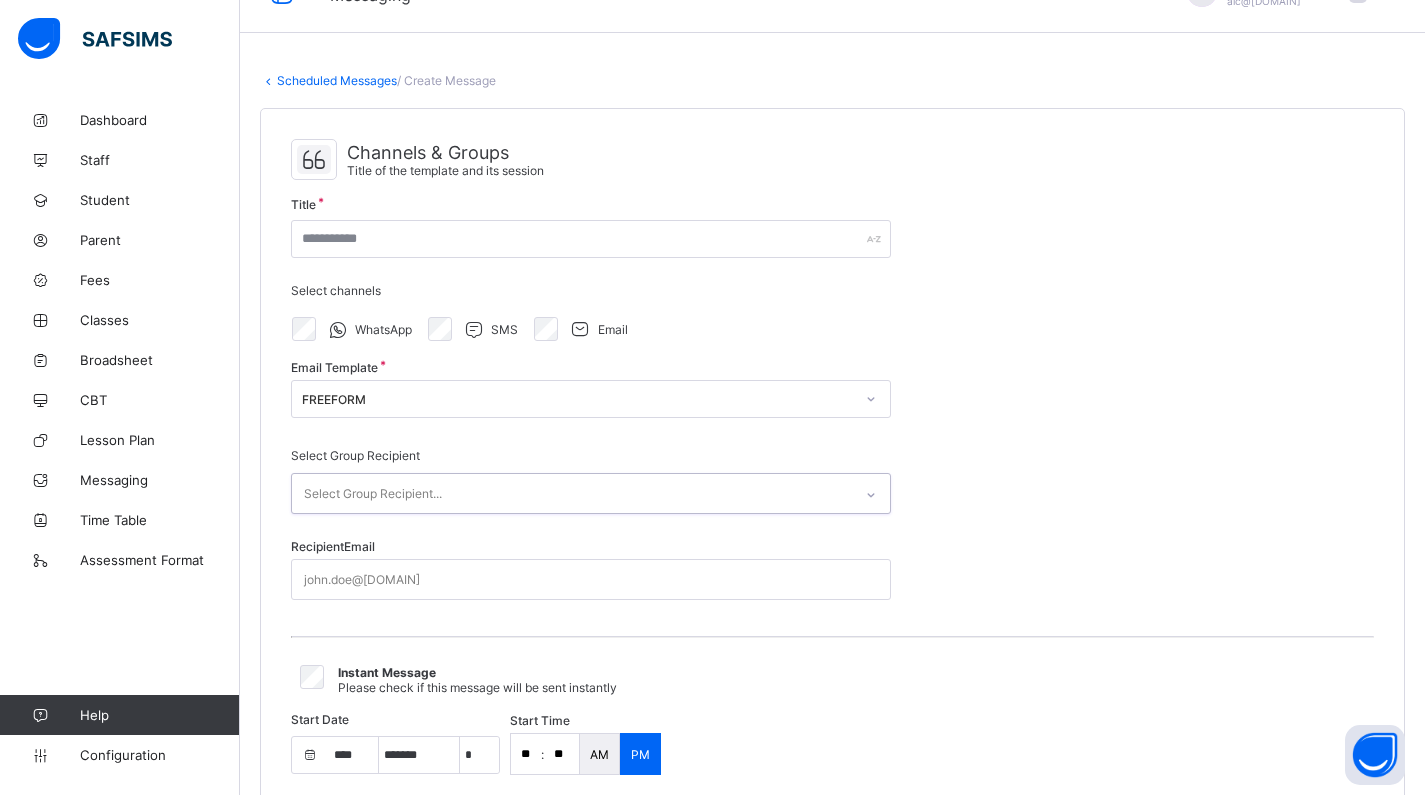 click on "Select Group Recipient..." at bounding box center (373, 494) 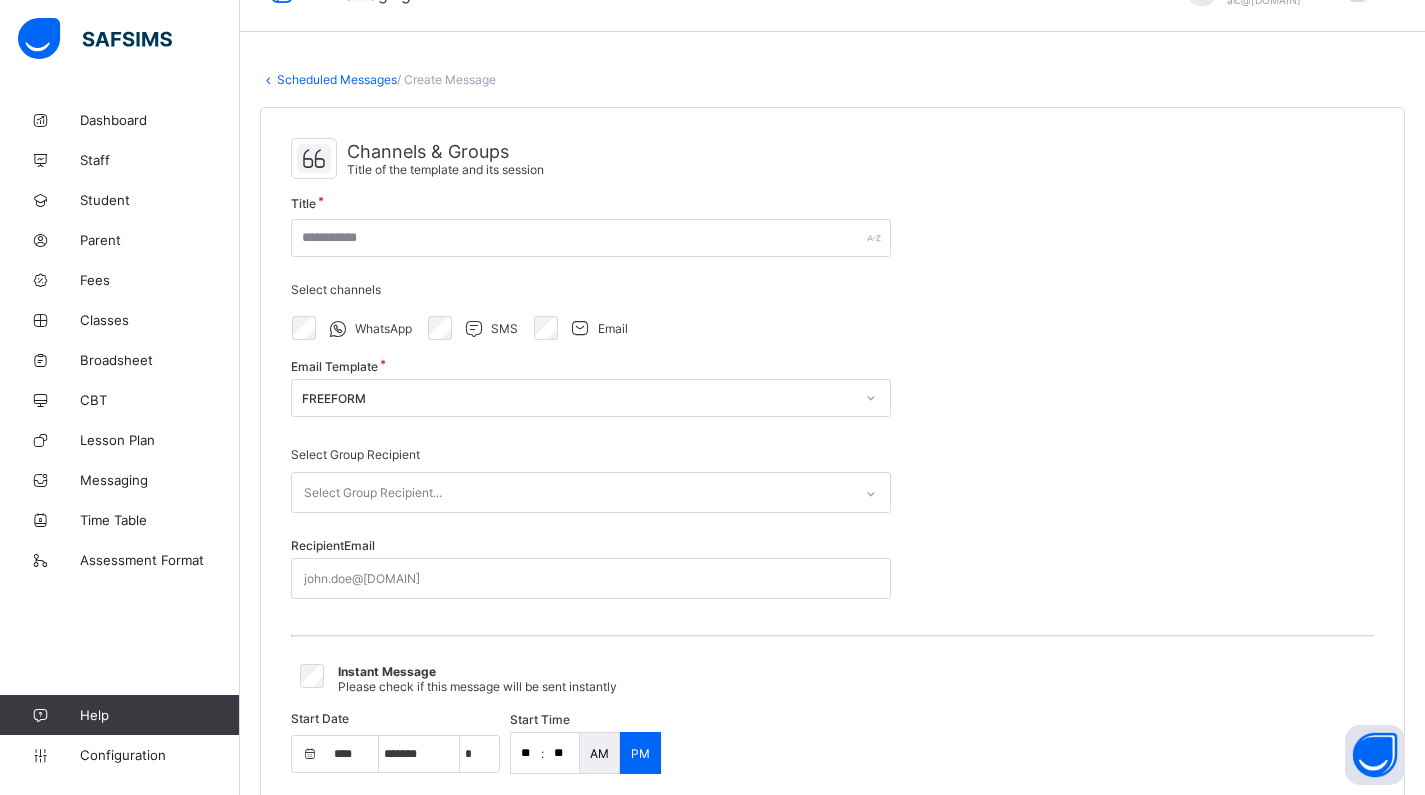 click on "Select Group Recipient Select Group Recipient... Recipient  Email john.doe@[DOMAIN]" at bounding box center (591, 530) 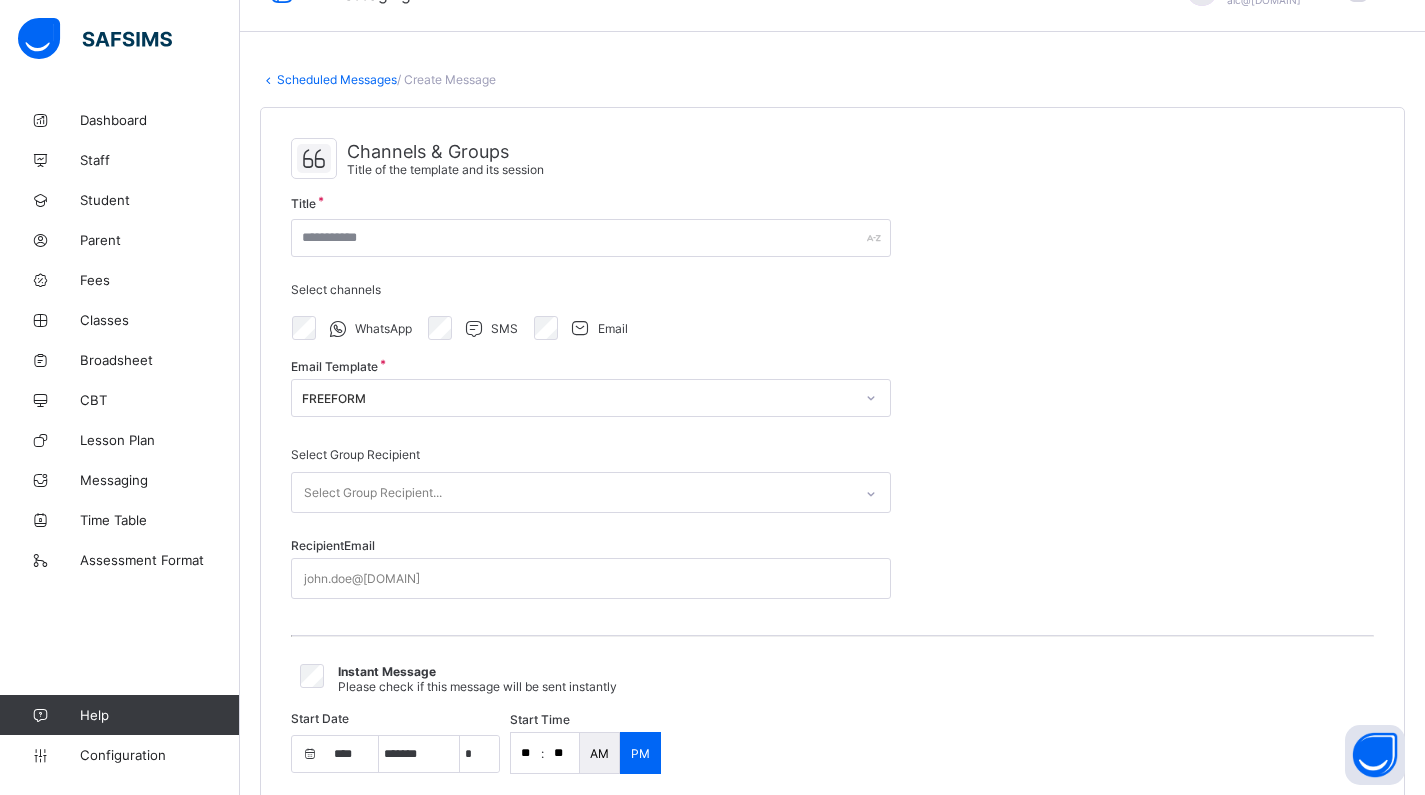 click on "Channels & Groups Title of the template and its session Title Select channels  WhatsApp   SMS   Email Email Template FREEFORM Select Group Recipient Select Group Recipient... Recipient  Email john.doe@[DOMAIN]  Instant Message   Please check if this message will be sent instantly   Start Date   **** **** **** **** **** **** **** **** **** **** **** **** **** **** **** **** **** **** **** **** **** **** **** **** **** **** **** **** **** **** **** **** **** **** **** **** **** **** **** **** **** **** **** **** **** **** **** **** **** **** **** **** **** **** **** **** **** **** **** **** **** **** **** **** **** **** **** **** **** **** **** **** **** **** **** **** **** **** **** **** **** **** **** **** **** **** **** **** **** **** **** **** **** **** **** **** **** **** **** **** **** **** **** **** **** **** ****** ********* ***" at bounding box center (832, 518) 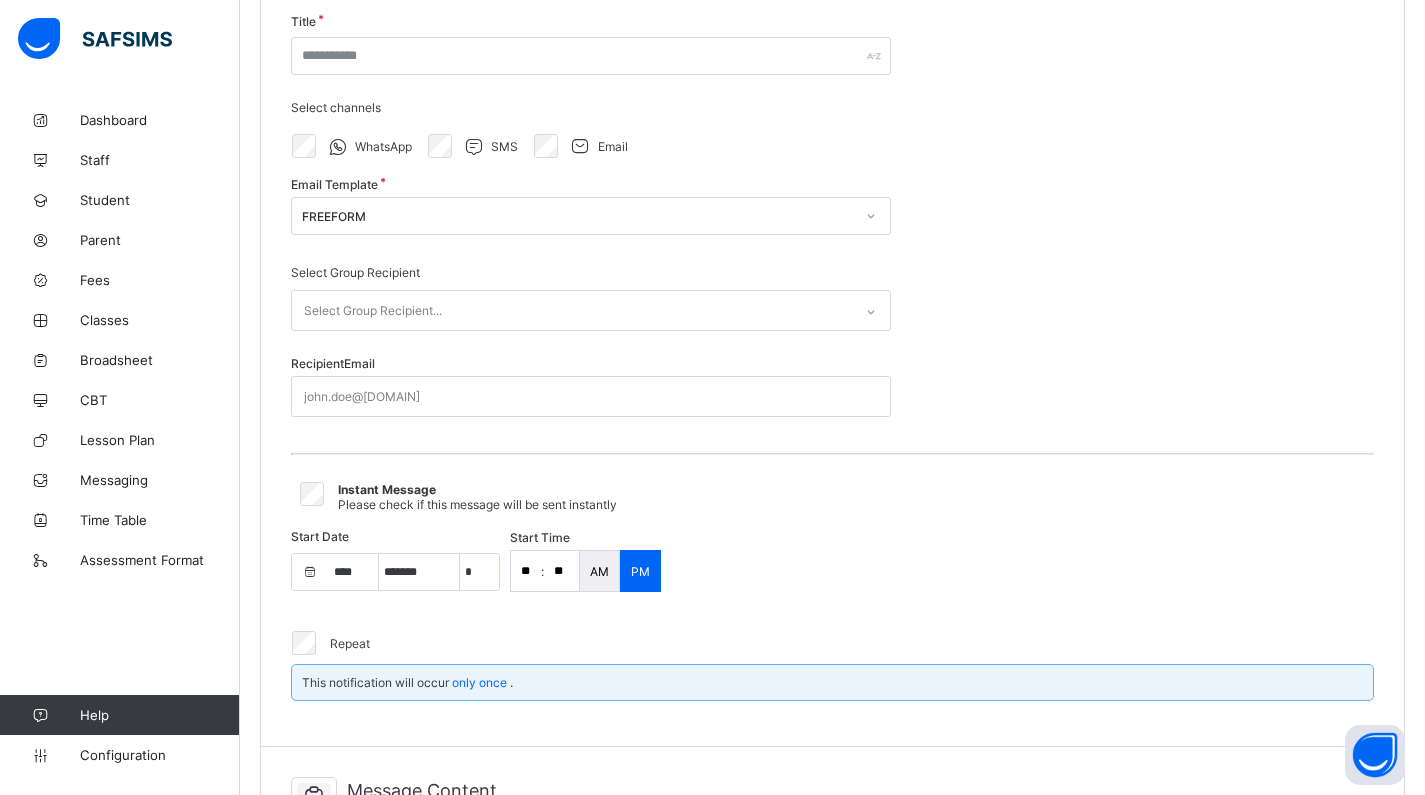 scroll, scrollTop: 237, scrollLeft: 0, axis: vertical 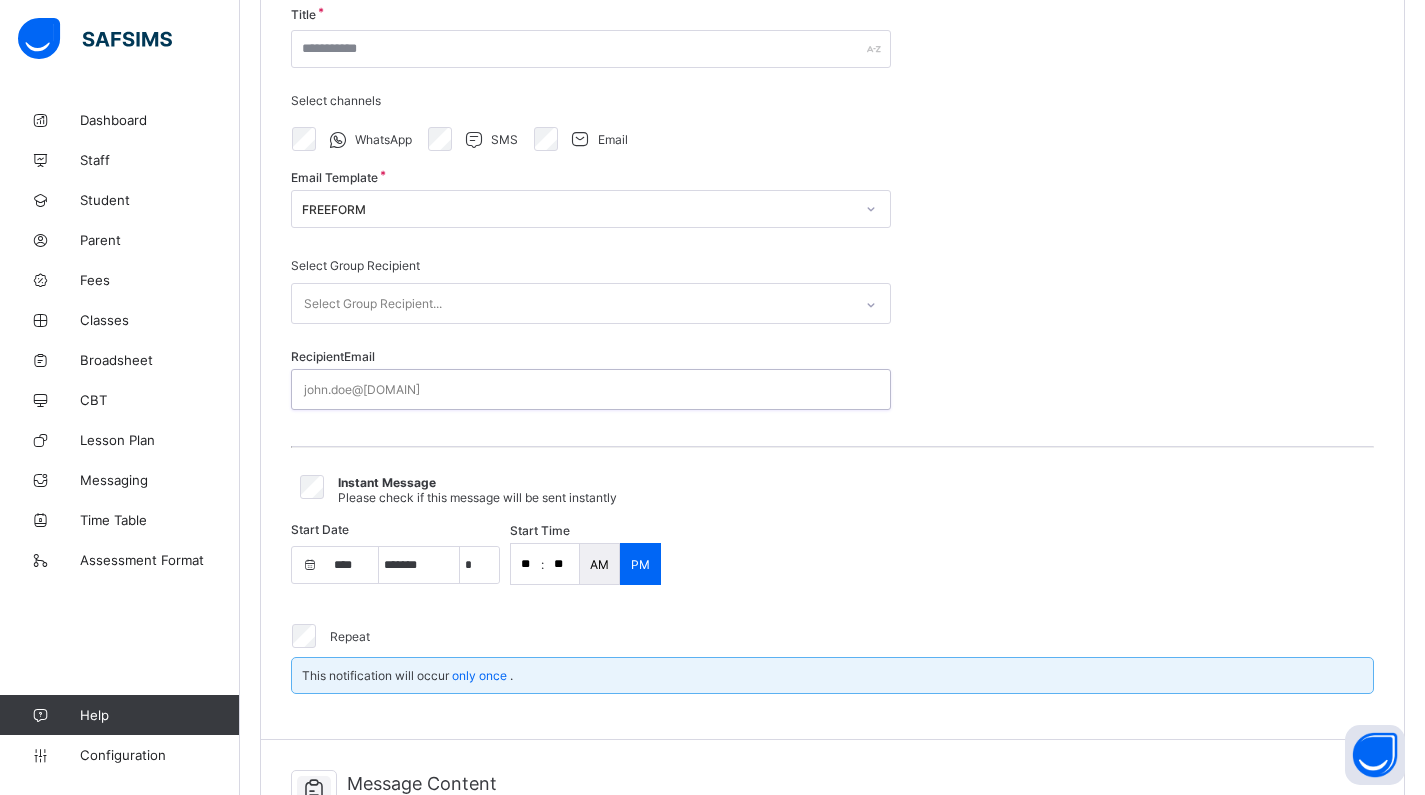 click on "john.doe@[DOMAIN]" at bounding box center [572, 389] 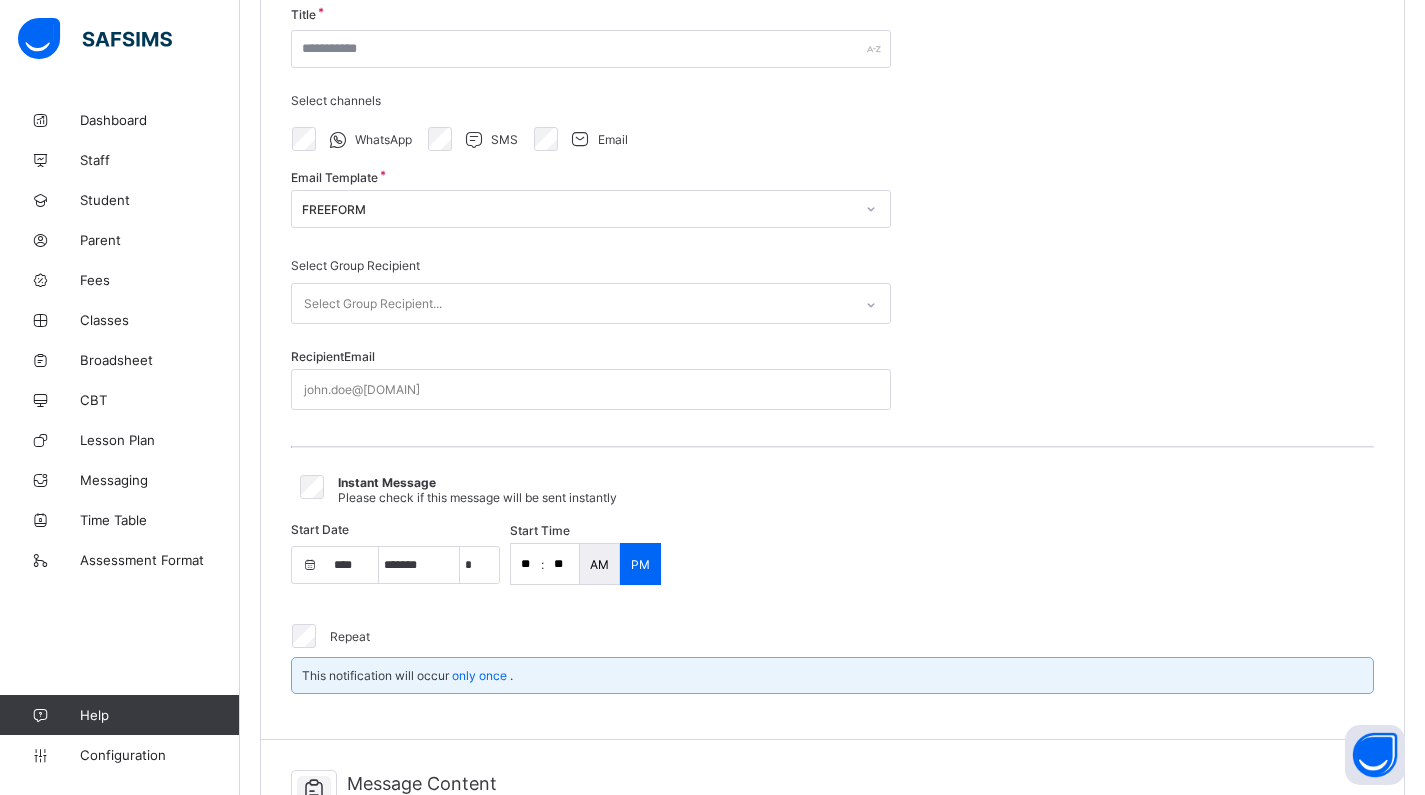 click on "FREEFORM" at bounding box center [578, 209] 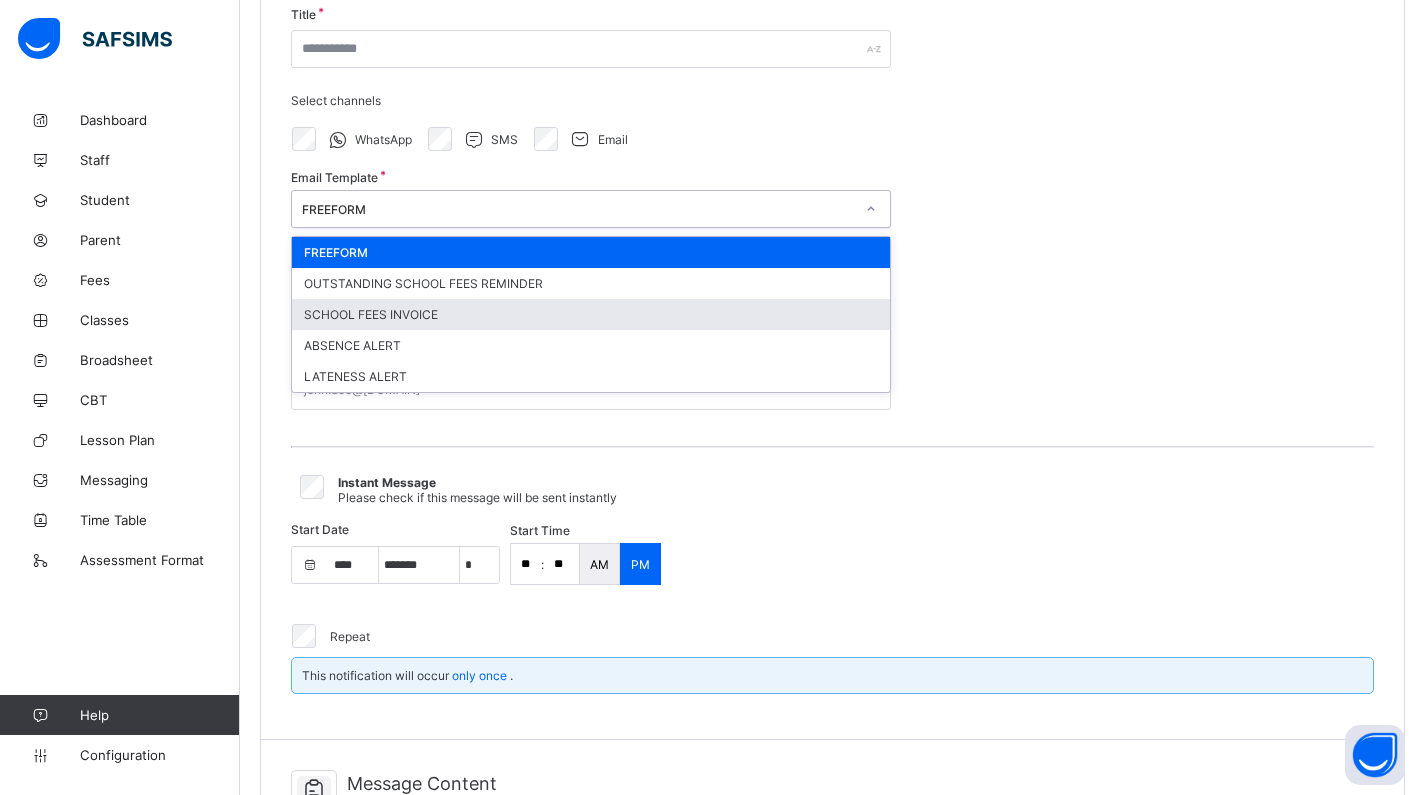 click on "SCHOOL FEES INVOICE" at bounding box center (591, 314) 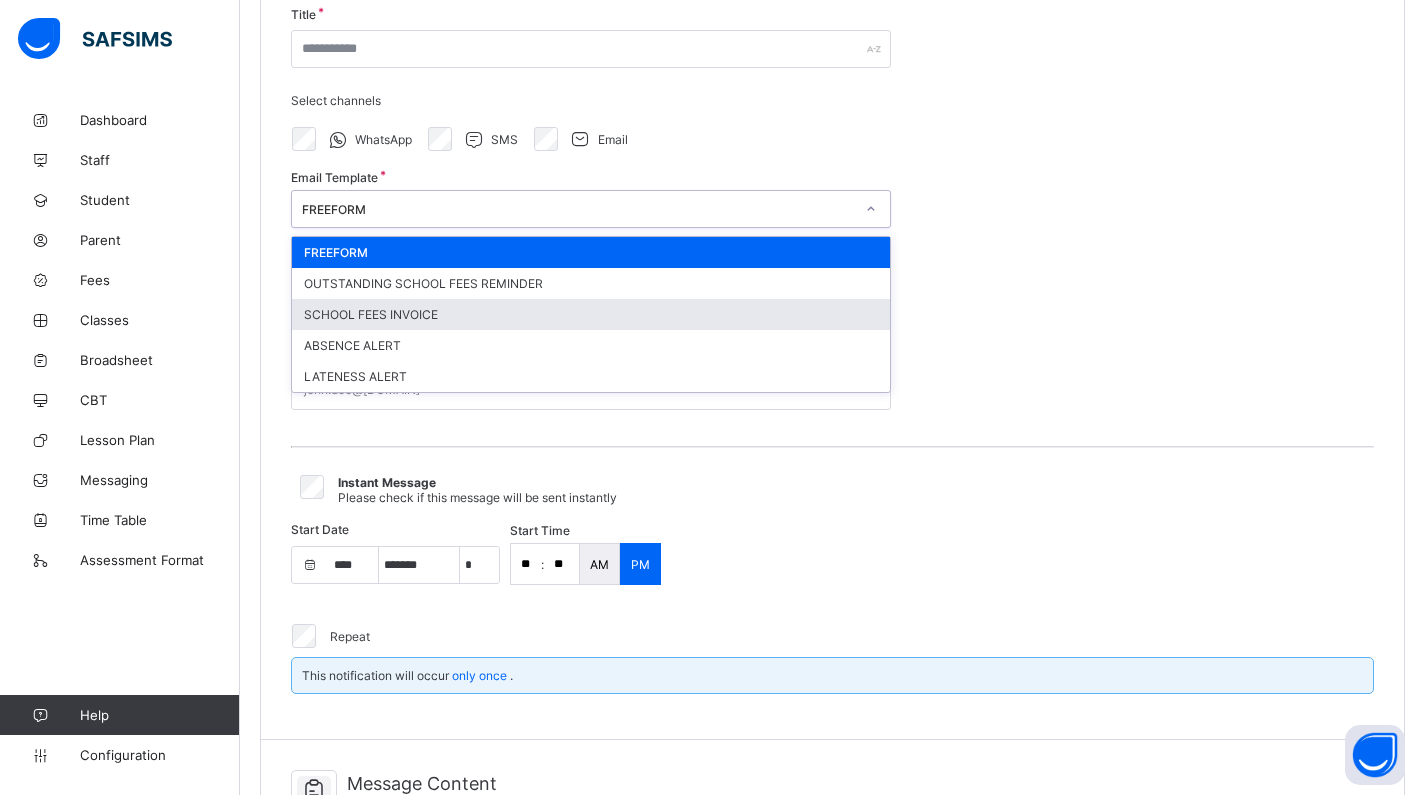 type on "**********" 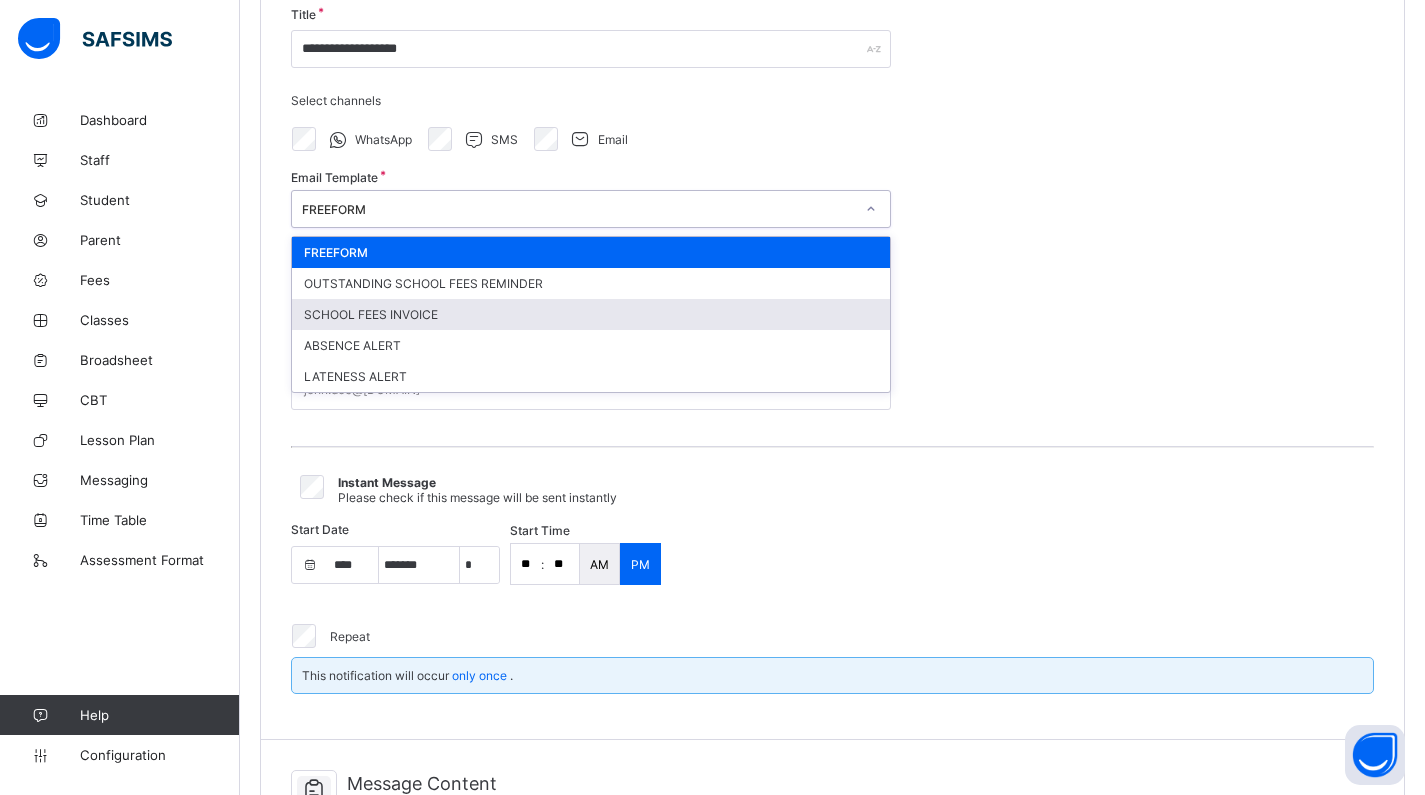 select on "****" 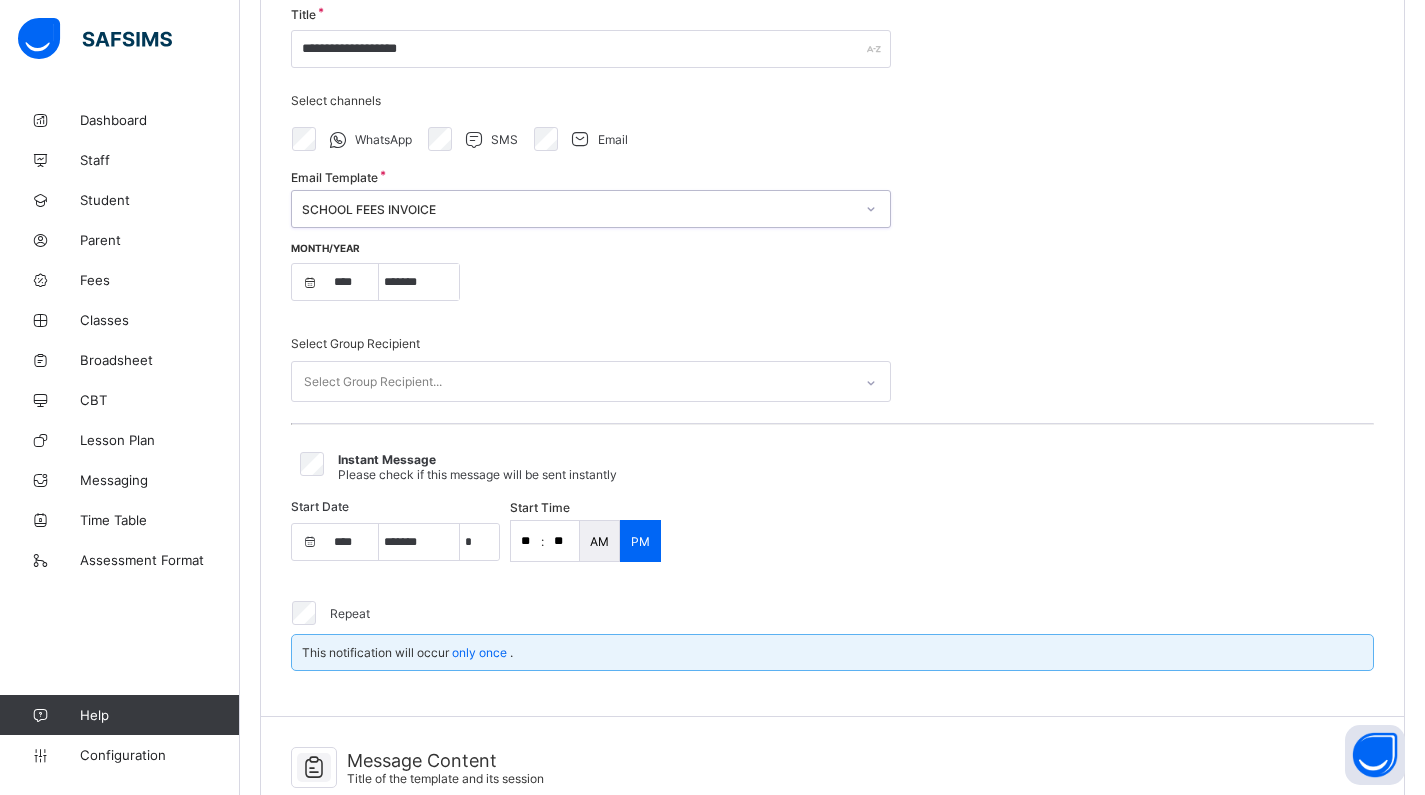 click on "SCHOOL FEES INVOICE" at bounding box center (572, 209) 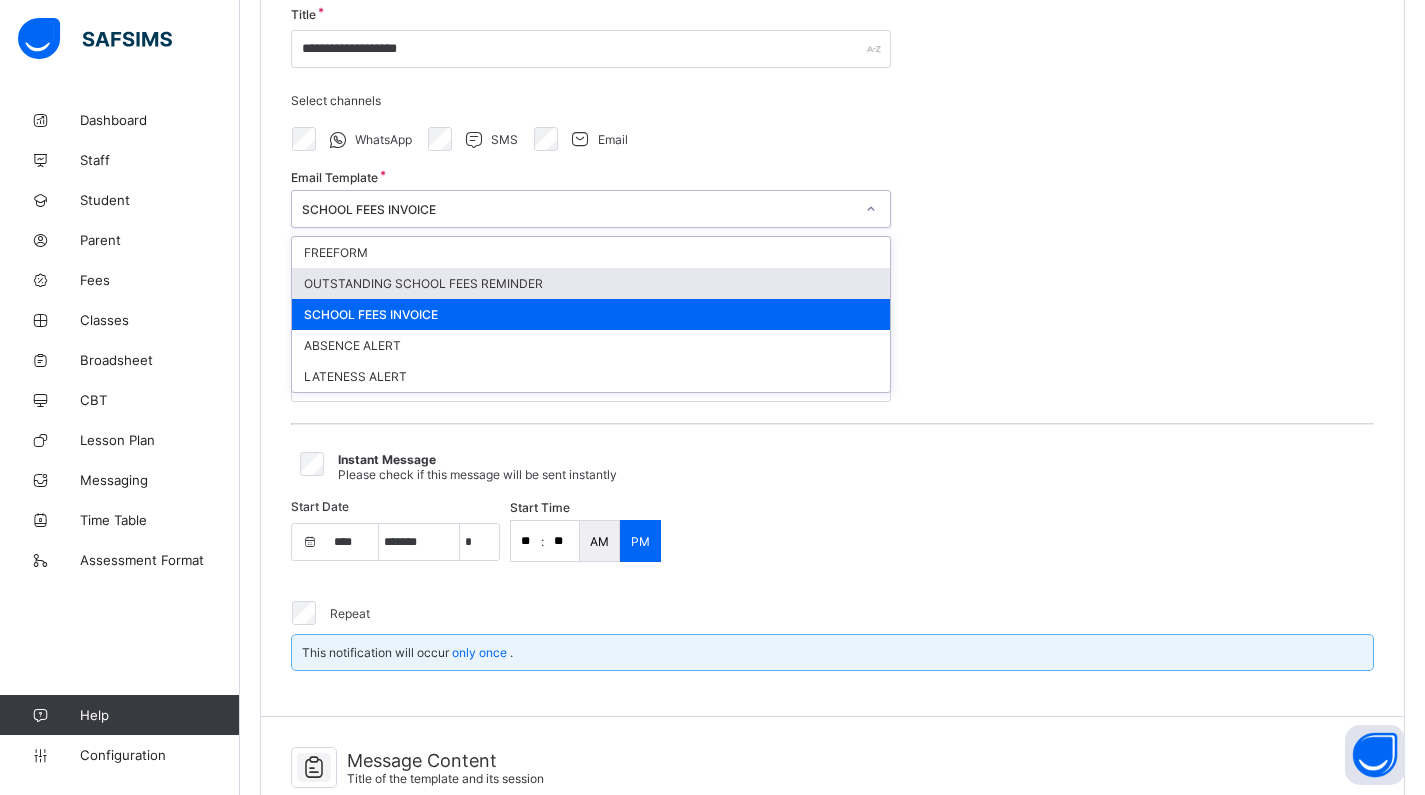 click on "OUTSTANDING SCHOOL FEES REMINDER" at bounding box center [591, 283] 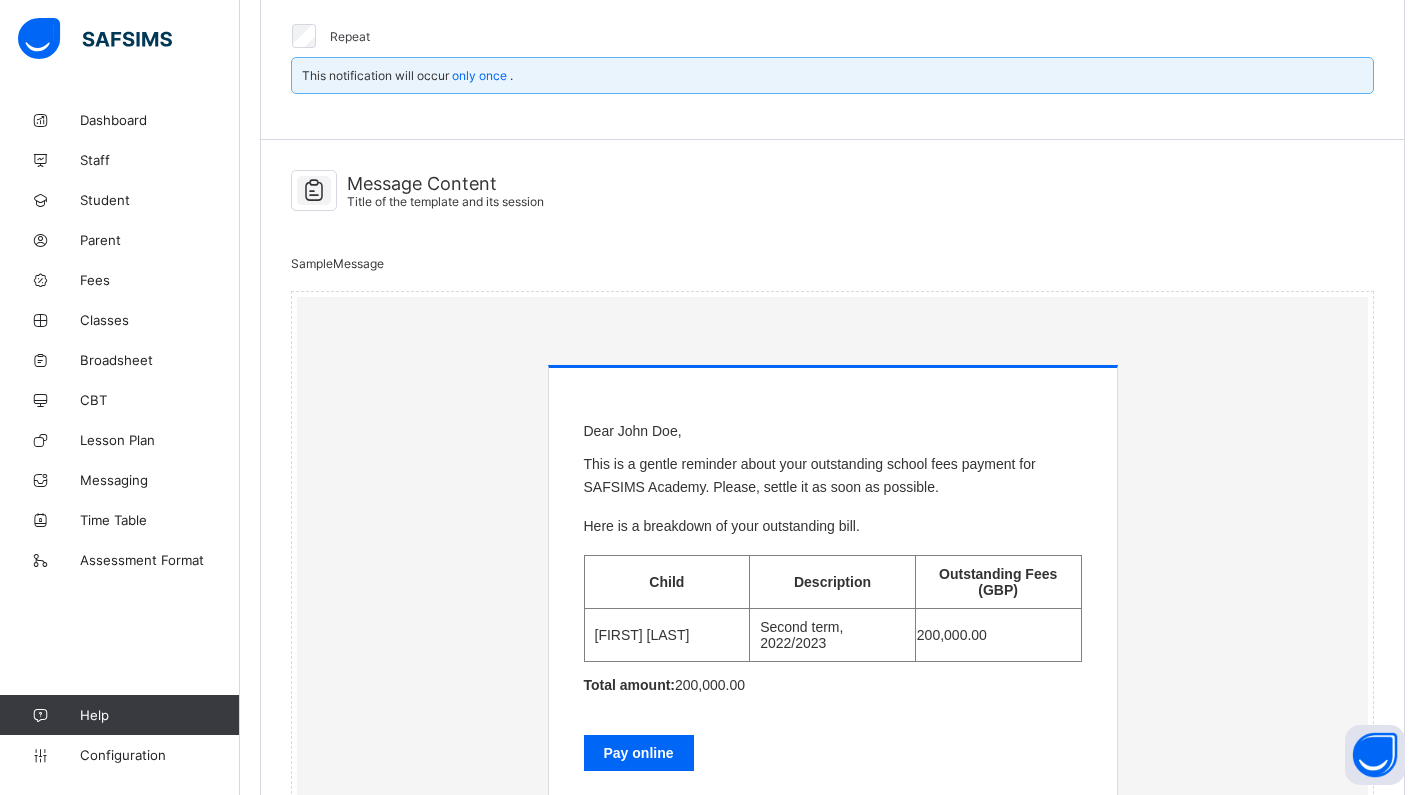 scroll, scrollTop: 836, scrollLeft: 0, axis: vertical 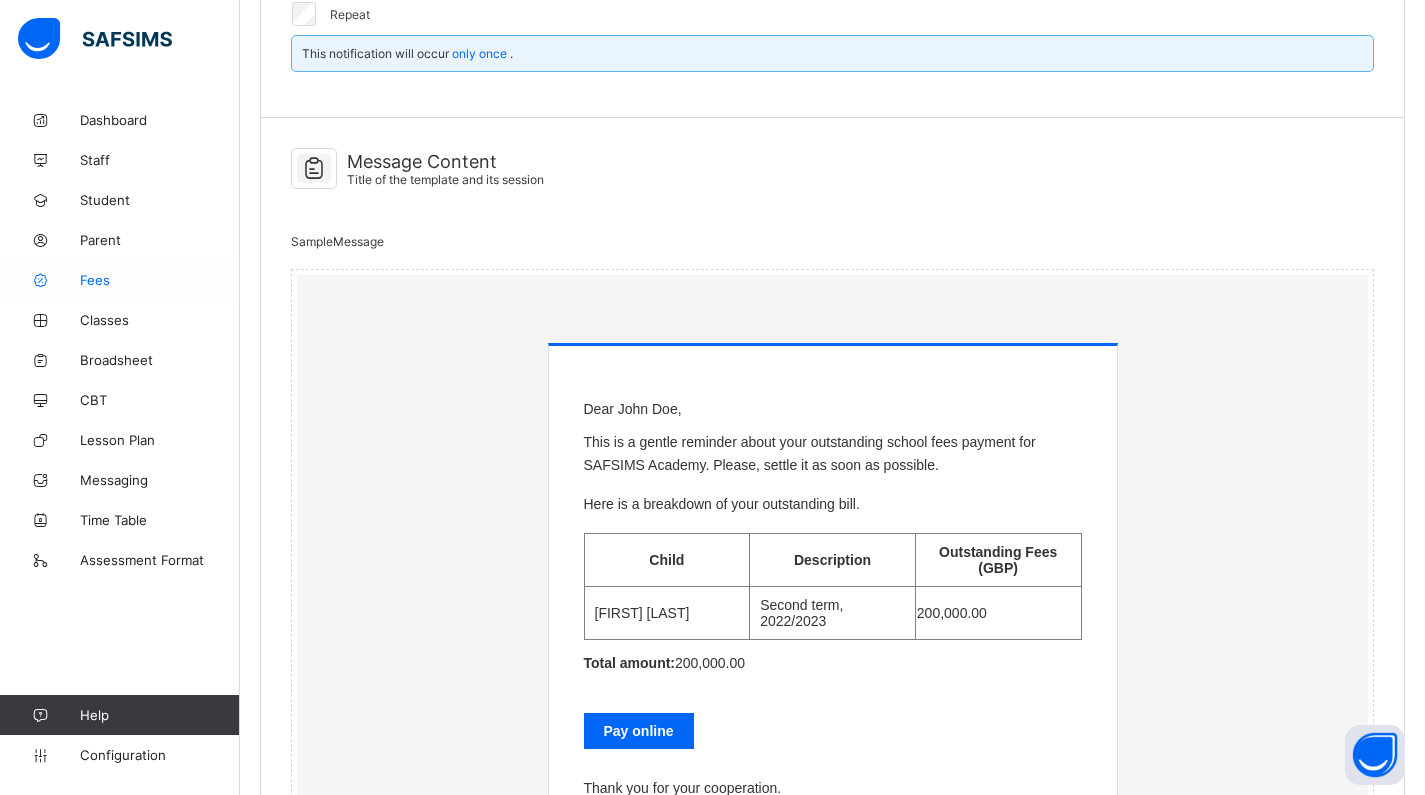 click on "Fees" at bounding box center (120, 280) 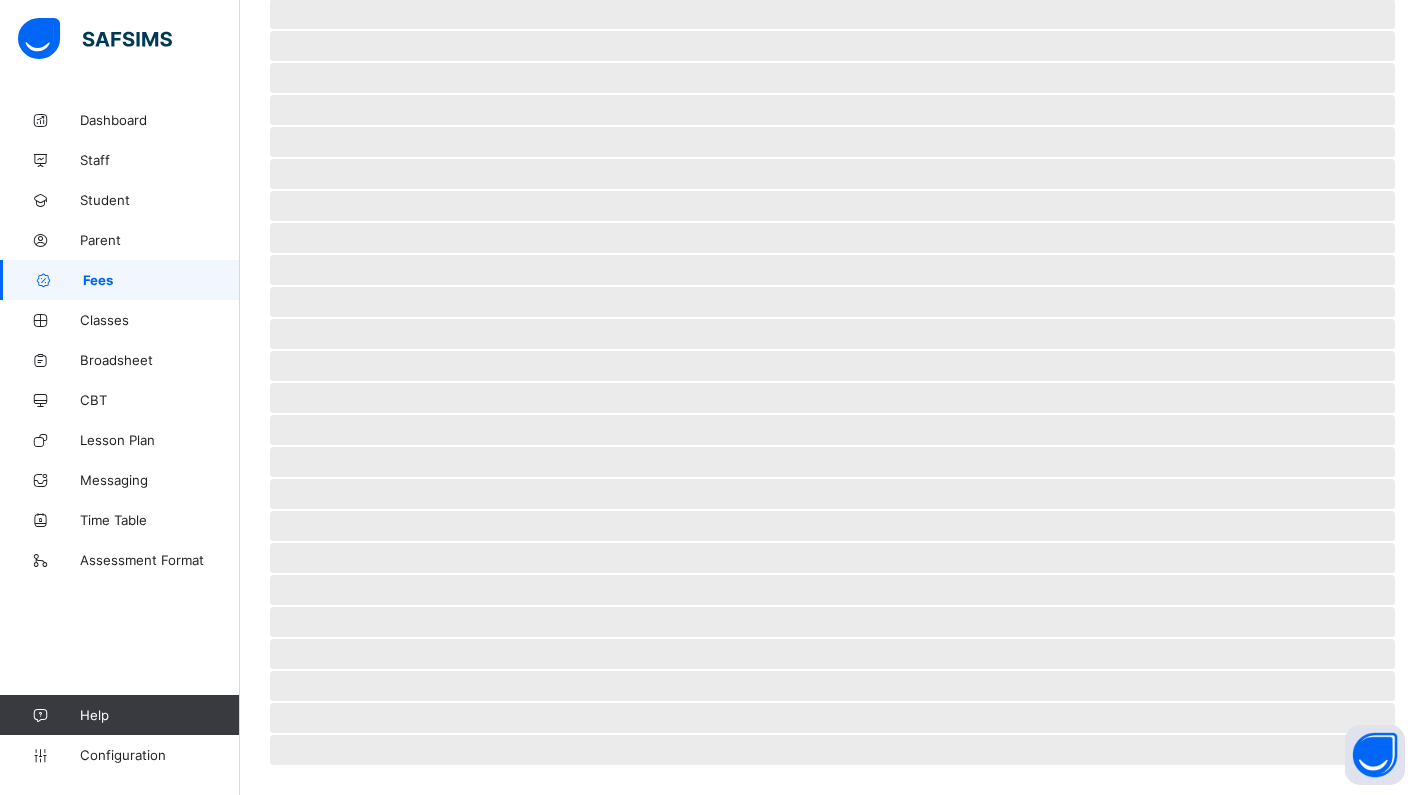 scroll, scrollTop: 297, scrollLeft: 0, axis: vertical 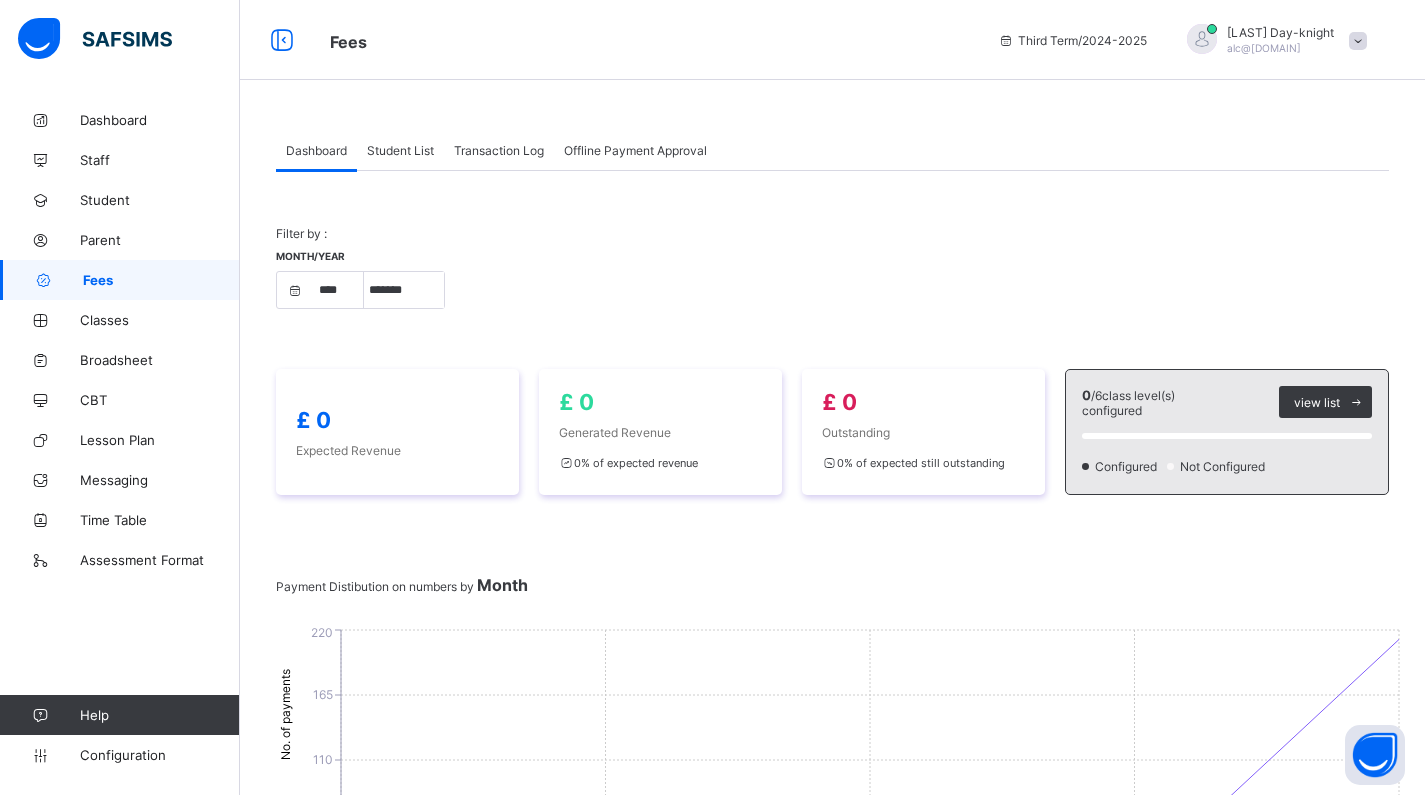 click on "Student List" at bounding box center [400, 150] 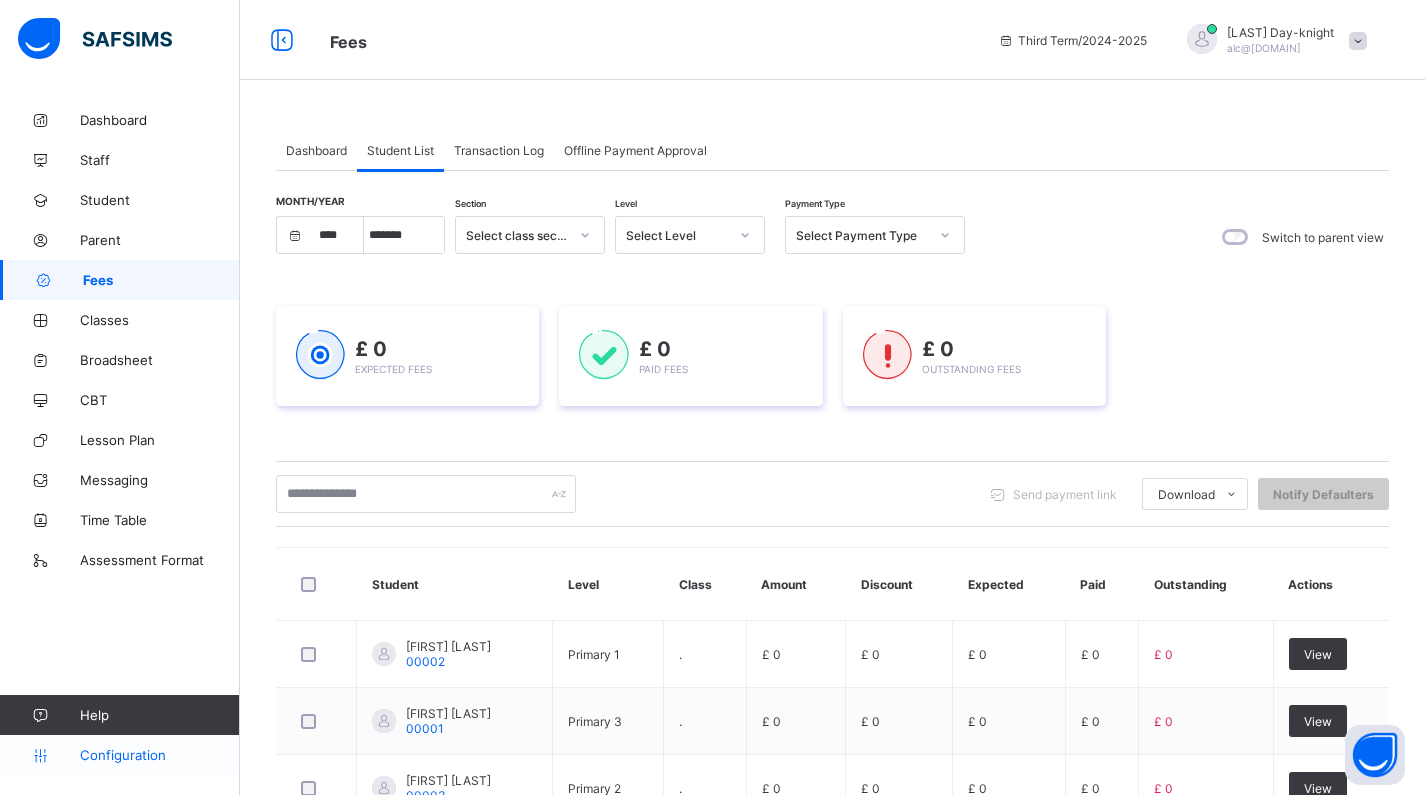 click on "Configuration" at bounding box center [159, 755] 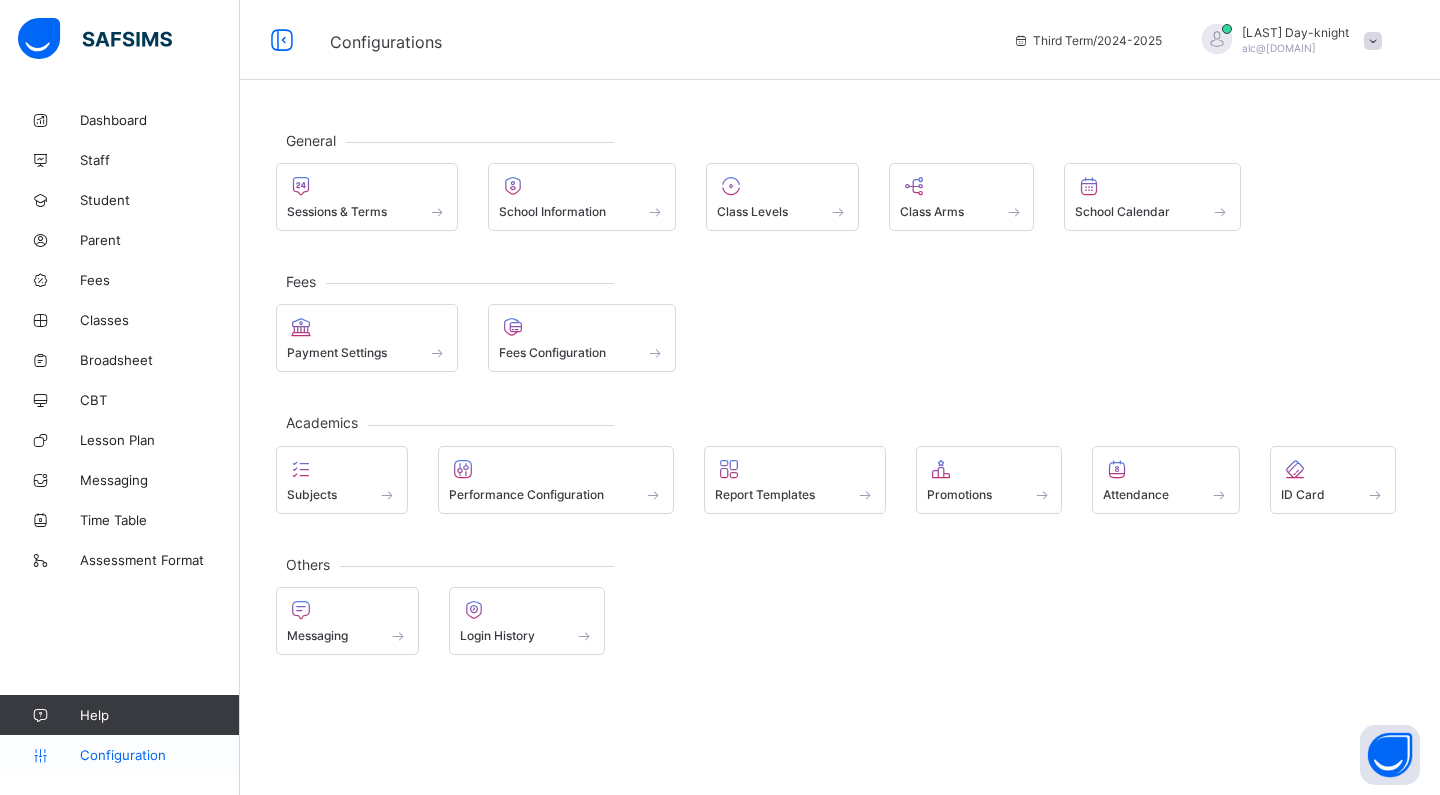 click on "Configuration" at bounding box center (119, 755) 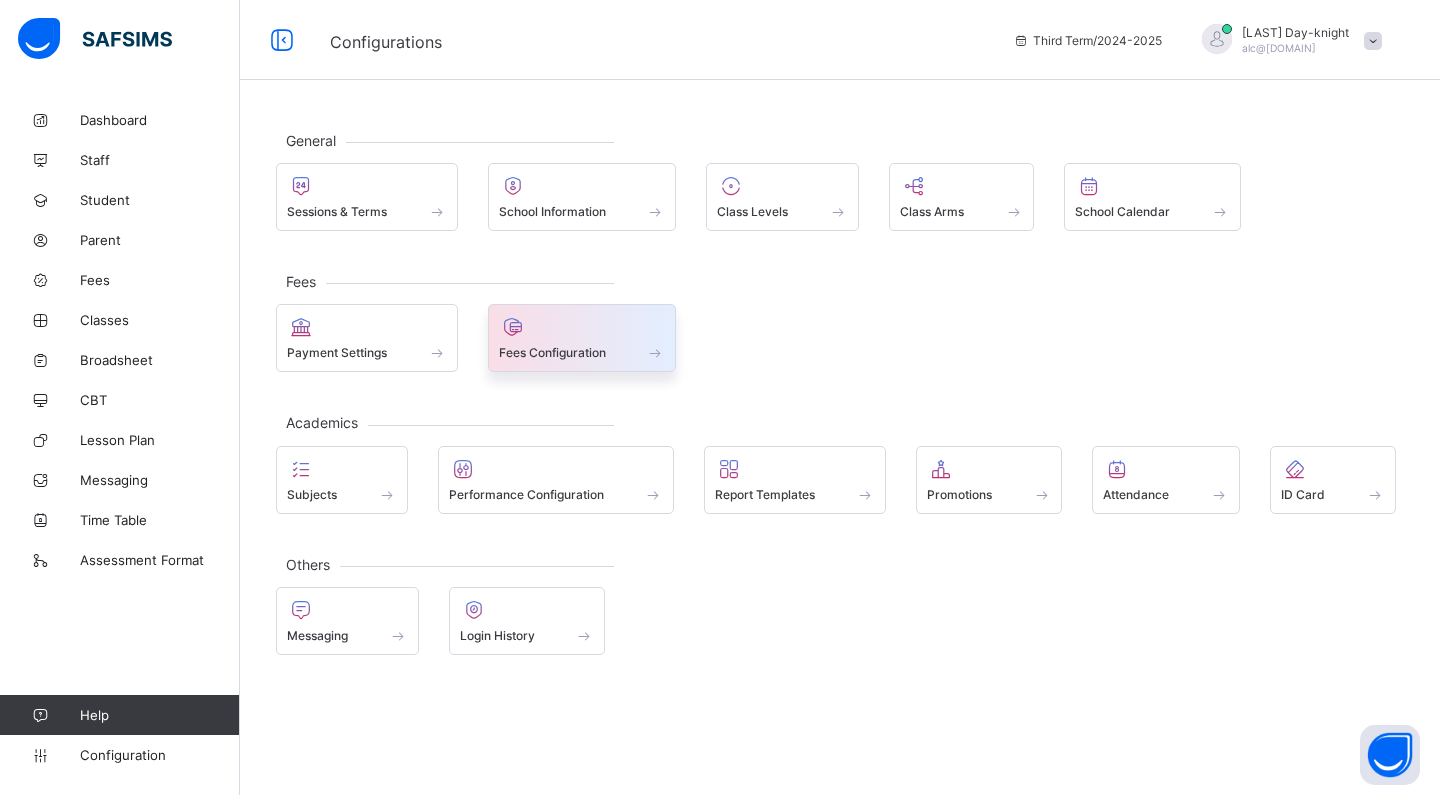 click on "Fees Configuration" at bounding box center (582, 338) 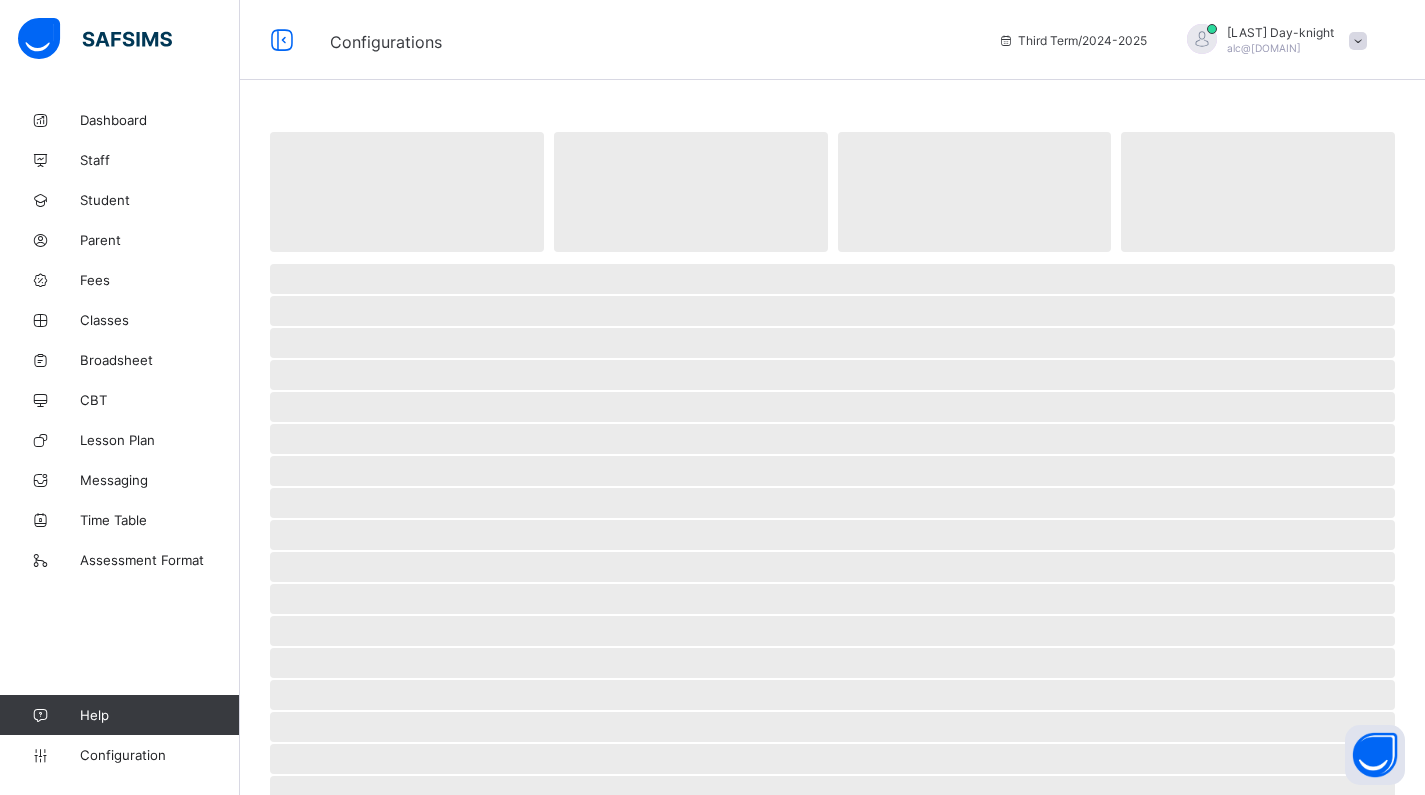 select on "****" 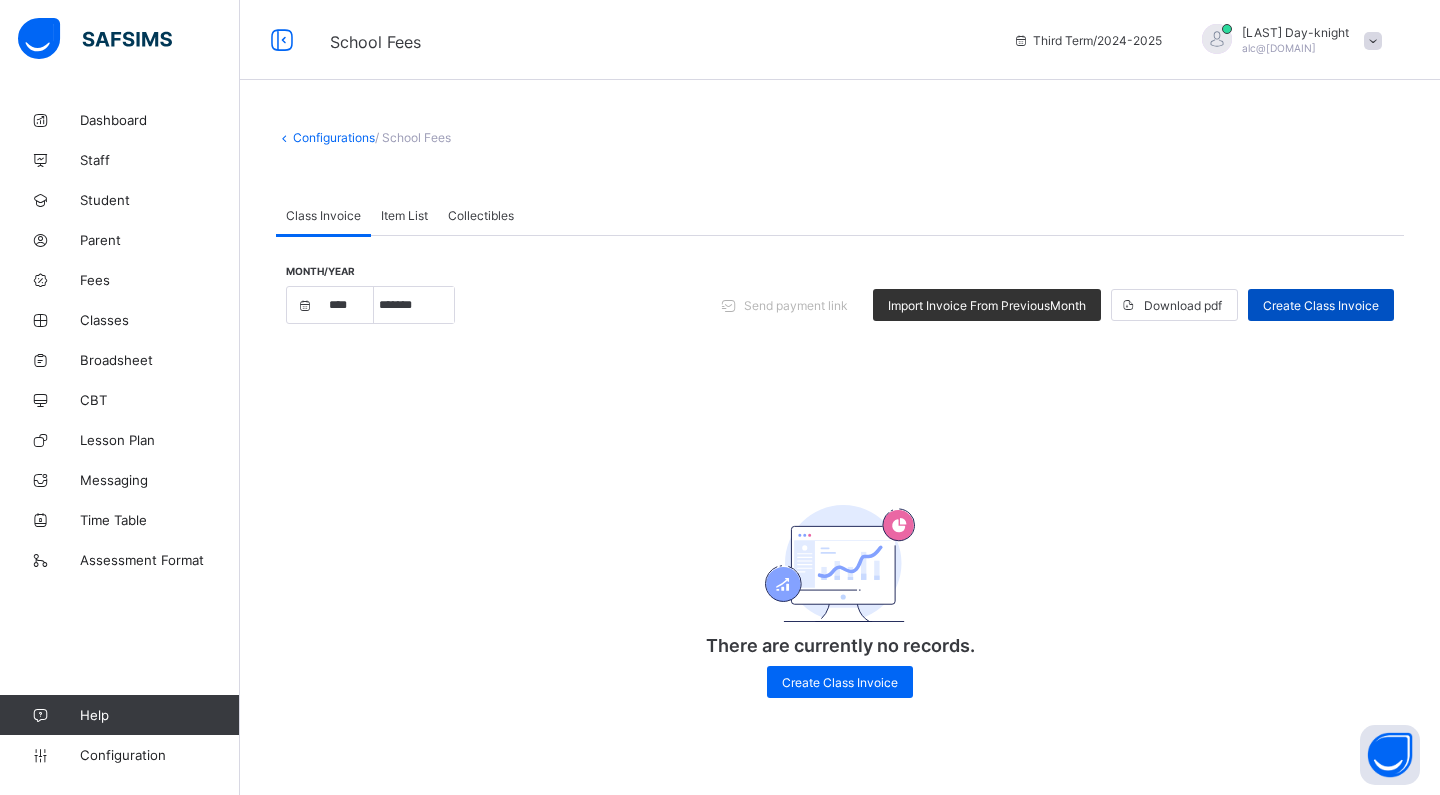 click on "Create Class Invoice" at bounding box center [1321, 305] 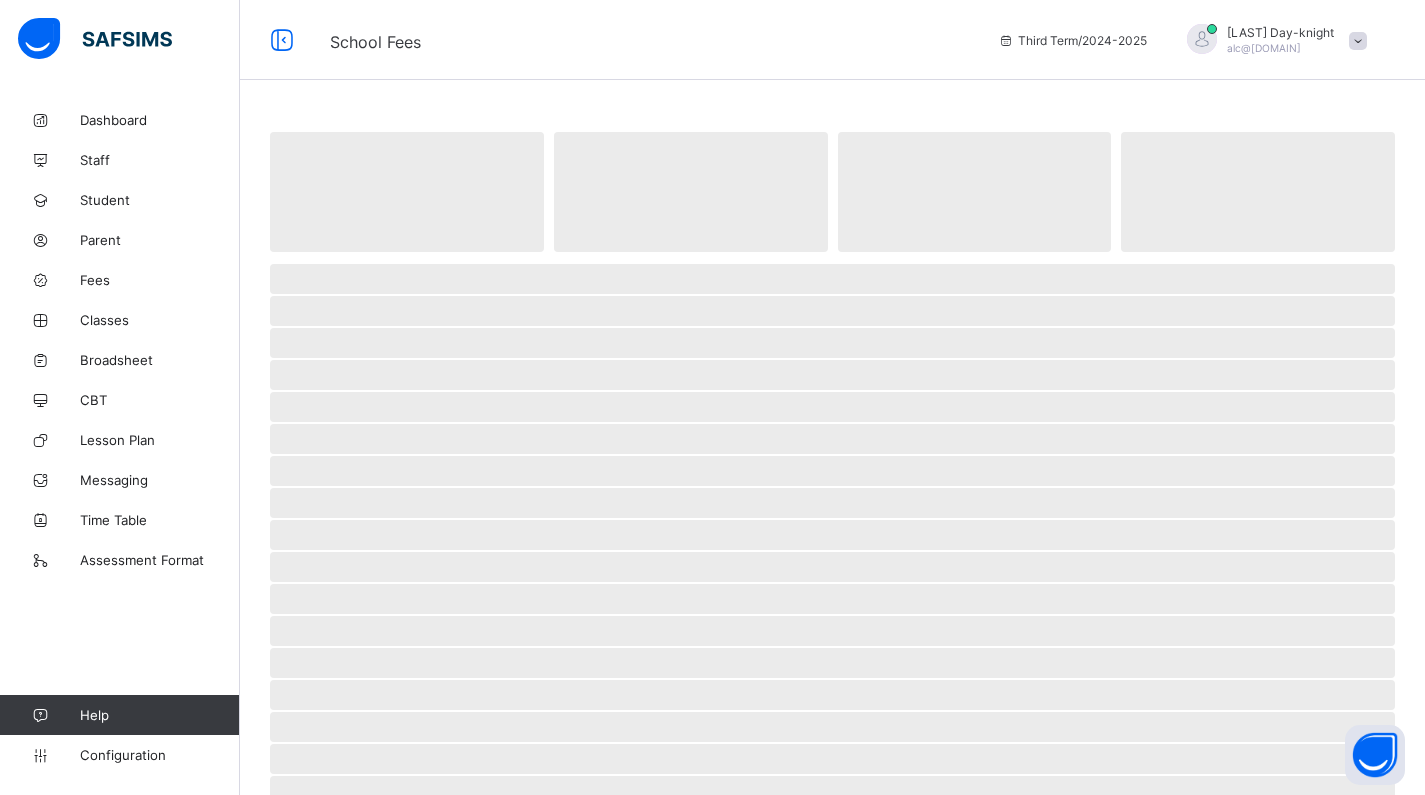 select on "****" 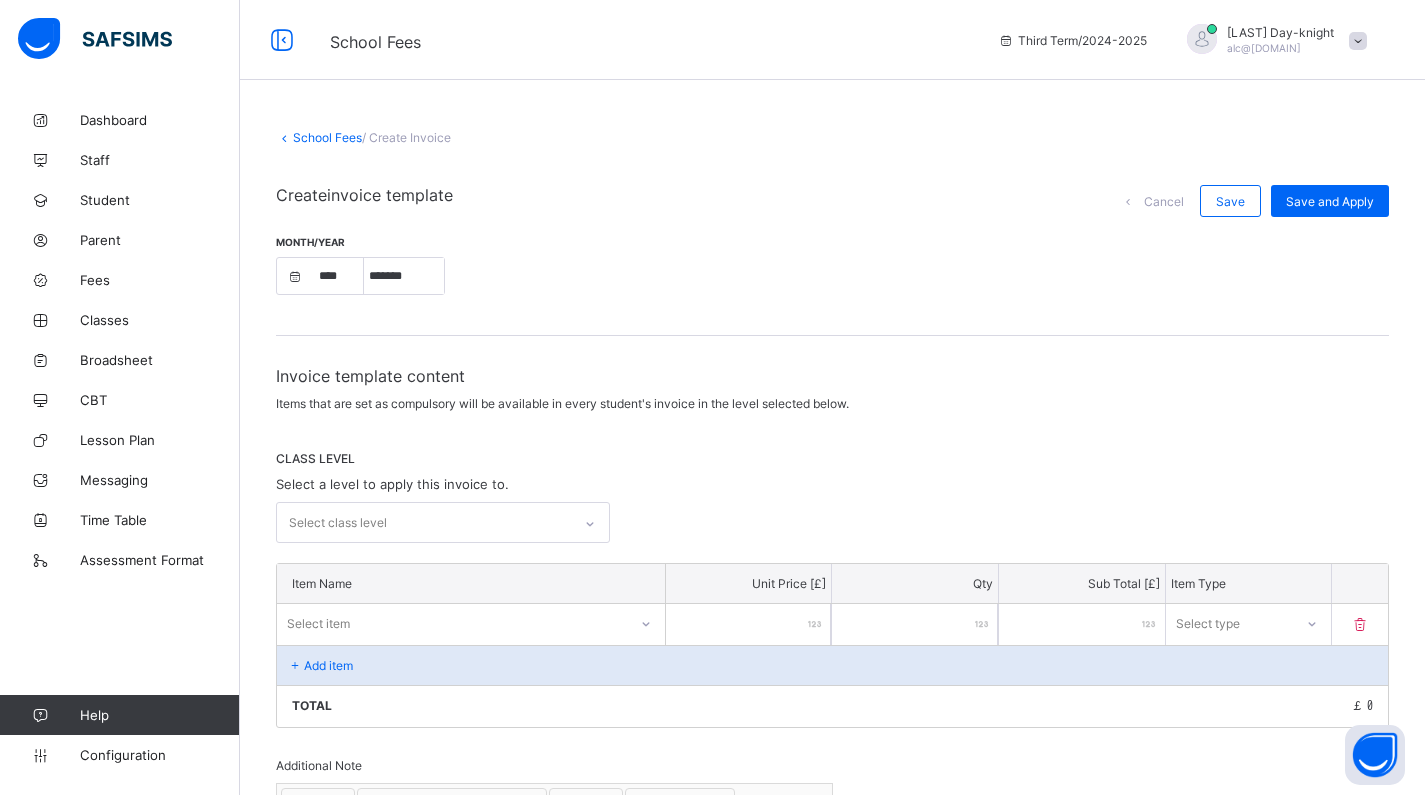 select on "****" 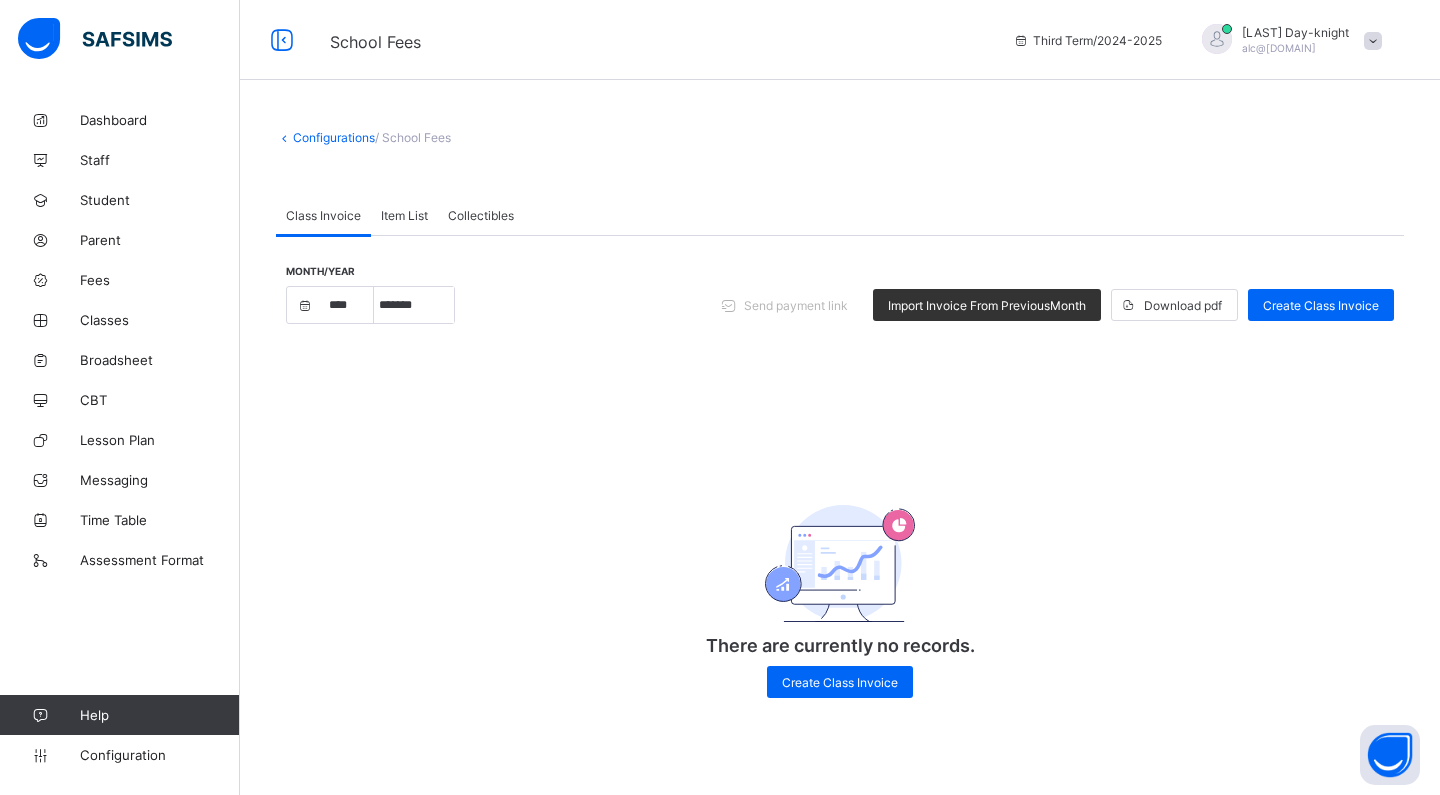 click on "Item List" at bounding box center (404, 215) 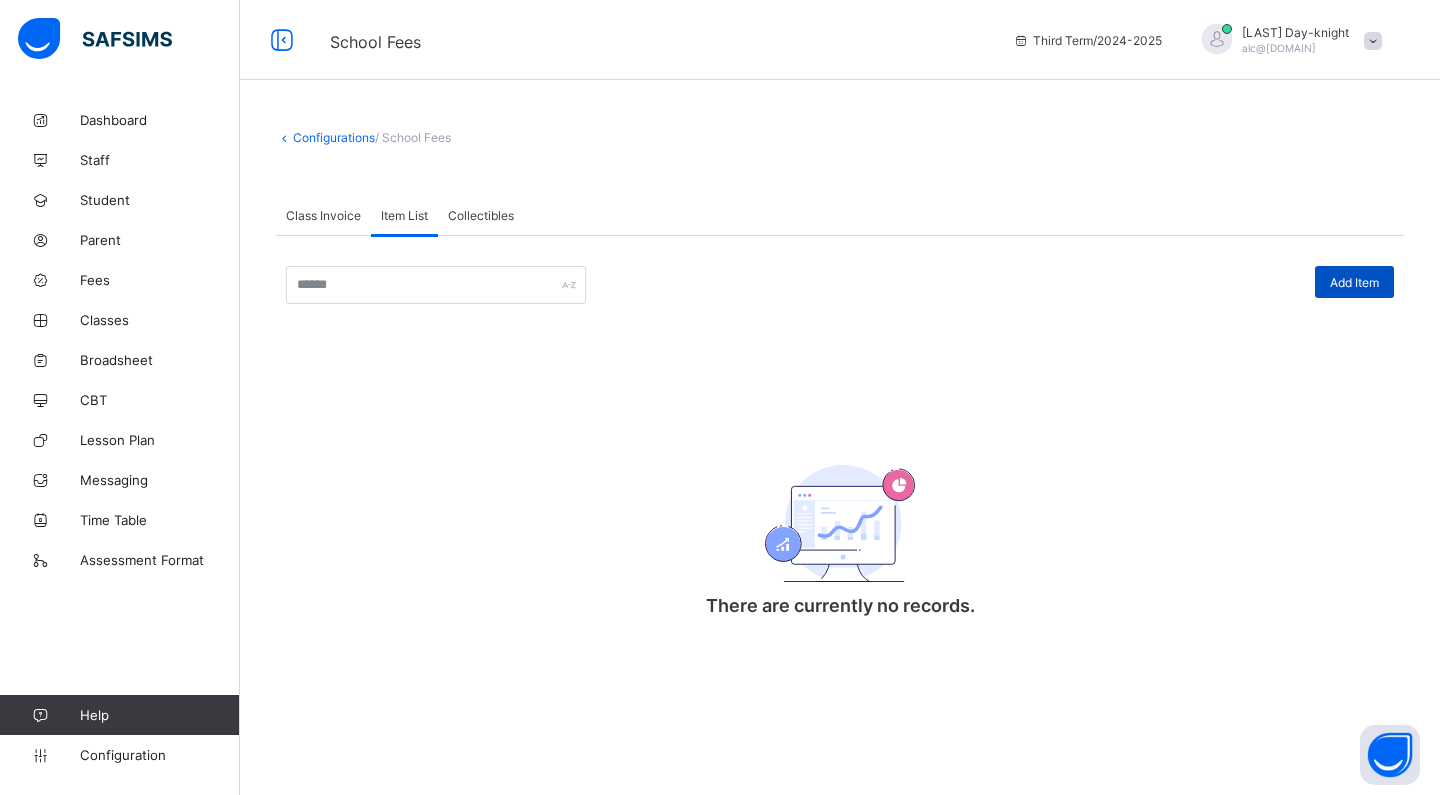 click on "Add Item" at bounding box center (1354, 282) 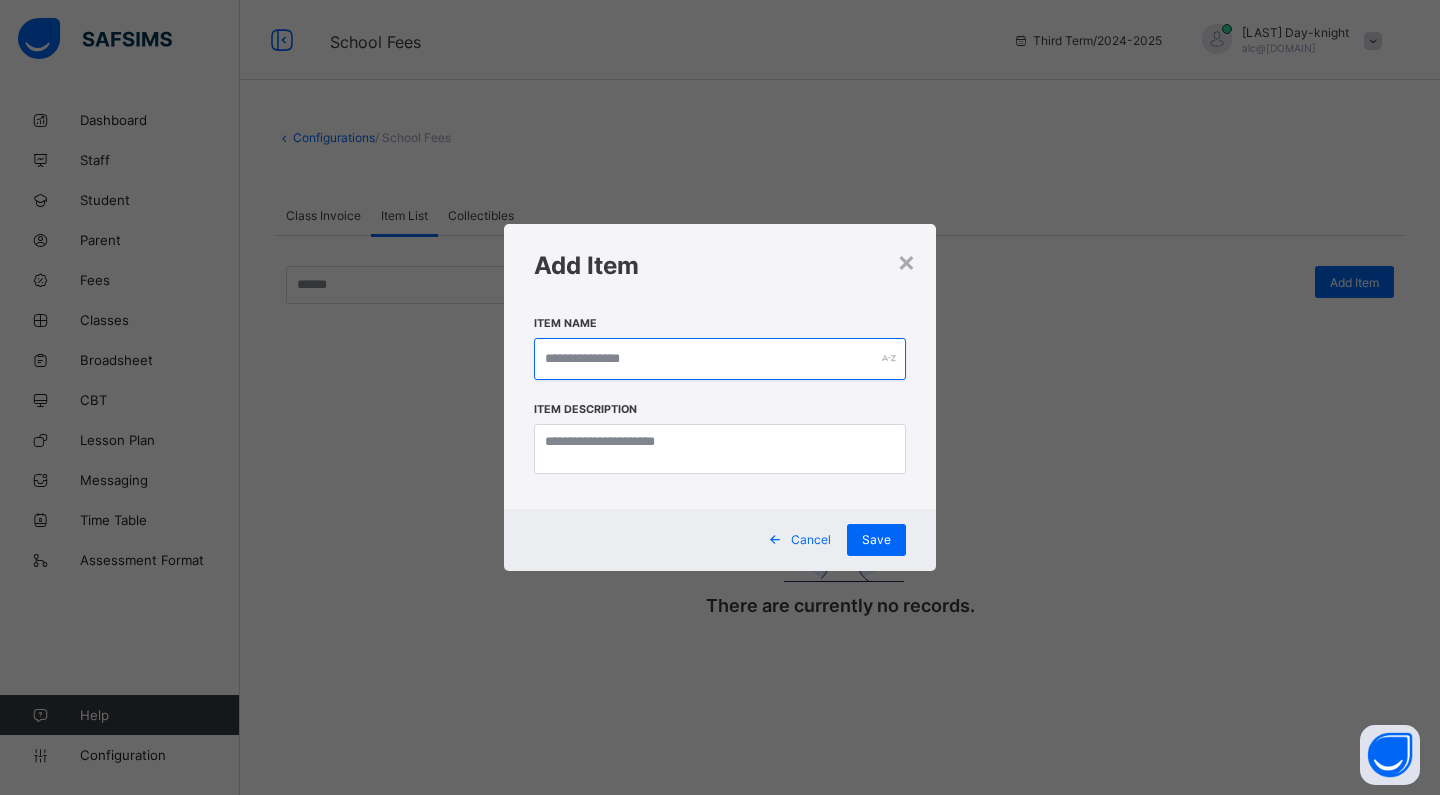 click at bounding box center [720, 359] 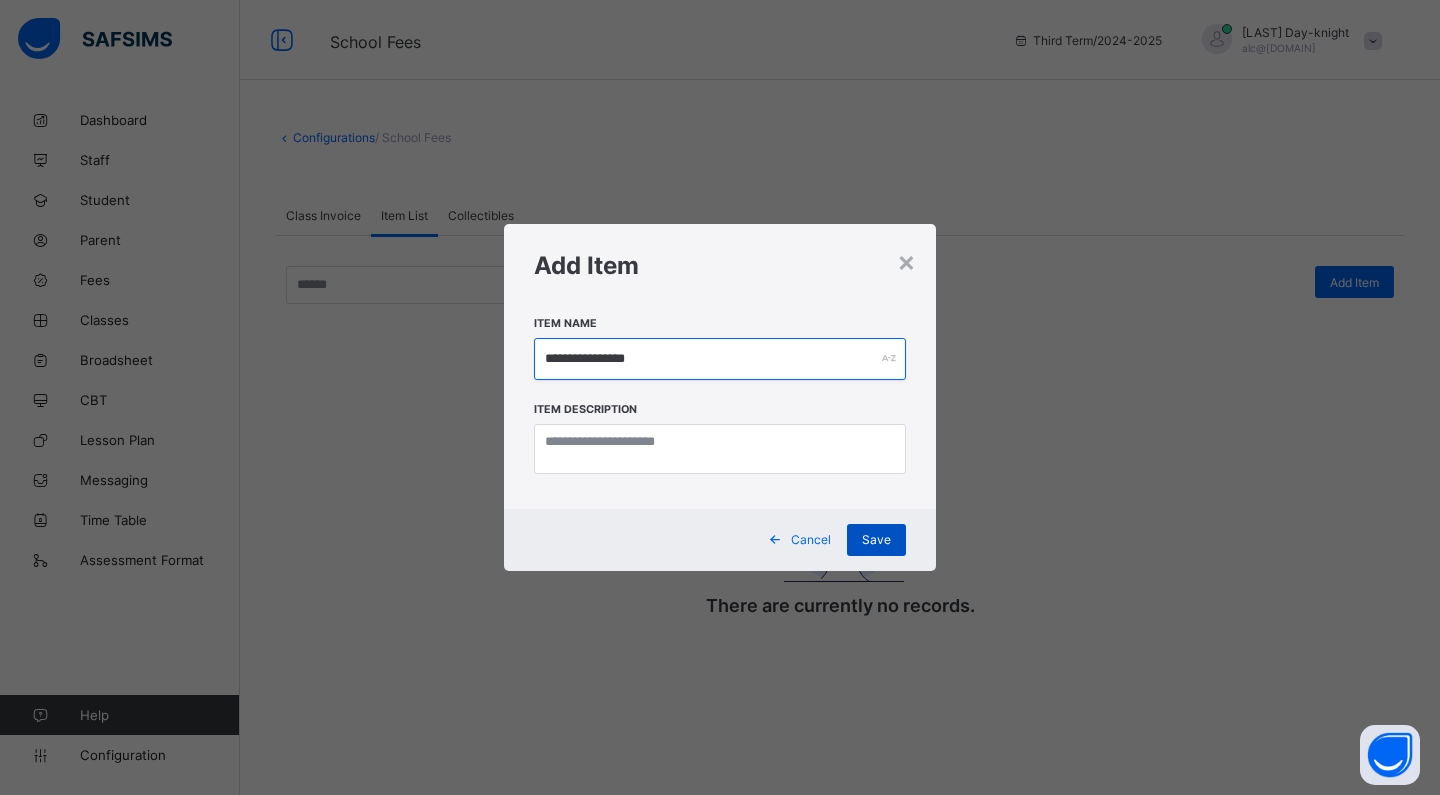 type on "**********" 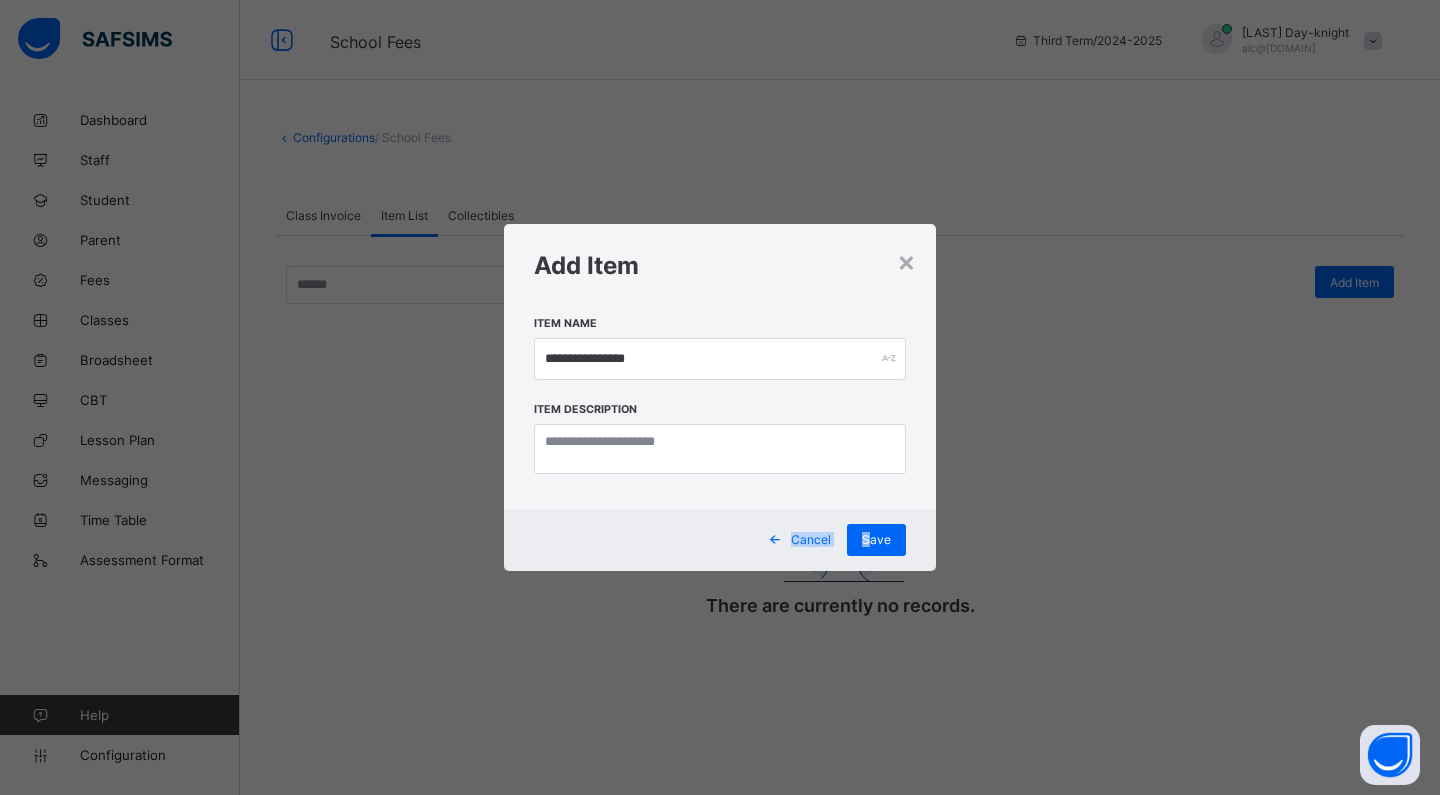 click on "Cancel Save" at bounding box center (720, 540) 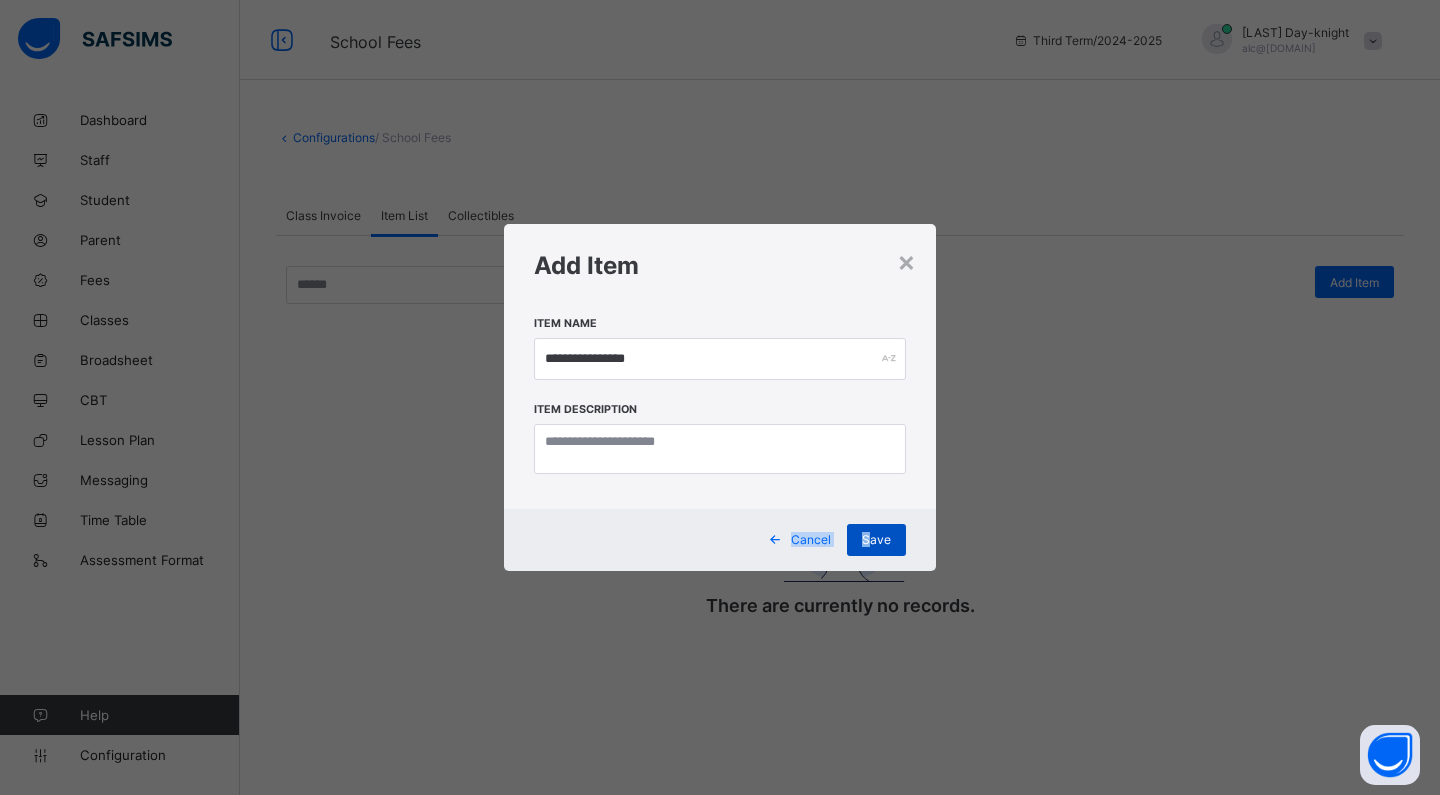 click on "Save" at bounding box center (876, 539) 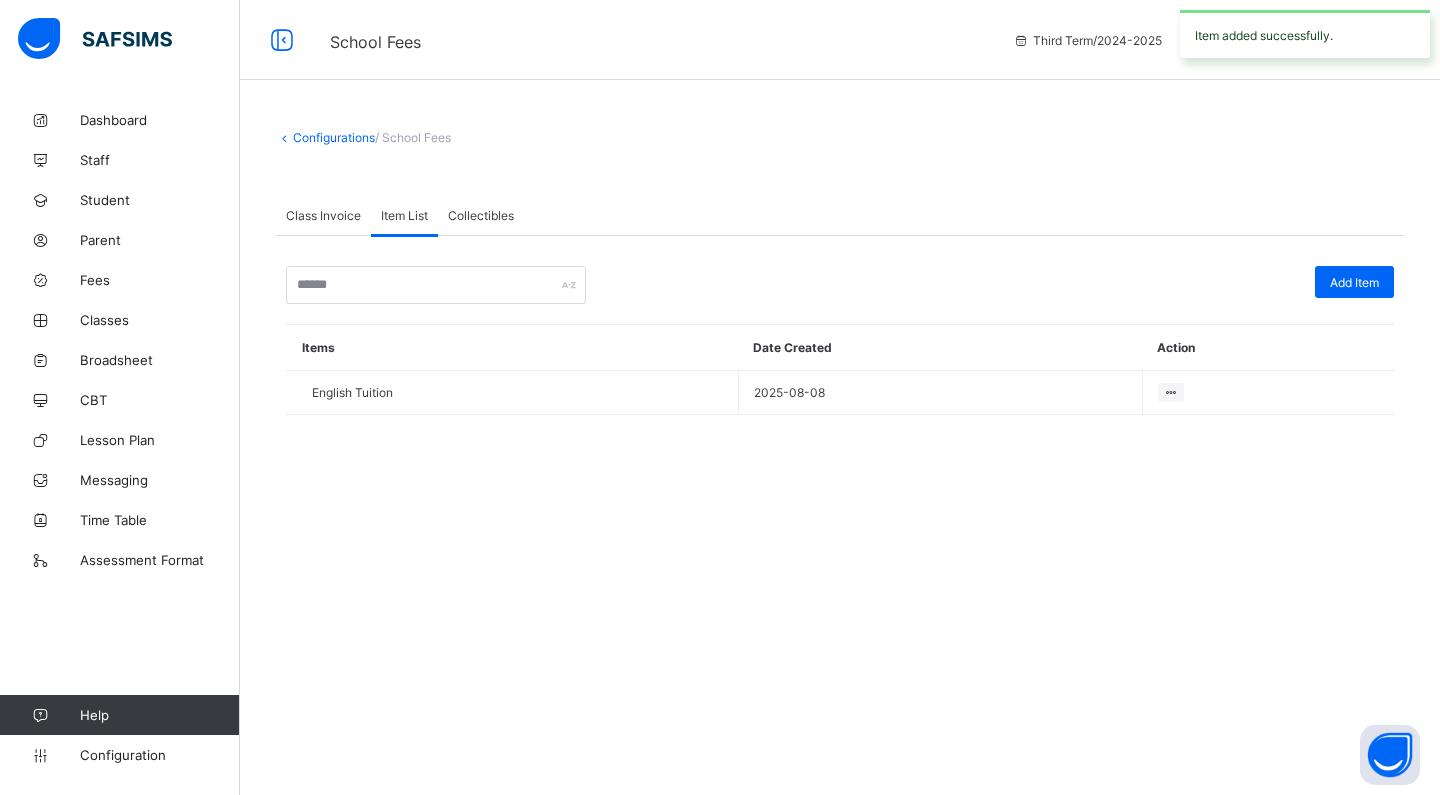 click on "Class Invoice" at bounding box center [323, 215] 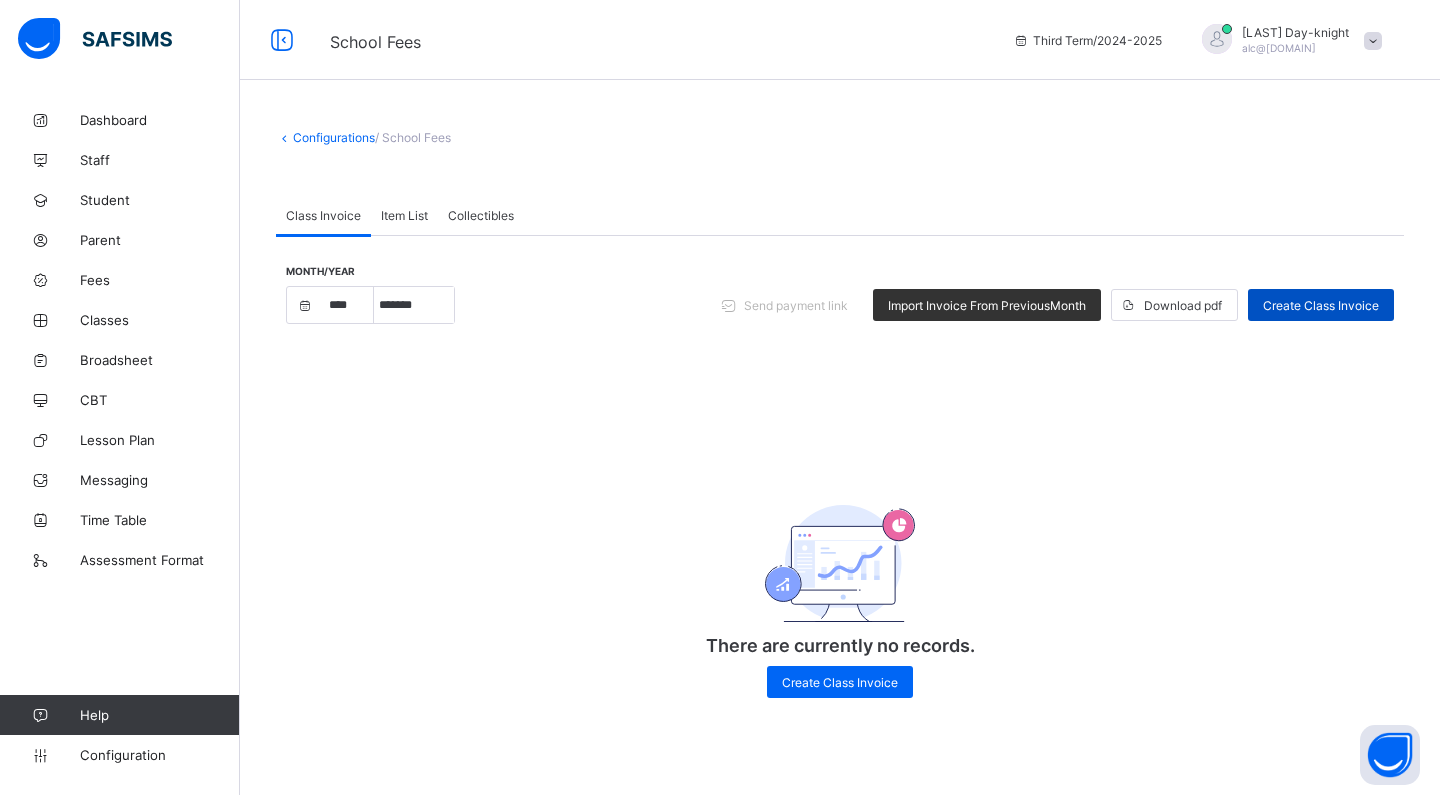 click on "Create Class Invoice" at bounding box center [1321, 305] 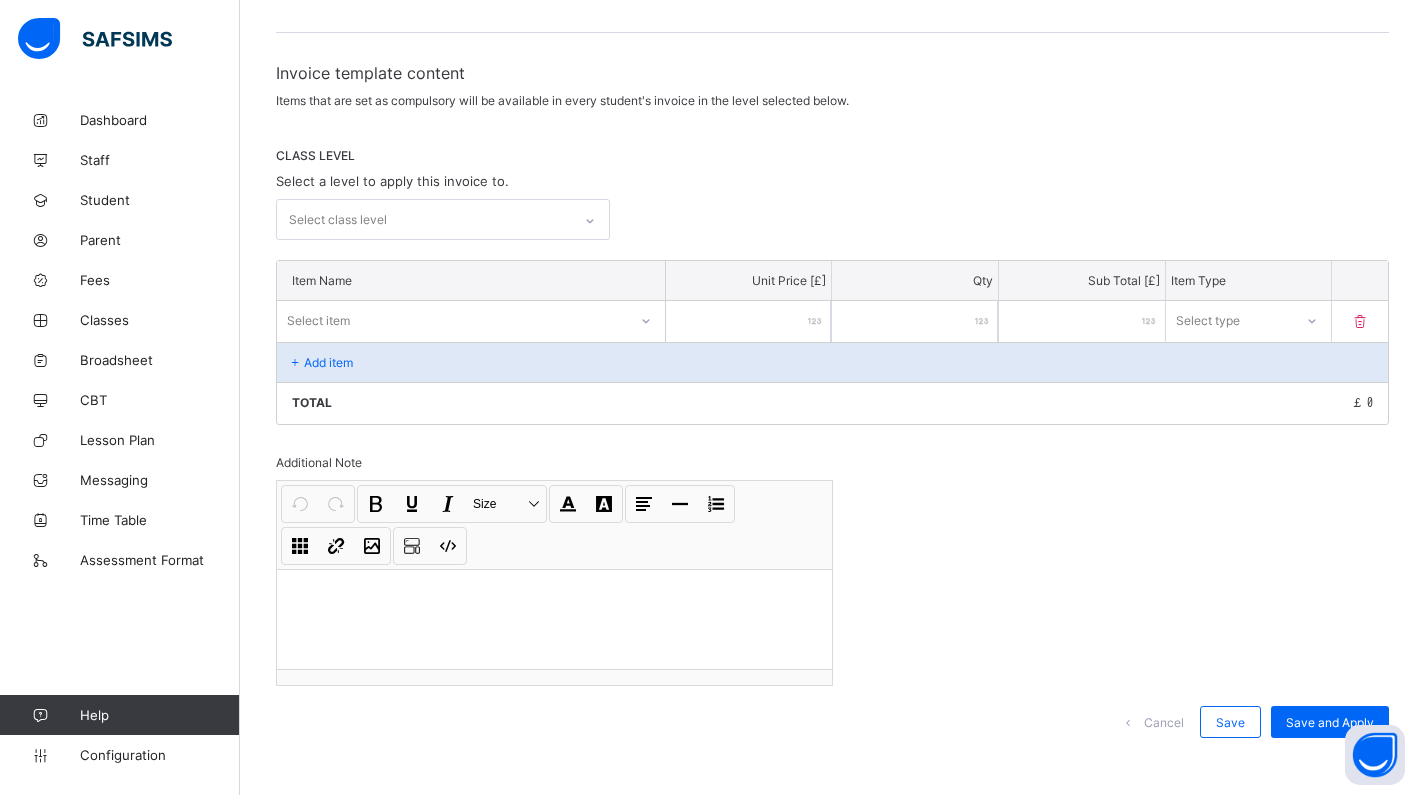 scroll, scrollTop: 305, scrollLeft: 0, axis: vertical 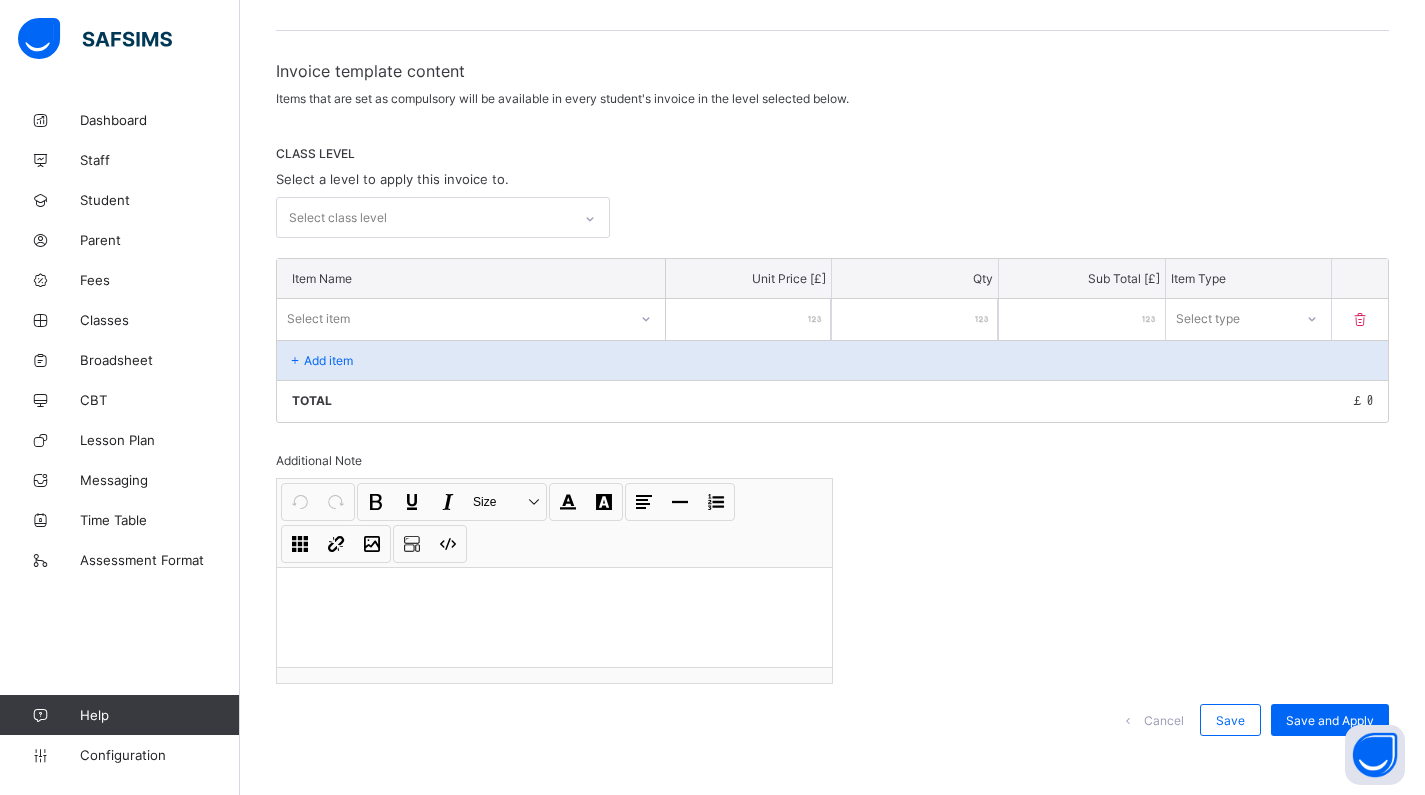click on "Add item" at bounding box center (328, 360) 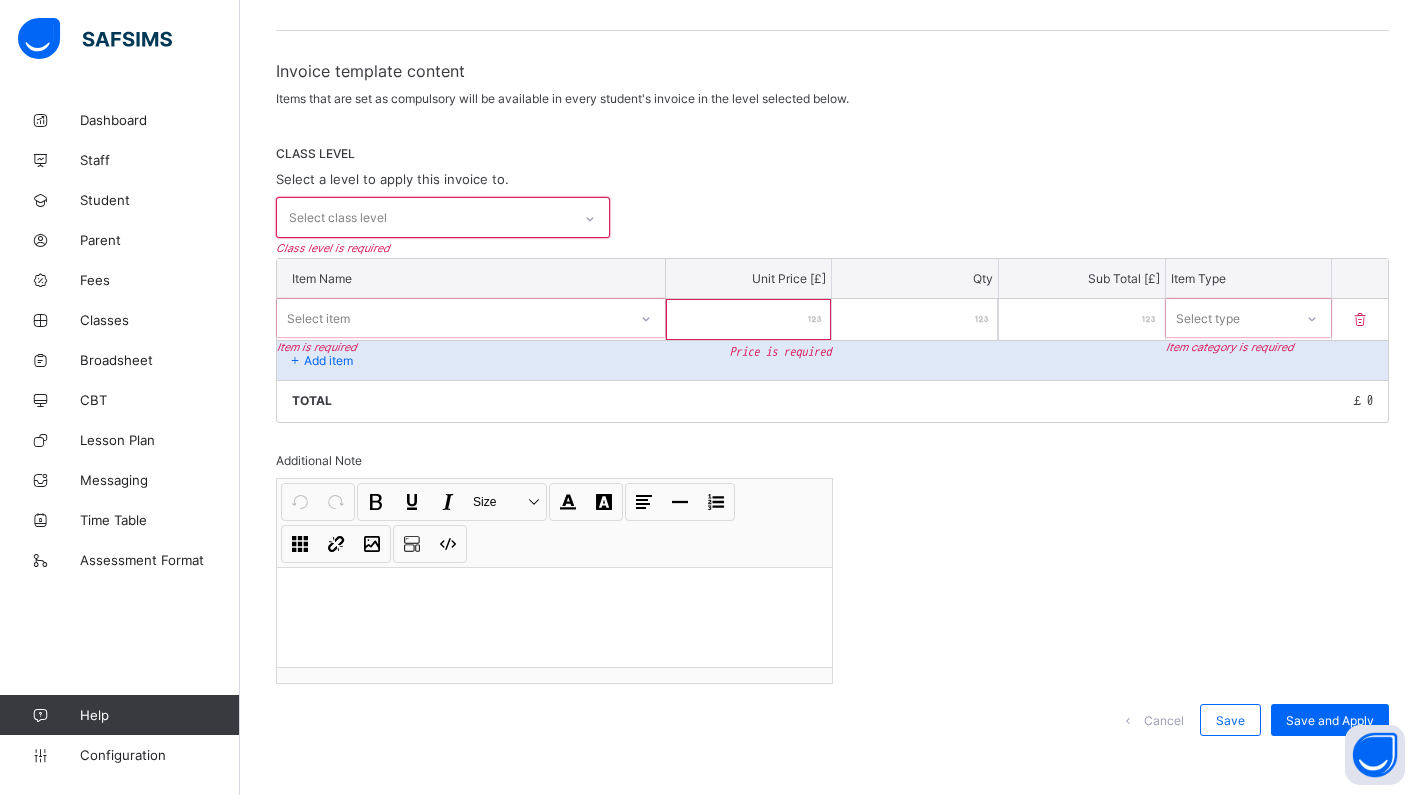 click on "Select class level" at bounding box center [338, 218] 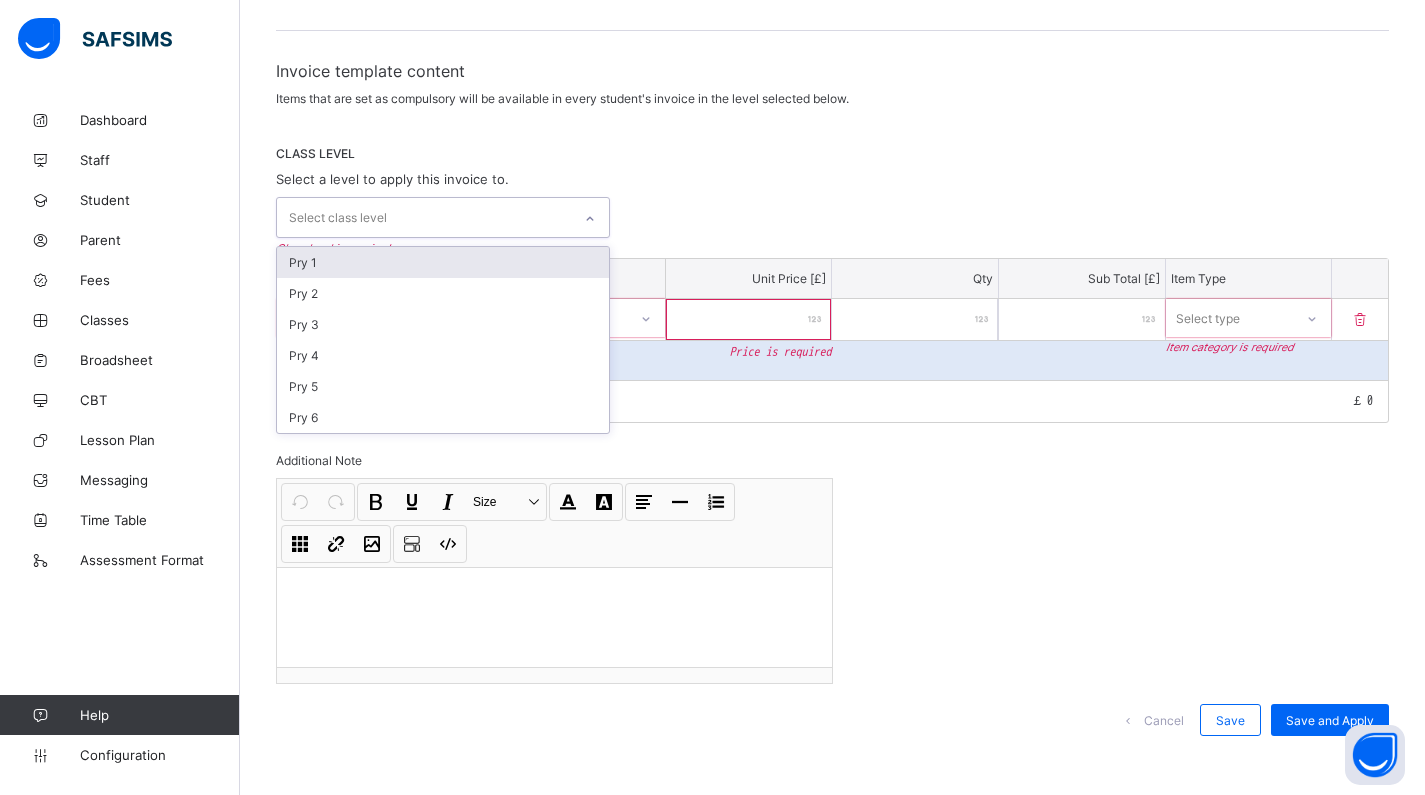 click on "Pry 1" at bounding box center (443, 262) 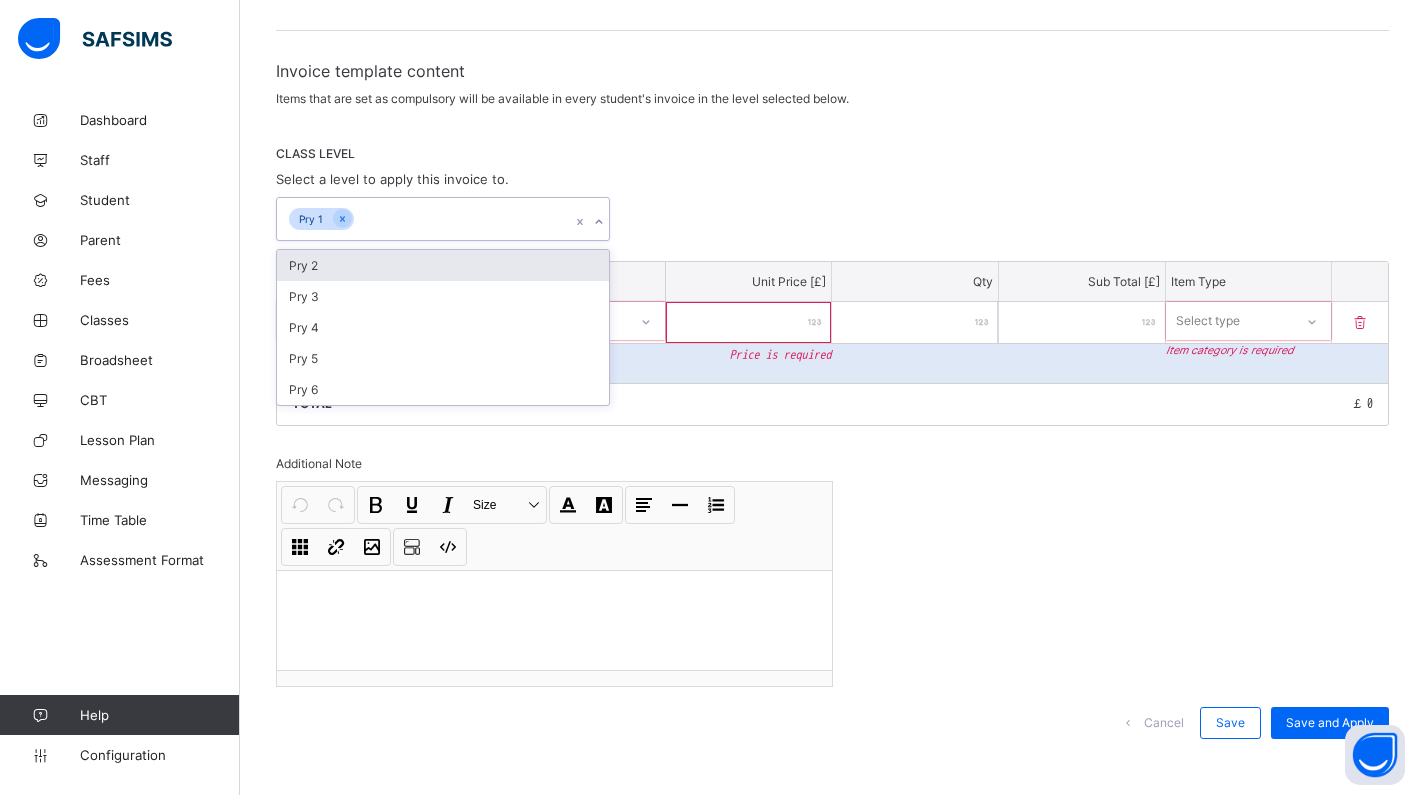 click at bounding box center (599, 222) 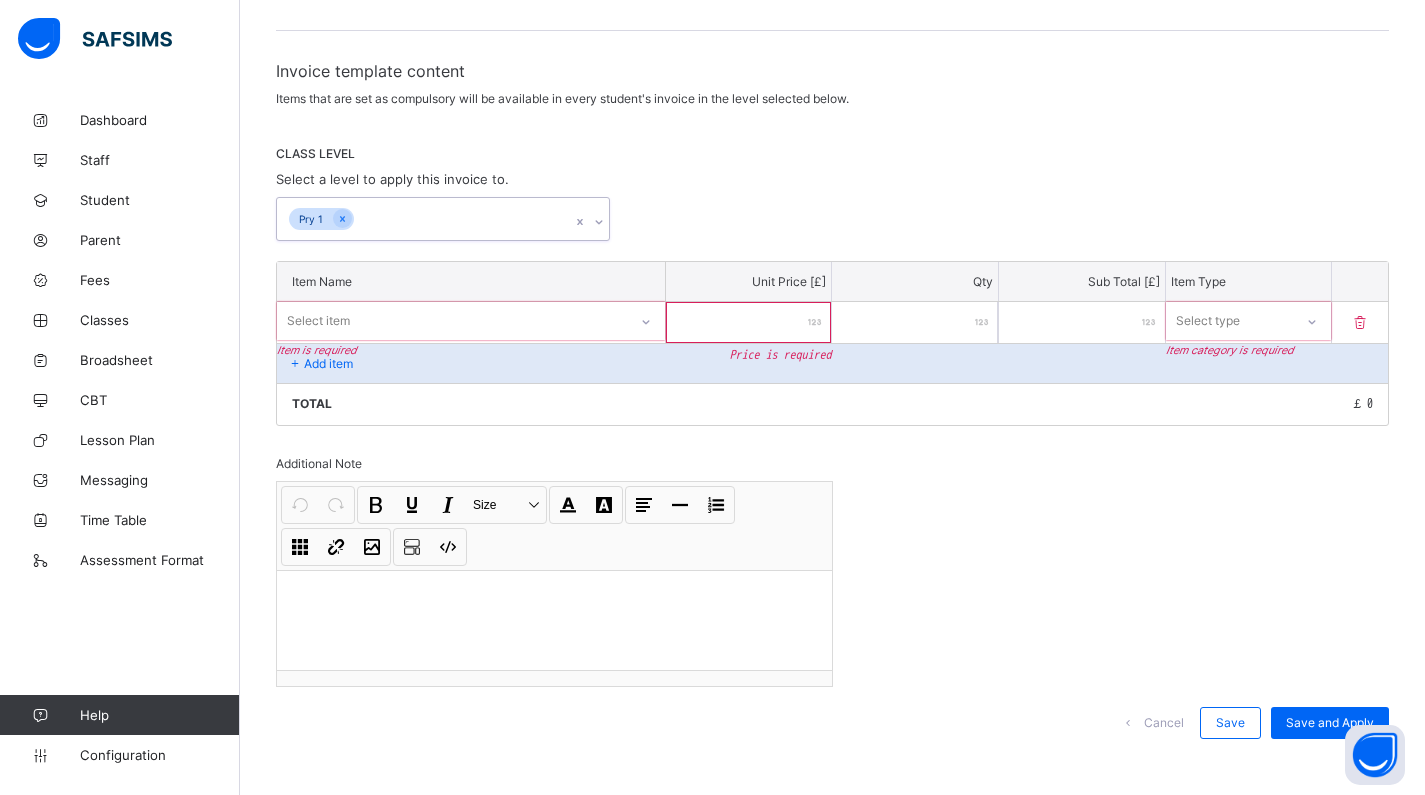 click on "option Pry 1, selected.     0 results available. Select is focused ,type to refine list, press Down to open the menu,  press left to focus selected values Pry 1" at bounding box center [832, 219] 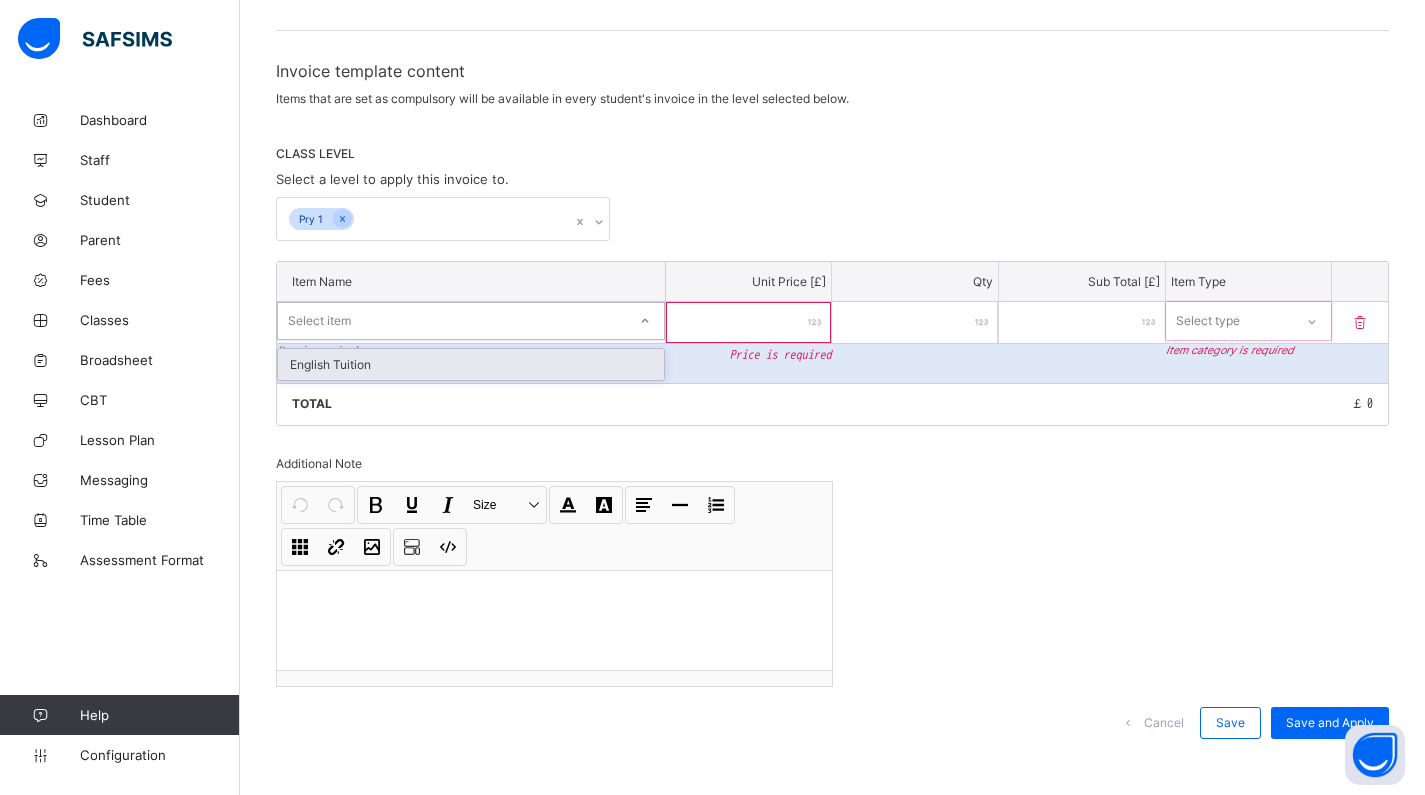 click on "Select item" at bounding box center (452, 321) 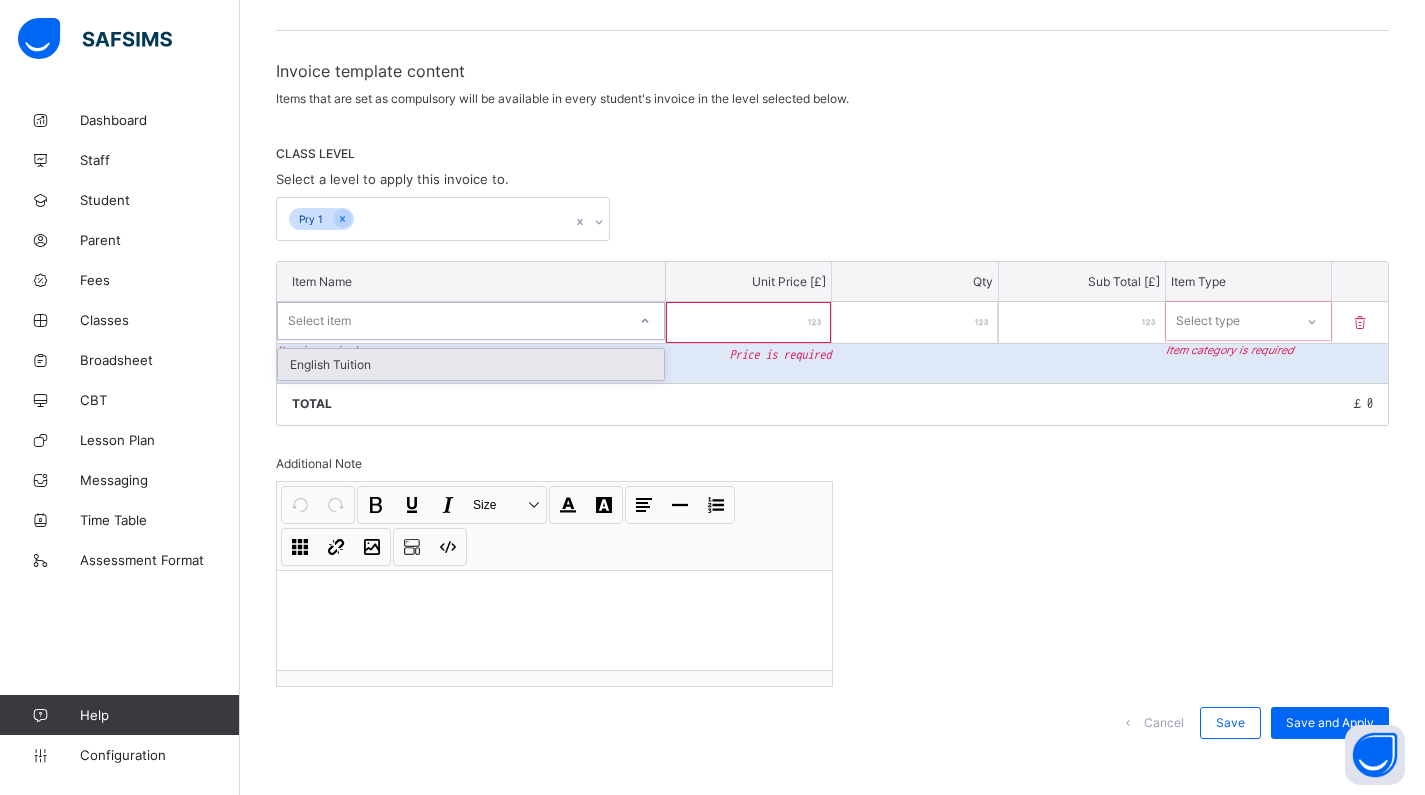 click on "English Tuition" at bounding box center (471, 364) 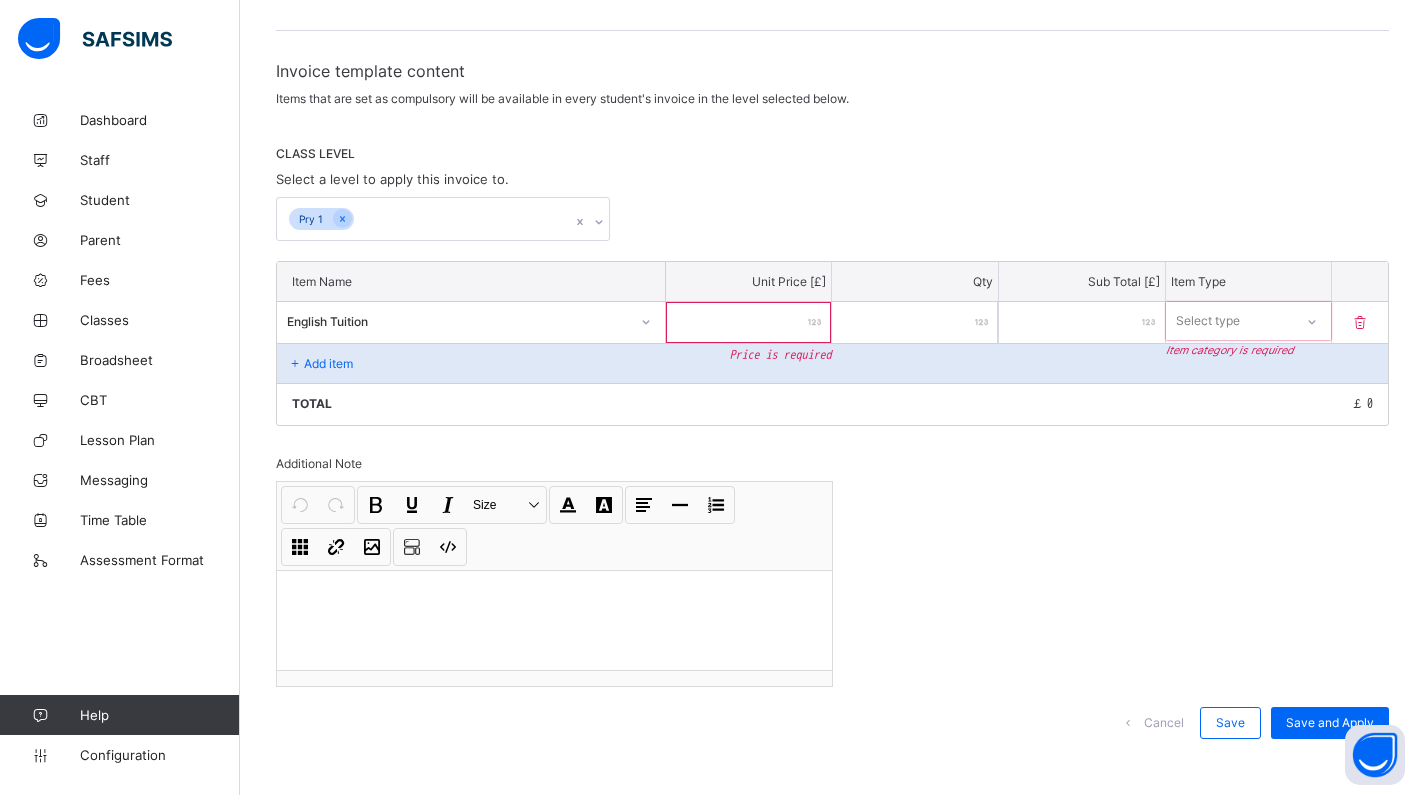 click at bounding box center (749, 322) 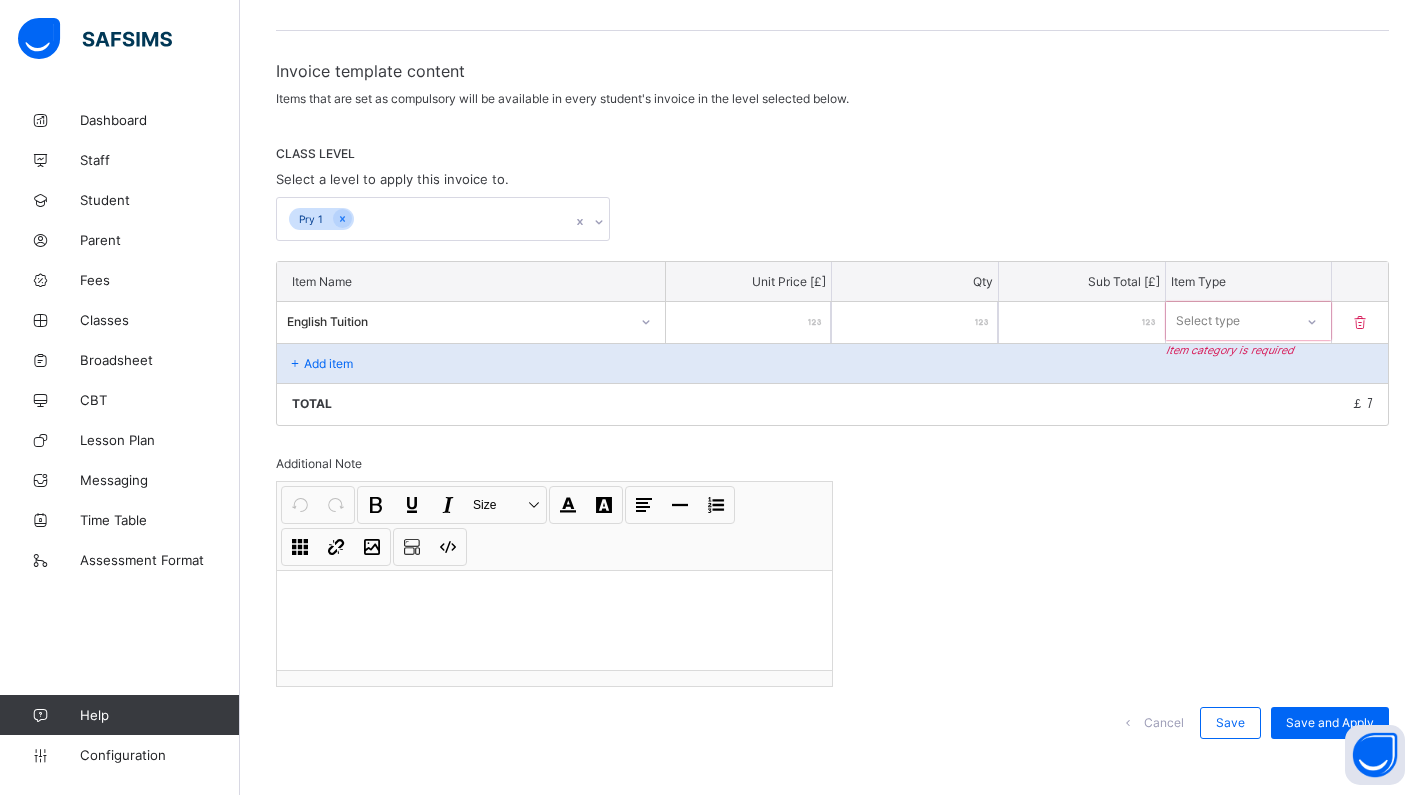 type on "**" 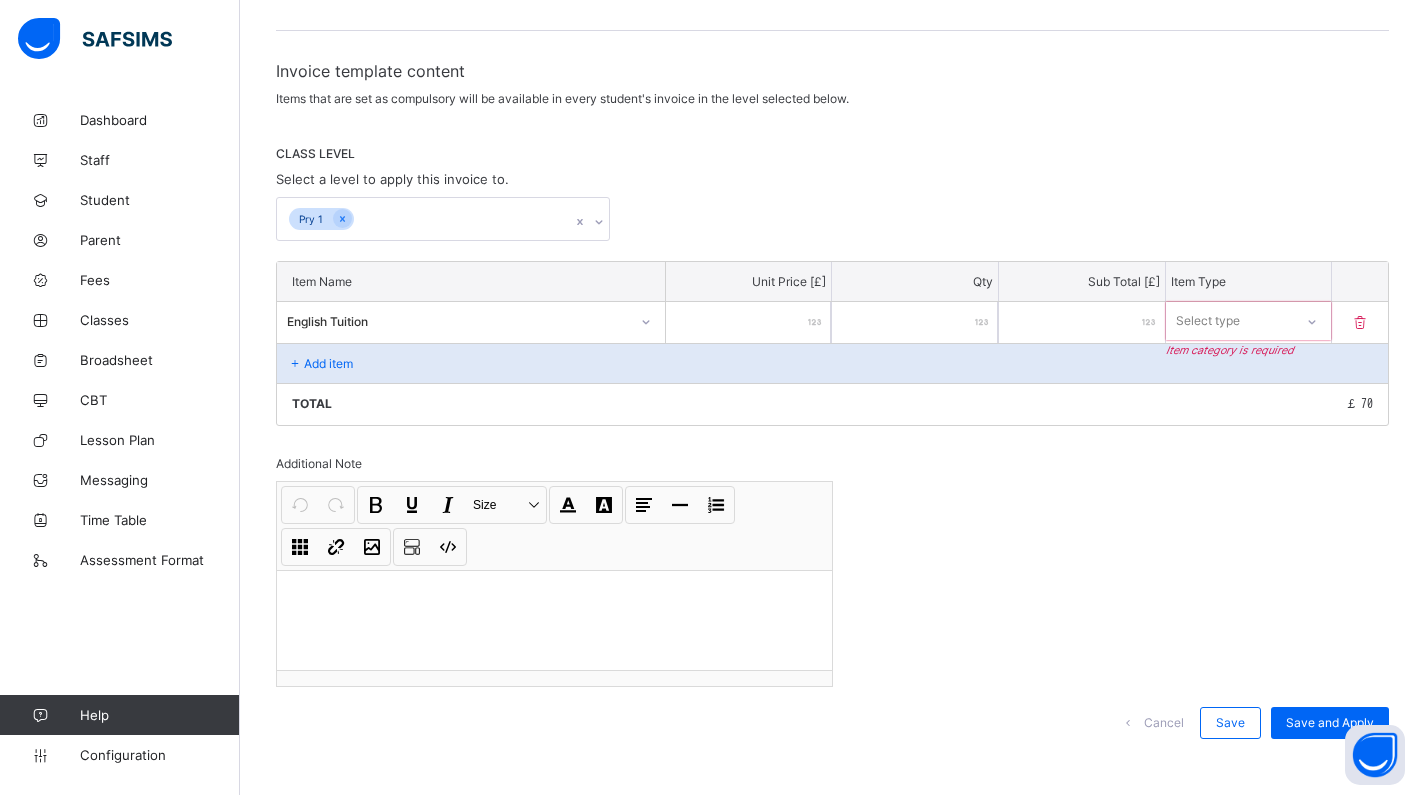 type on "**" 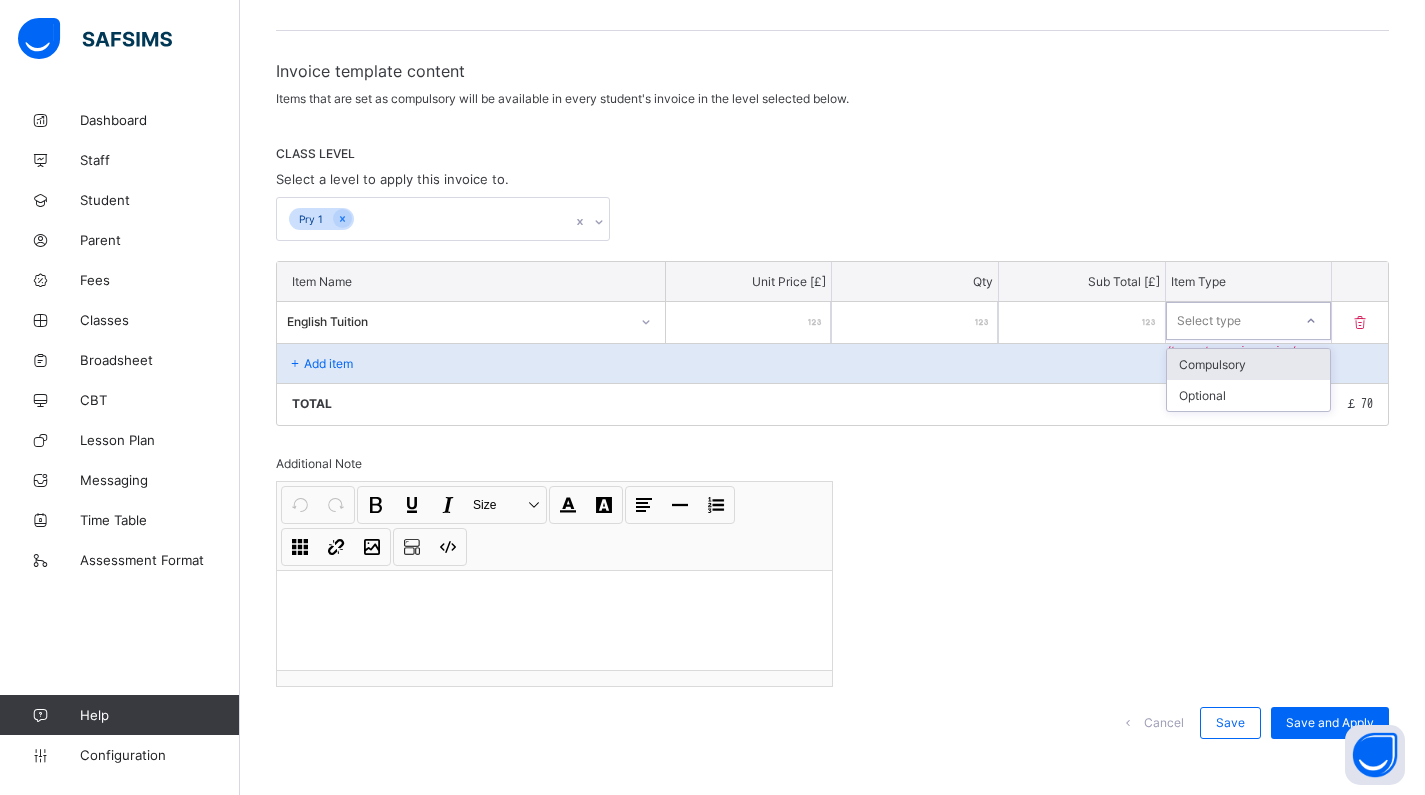 click on "Select type" at bounding box center [1209, 321] 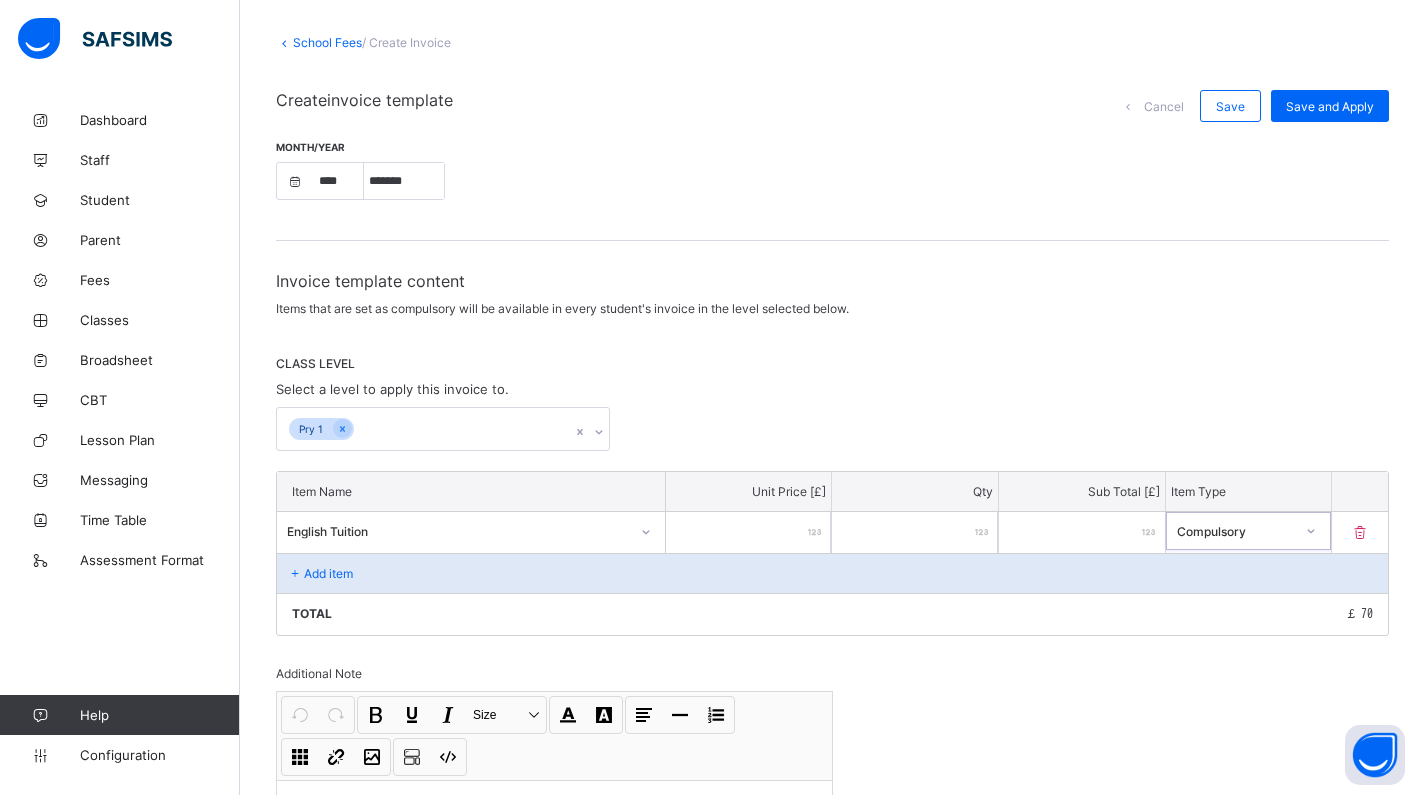 scroll, scrollTop: 94, scrollLeft: 0, axis: vertical 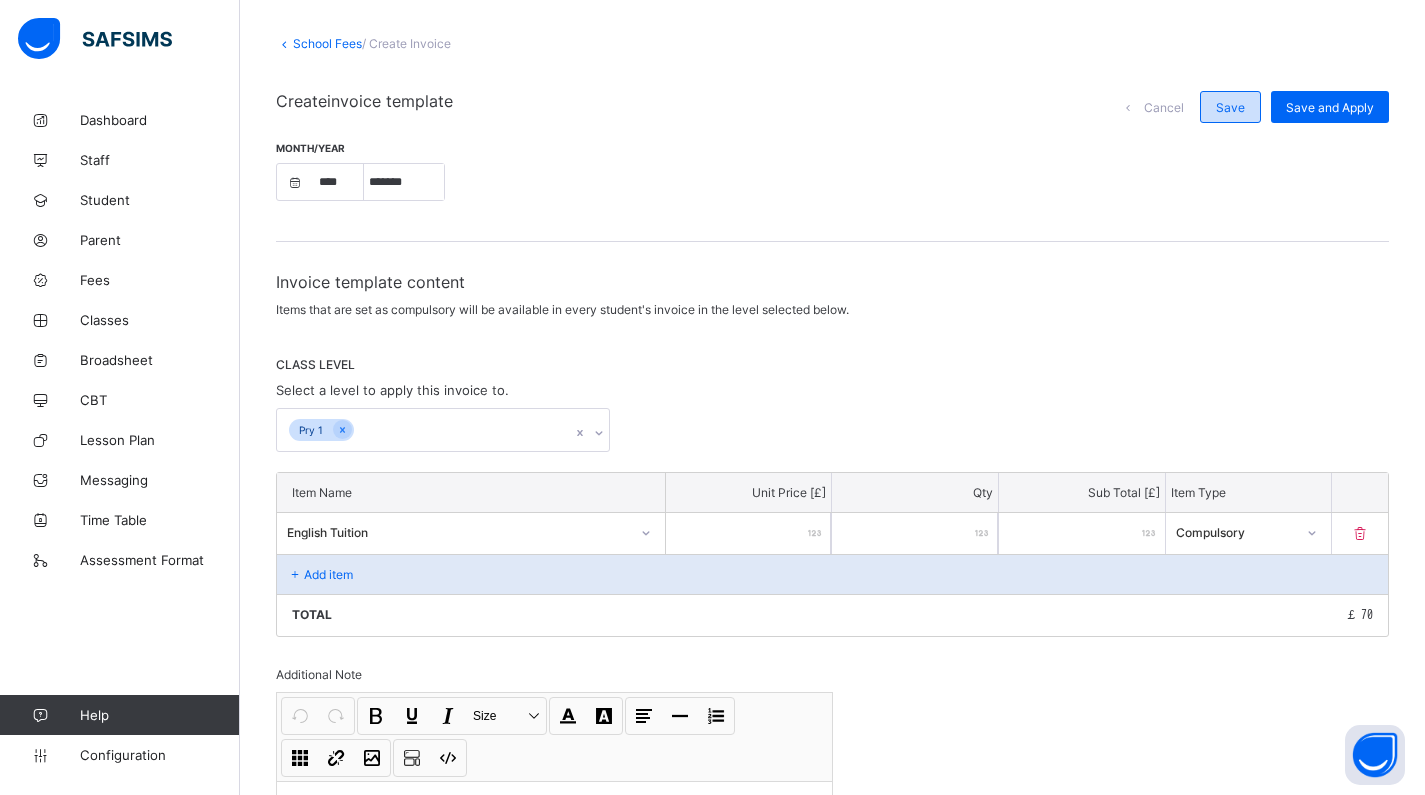 click on "Save" at bounding box center (1230, 107) 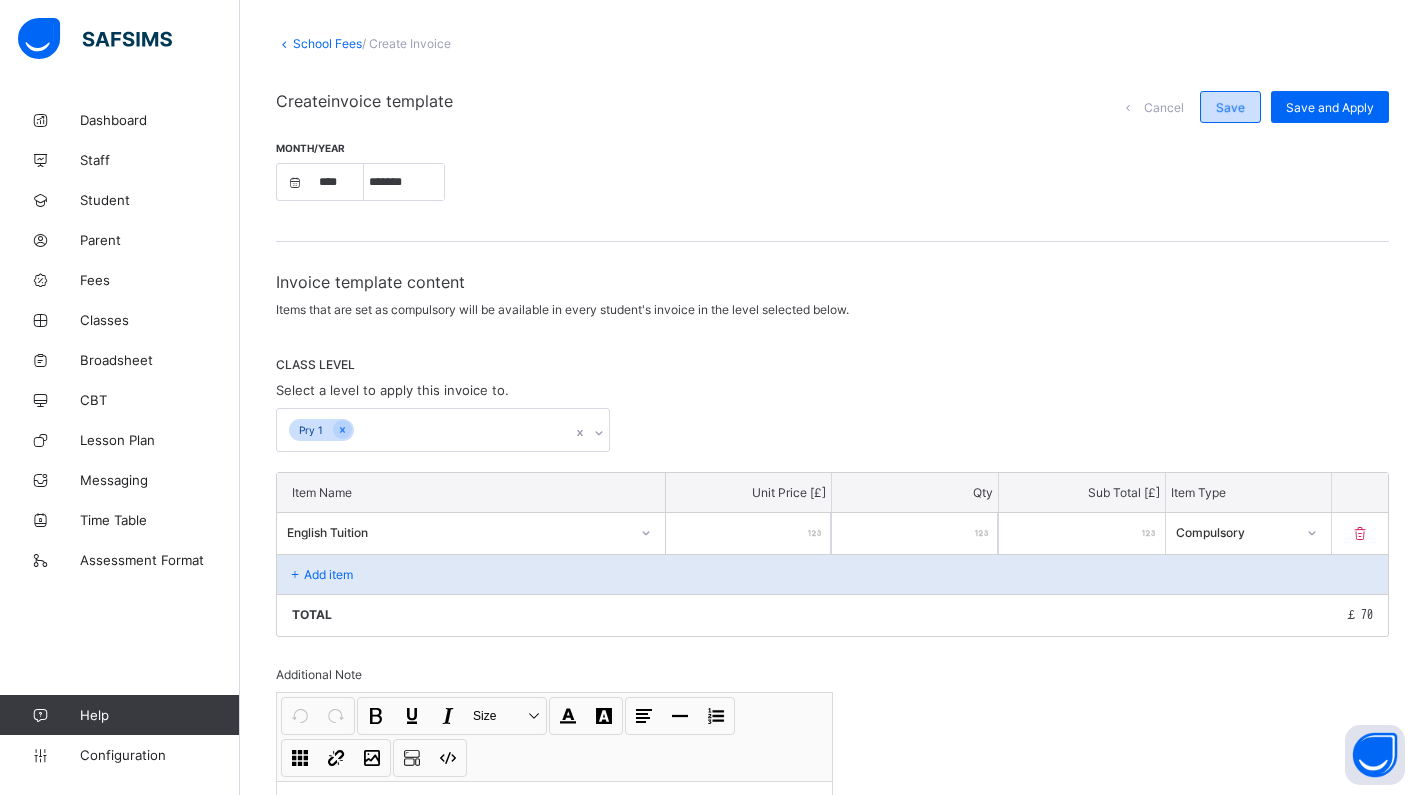 scroll, scrollTop: 0, scrollLeft: 0, axis: both 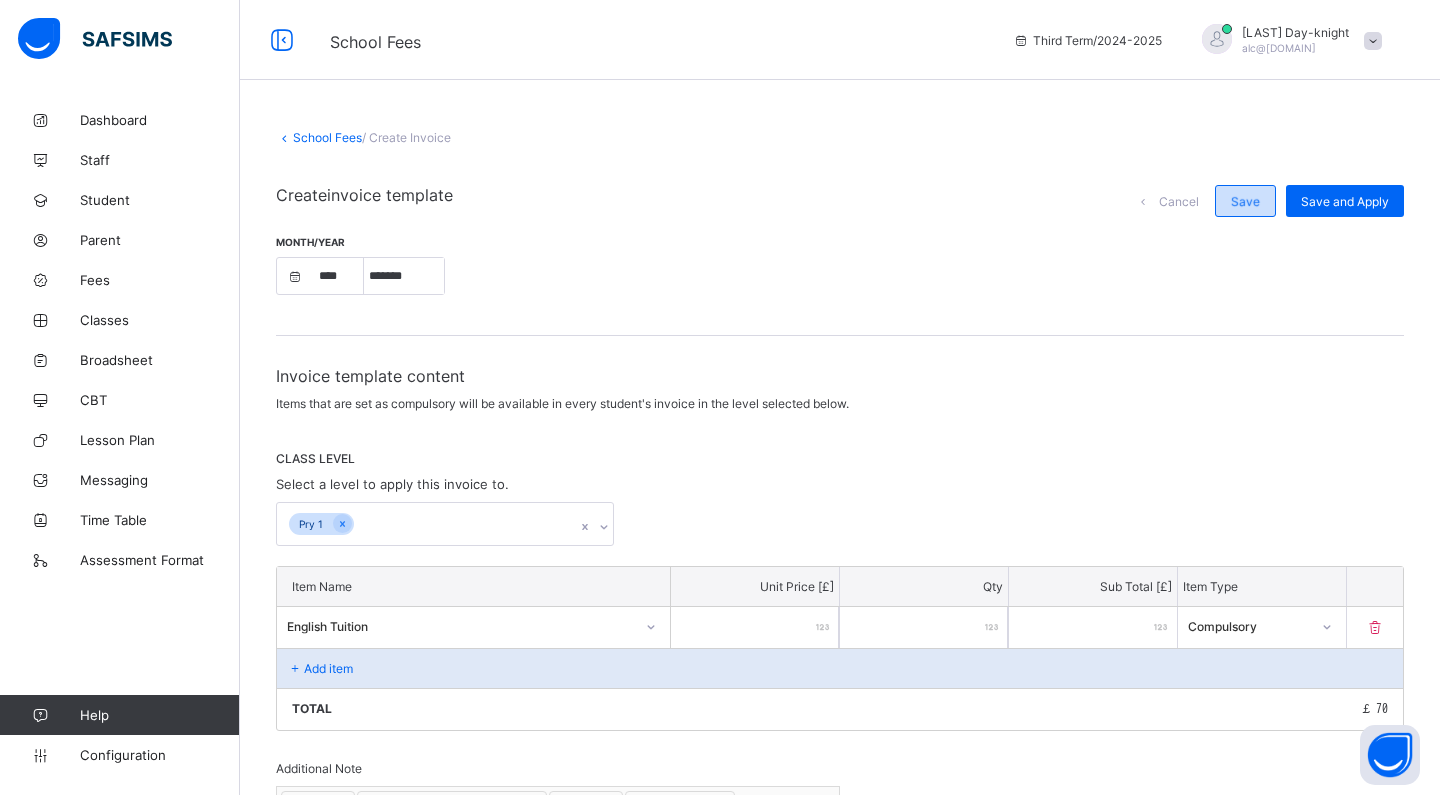 select on "****" 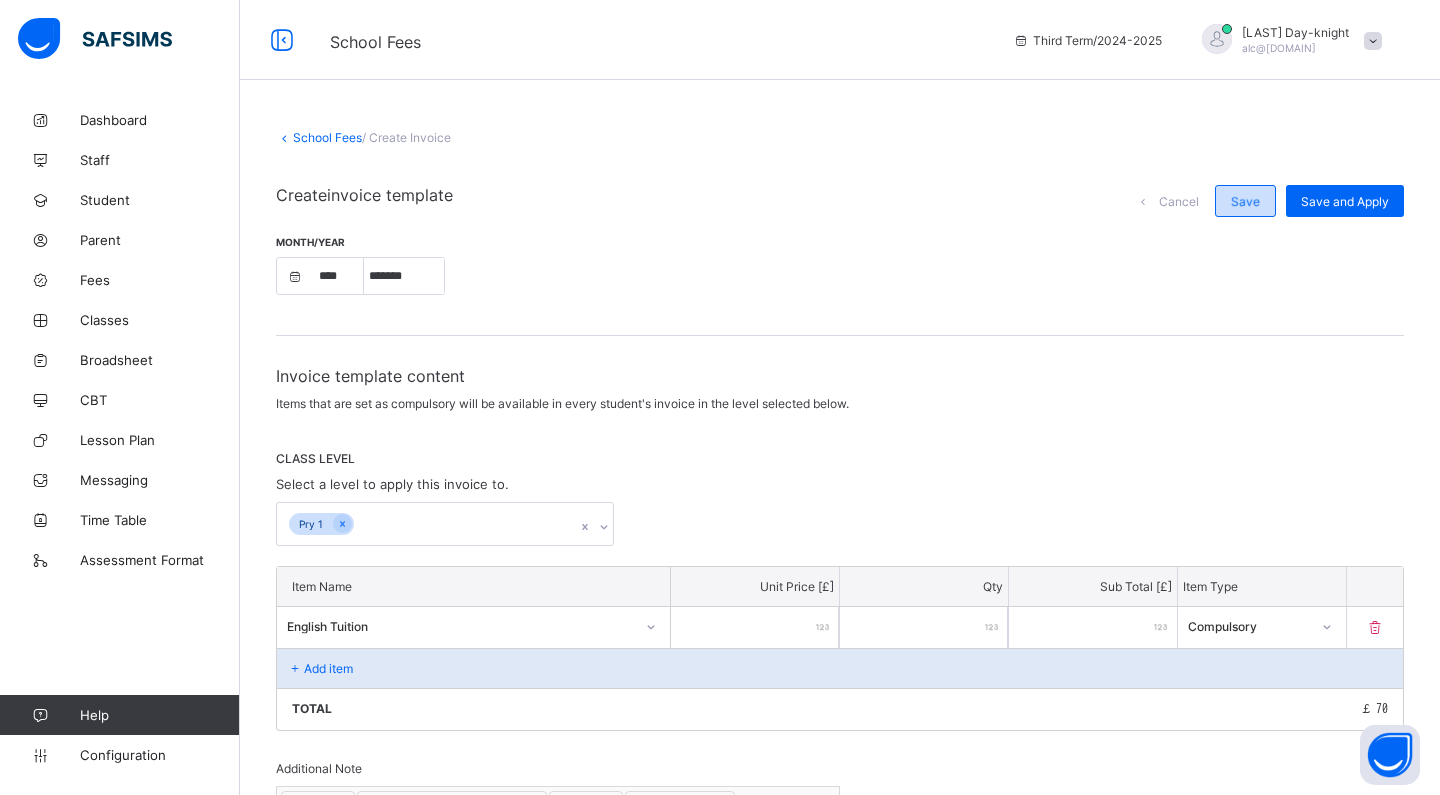 select on "*" 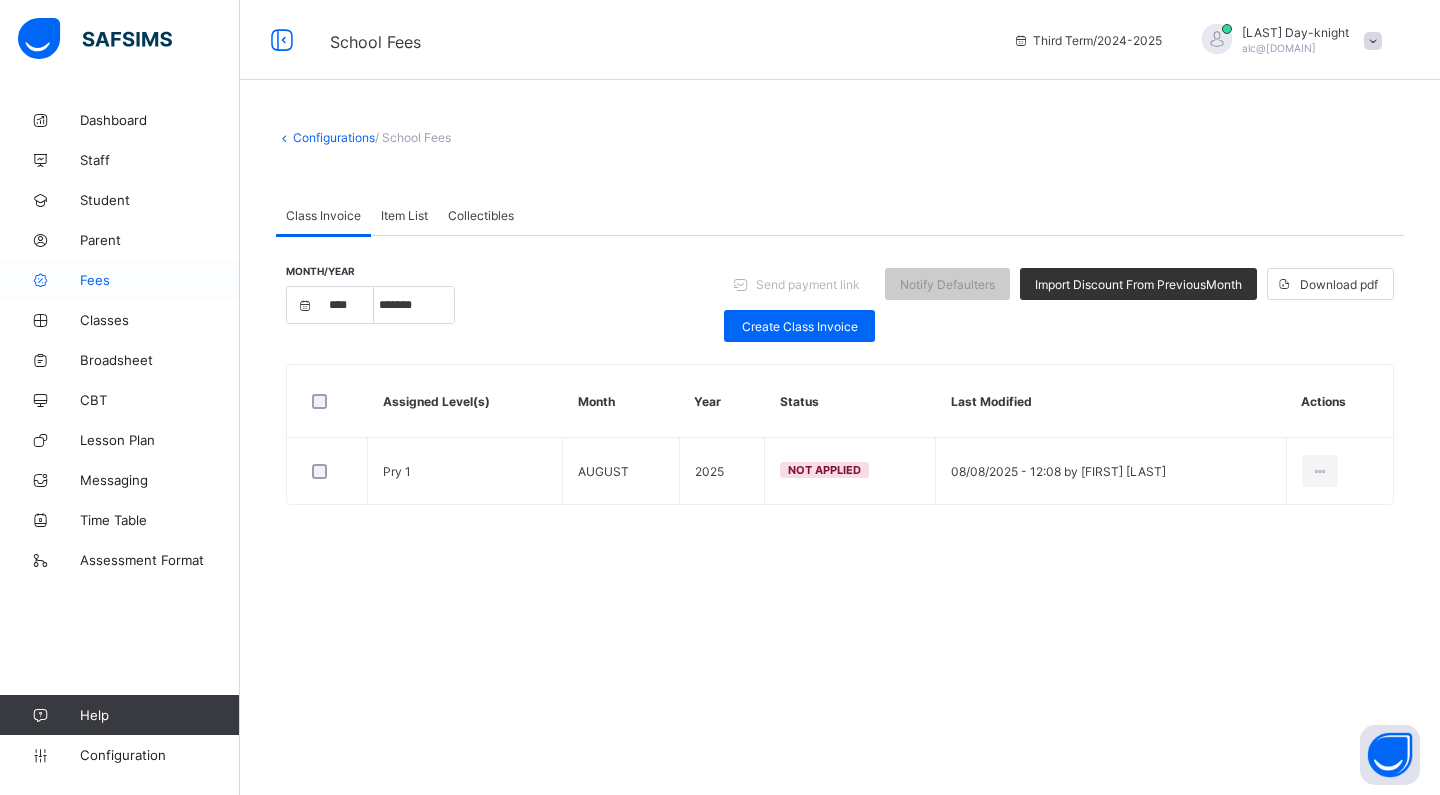 click on "Fees" at bounding box center [120, 280] 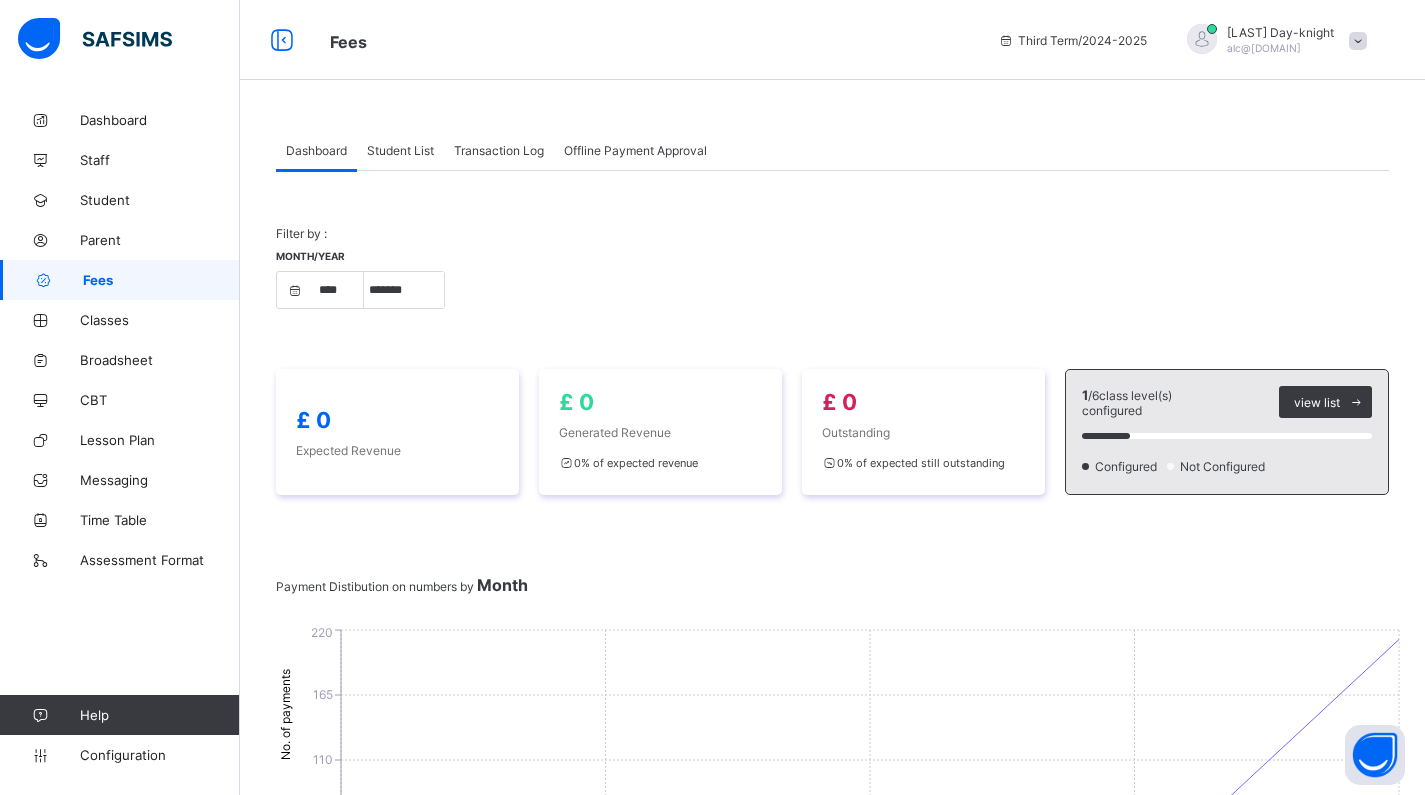 click on "Student List" at bounding box center (400, 150) 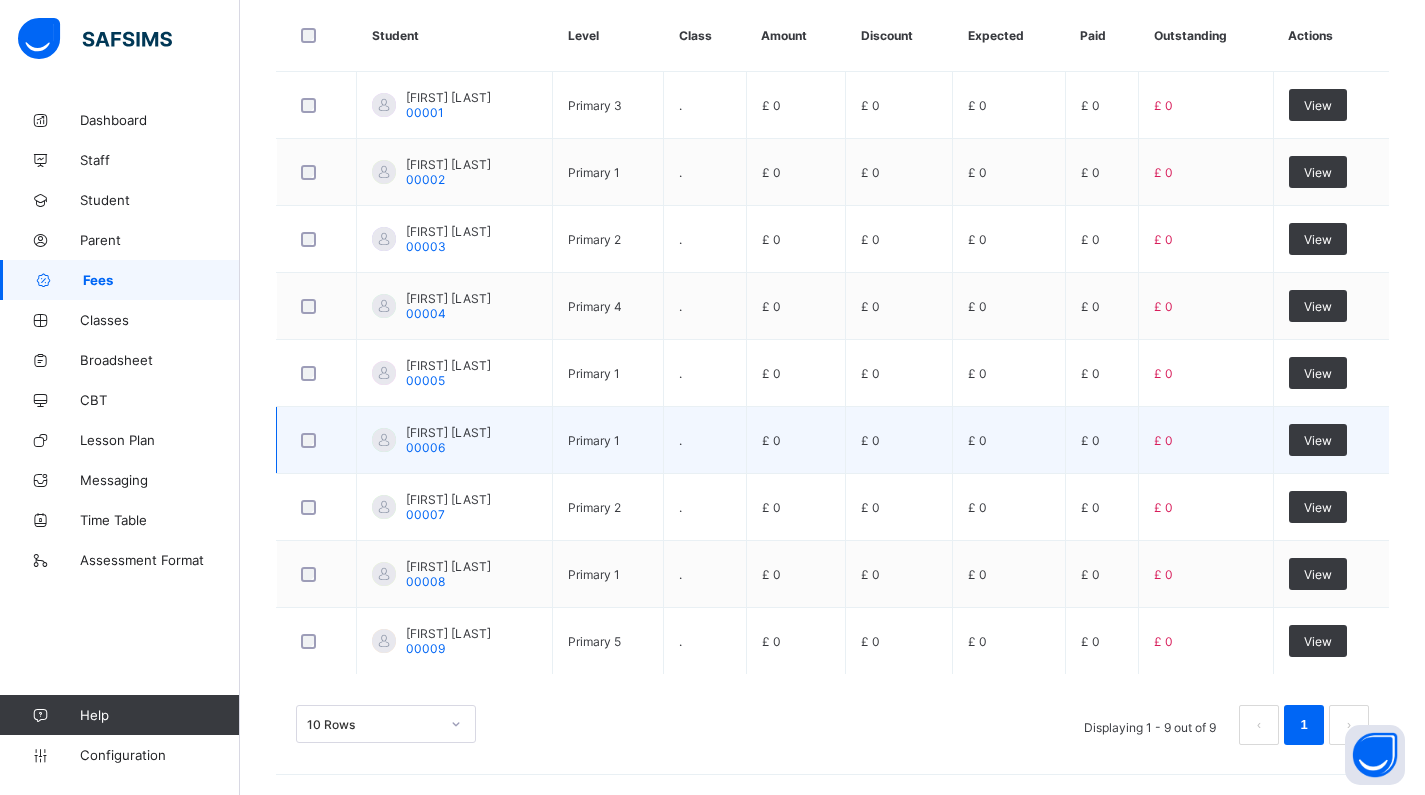 scroll, scrollTop: 549, scrollLeft: 8, axis: both 